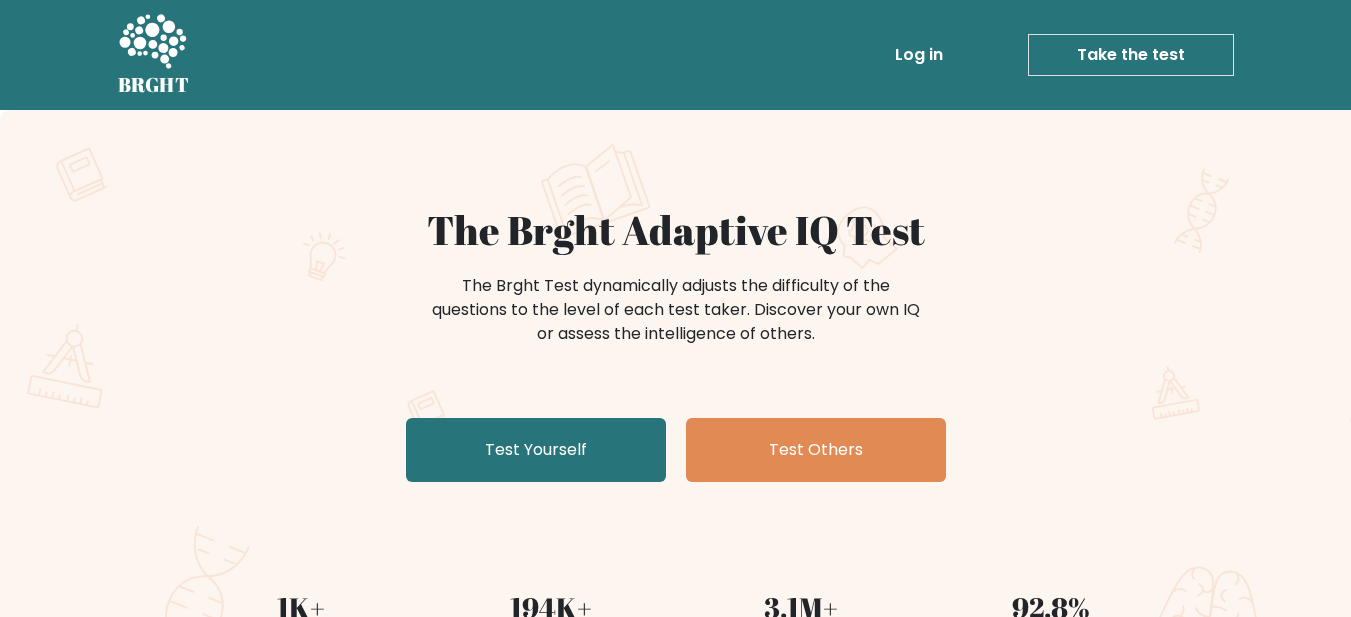 scroll, scrollTop: 133, scrollLeft: 0, axis: vertical 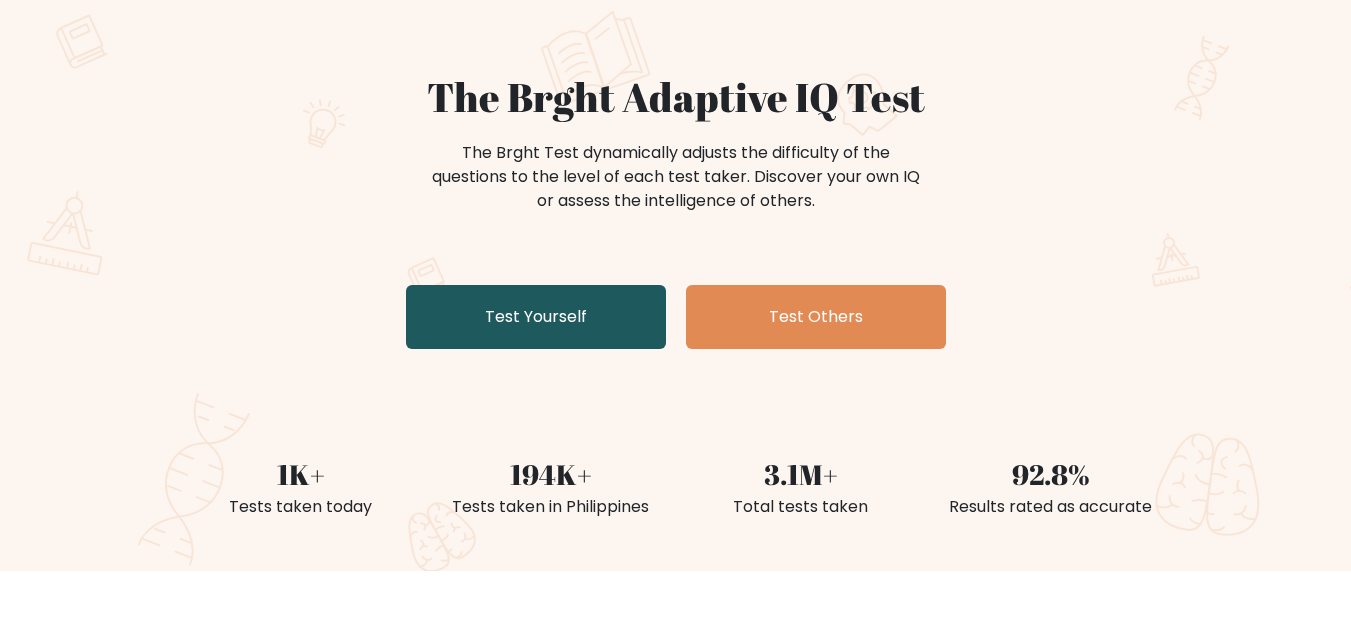 click on "Test Yourself" at bounding box center (536, 317) 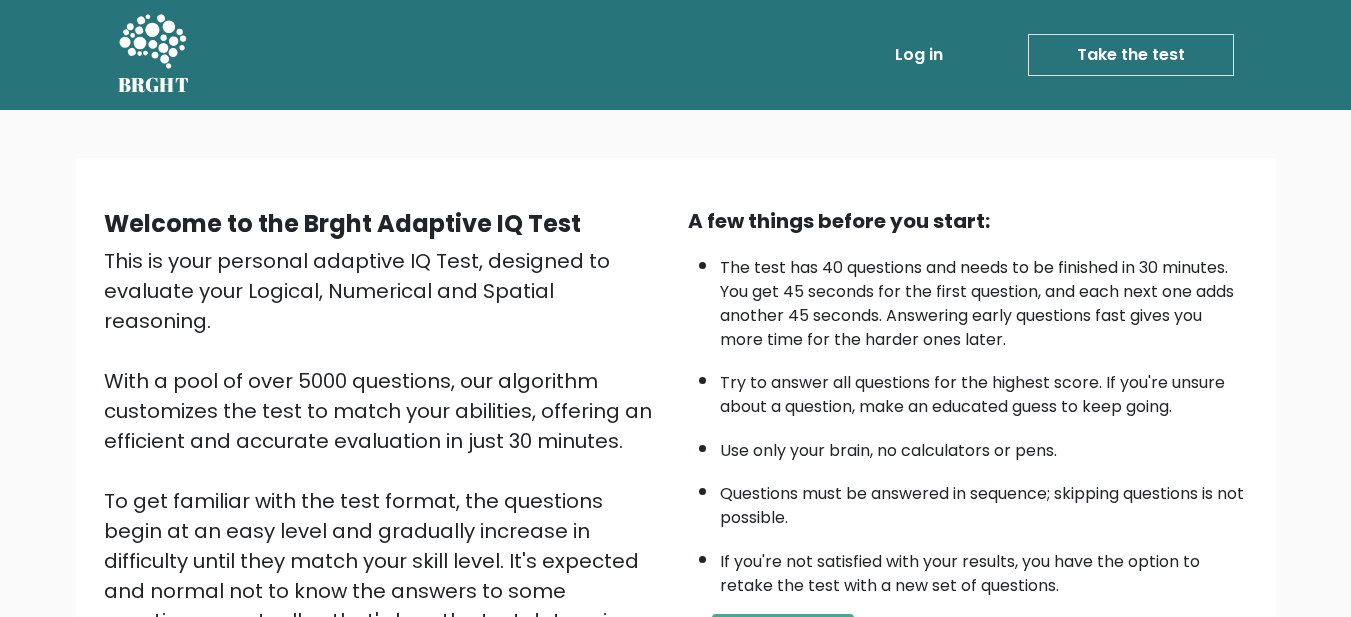 scroll, scrollTop: 299, scrollLeft: 0, axis: vertical 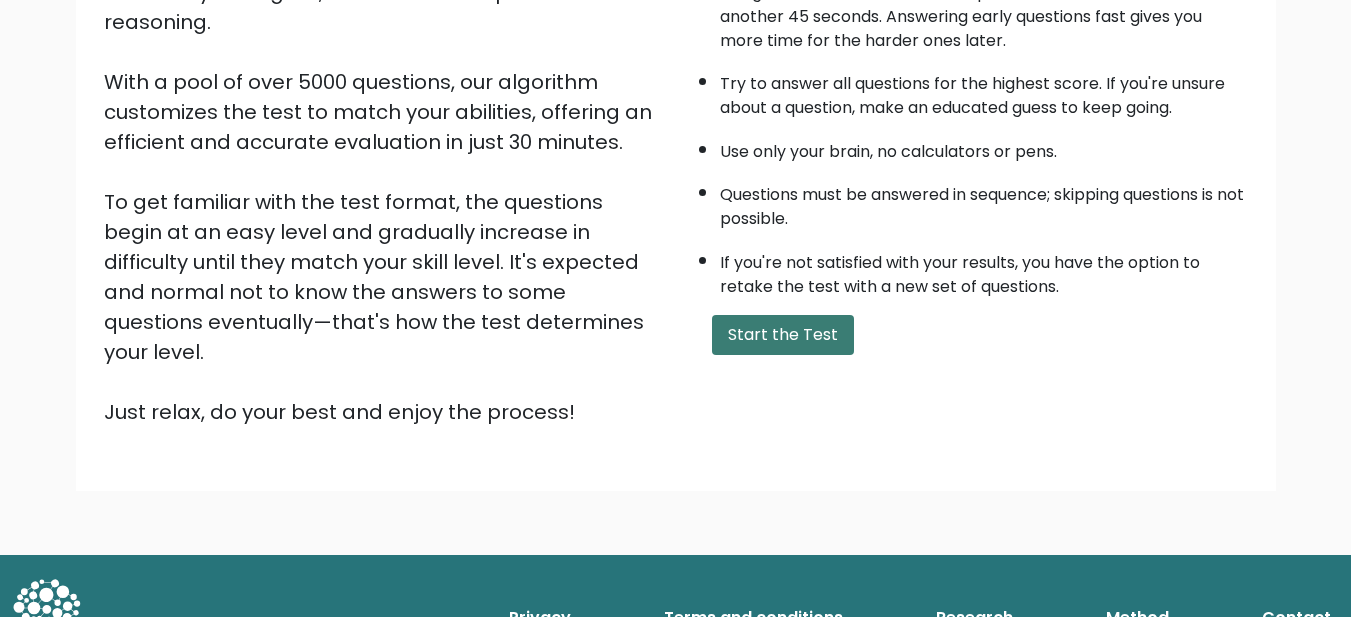 click on "Start the Test" at bounding box center (783, 335) 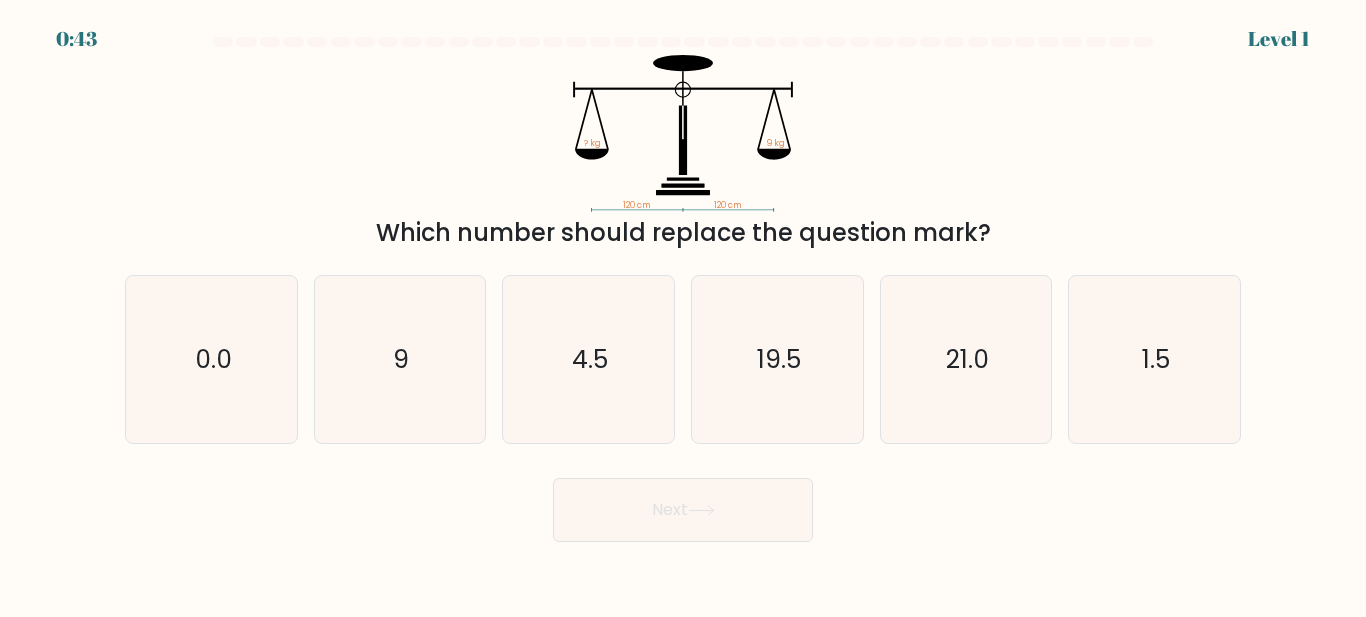 scroll, scrollTop: 0, scrollLeft: 0, axis: both 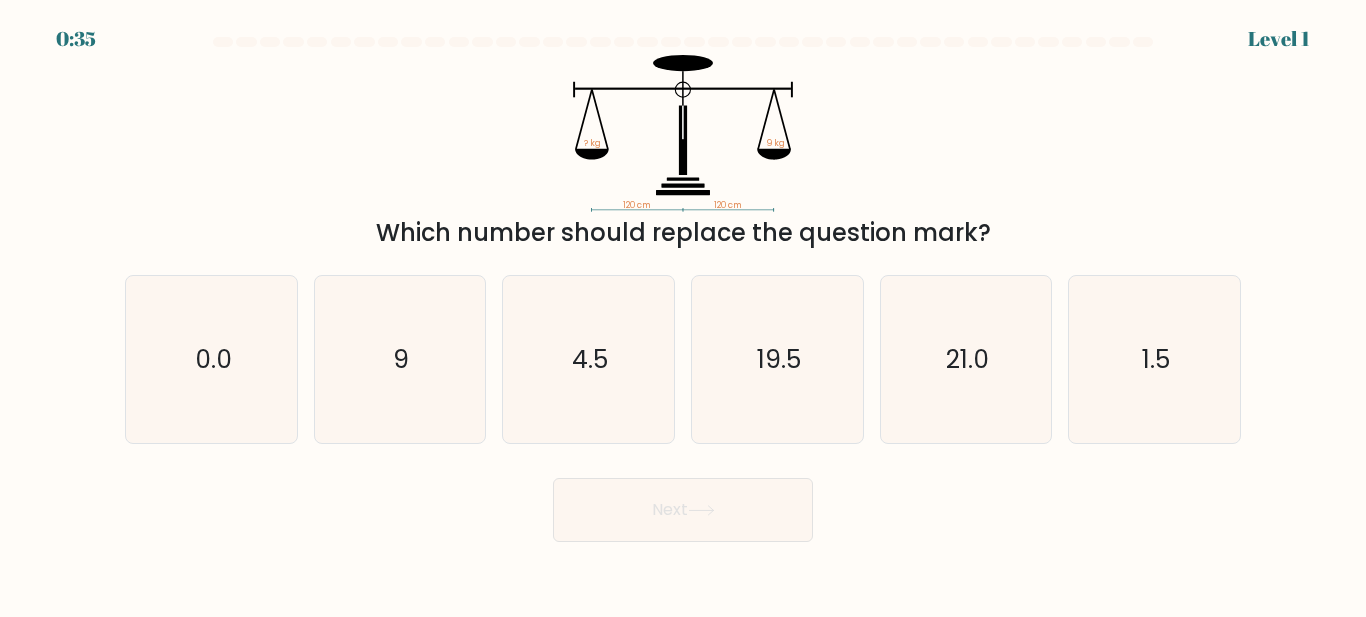 click on "0:35" at bounding box center (76, 39) 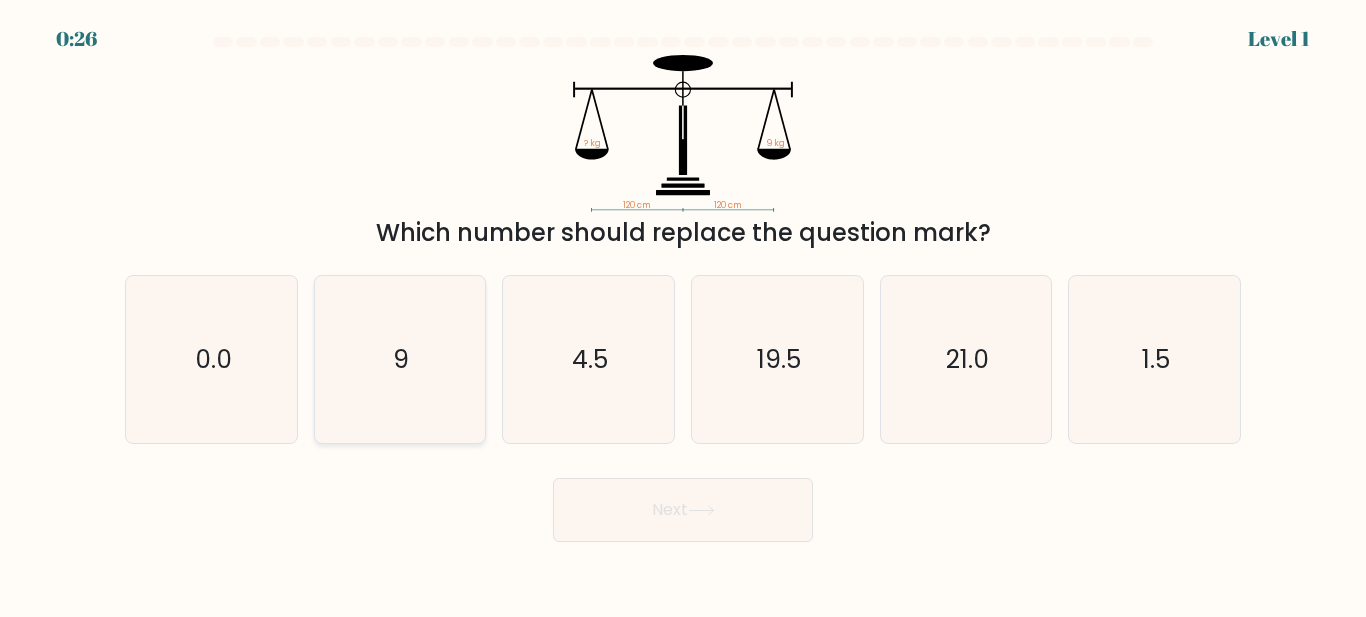 click on "9" at bounding box center [399, 359] 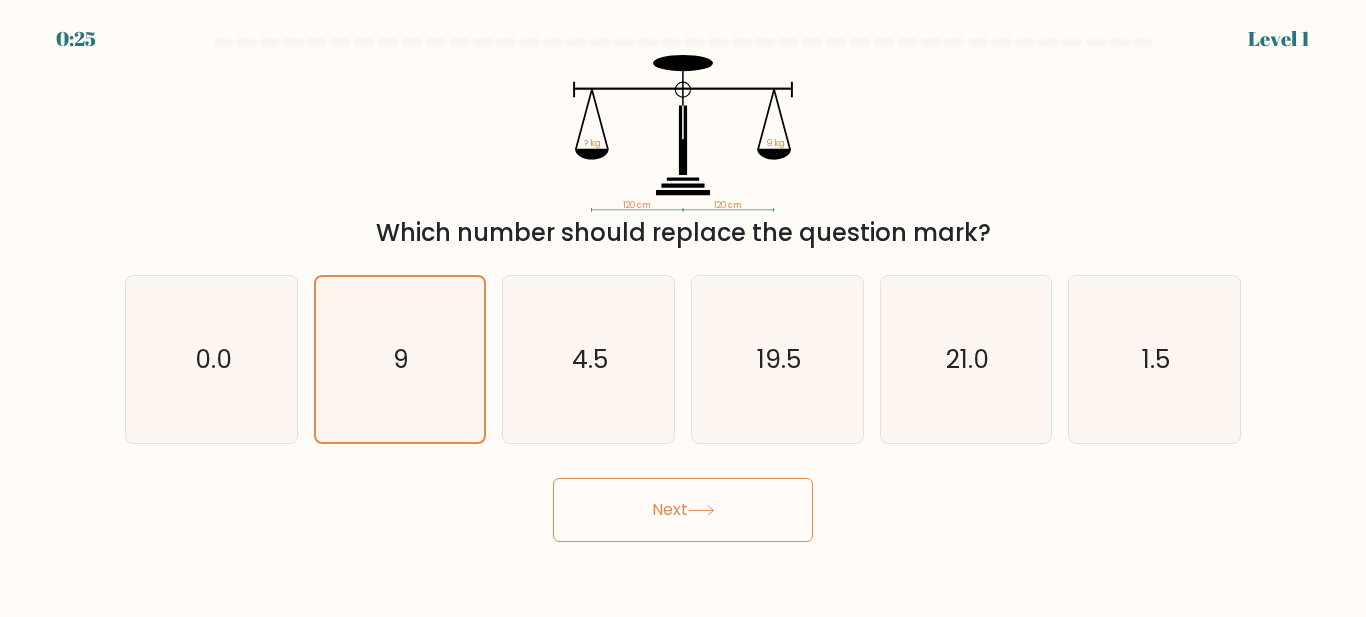click on "Next" at bounding box center [683, 510] 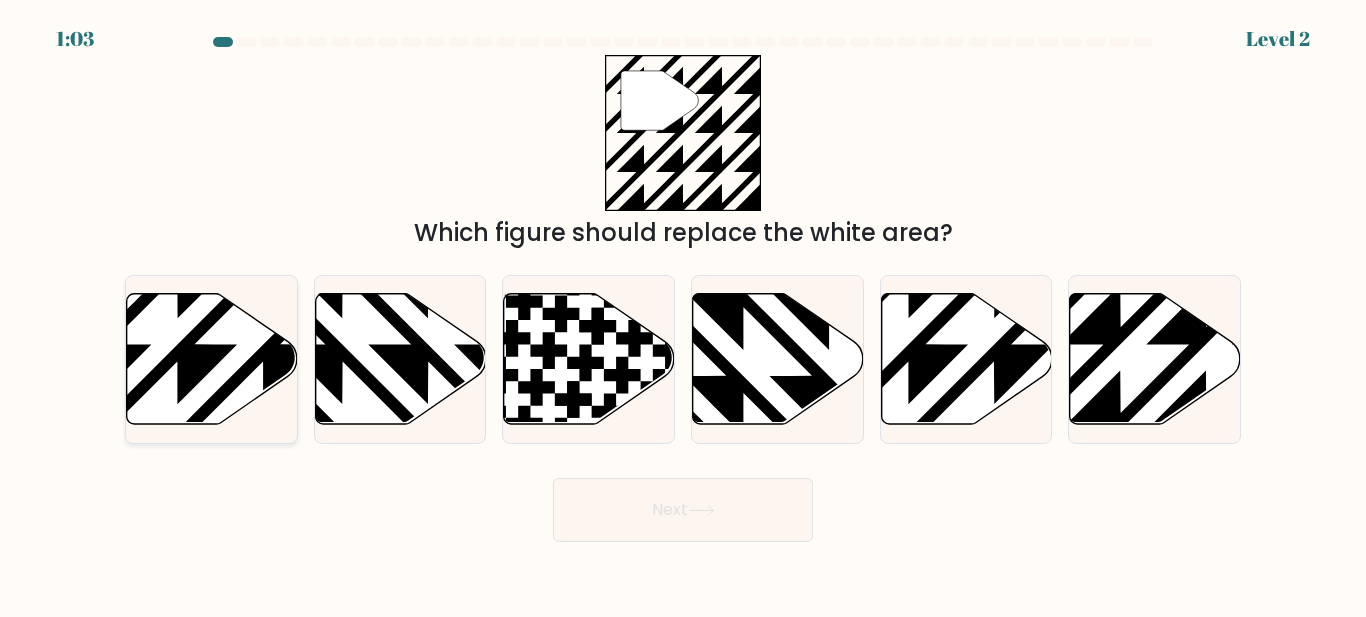 click at bounding box center [264, 430] 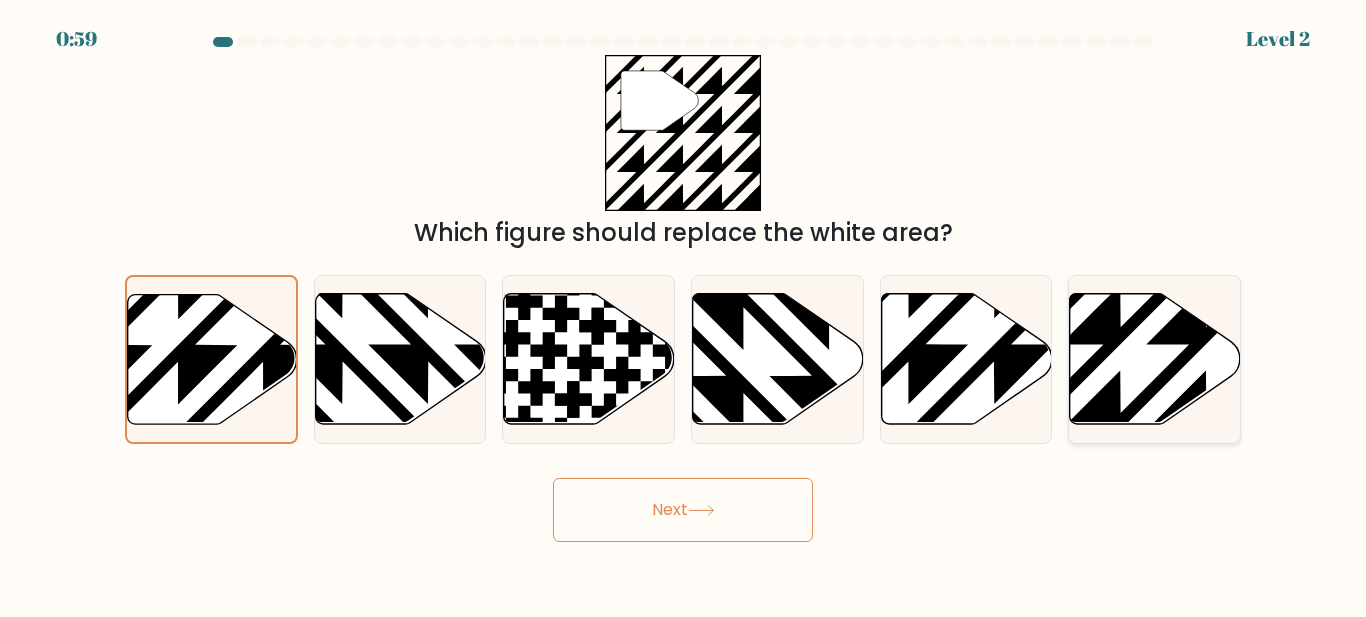 click at bounding box center [1154, 359] 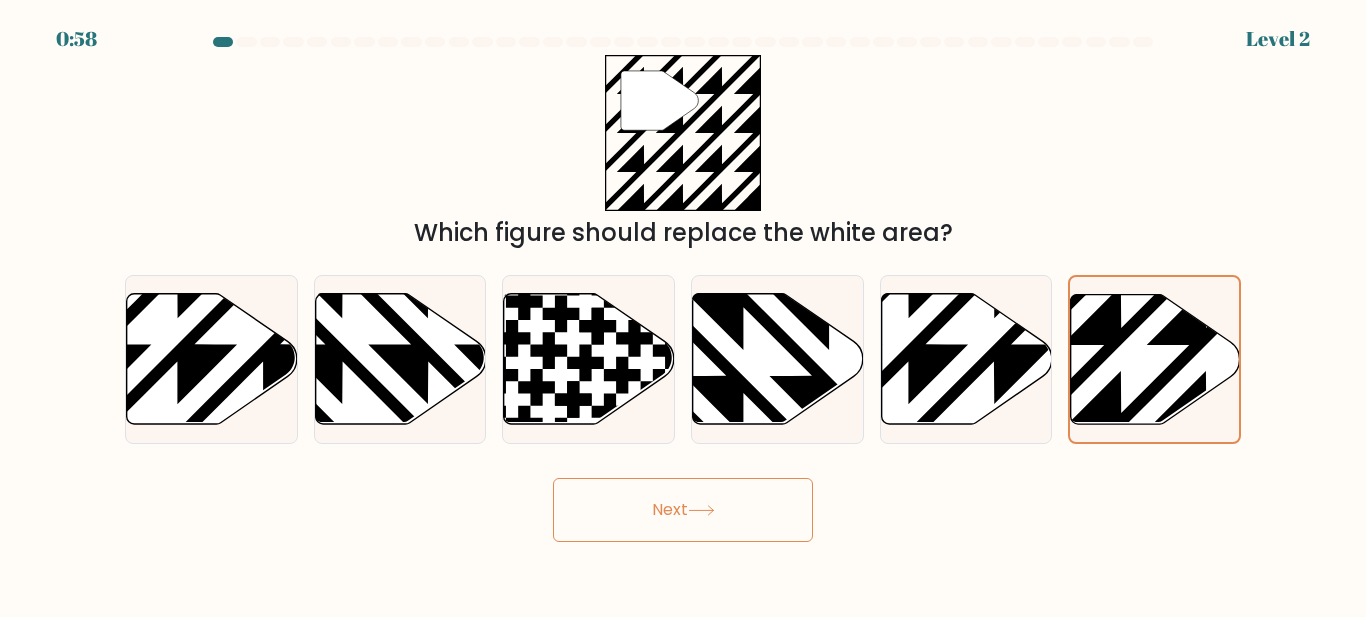 click on "Next" at bounding box center (683, 510) 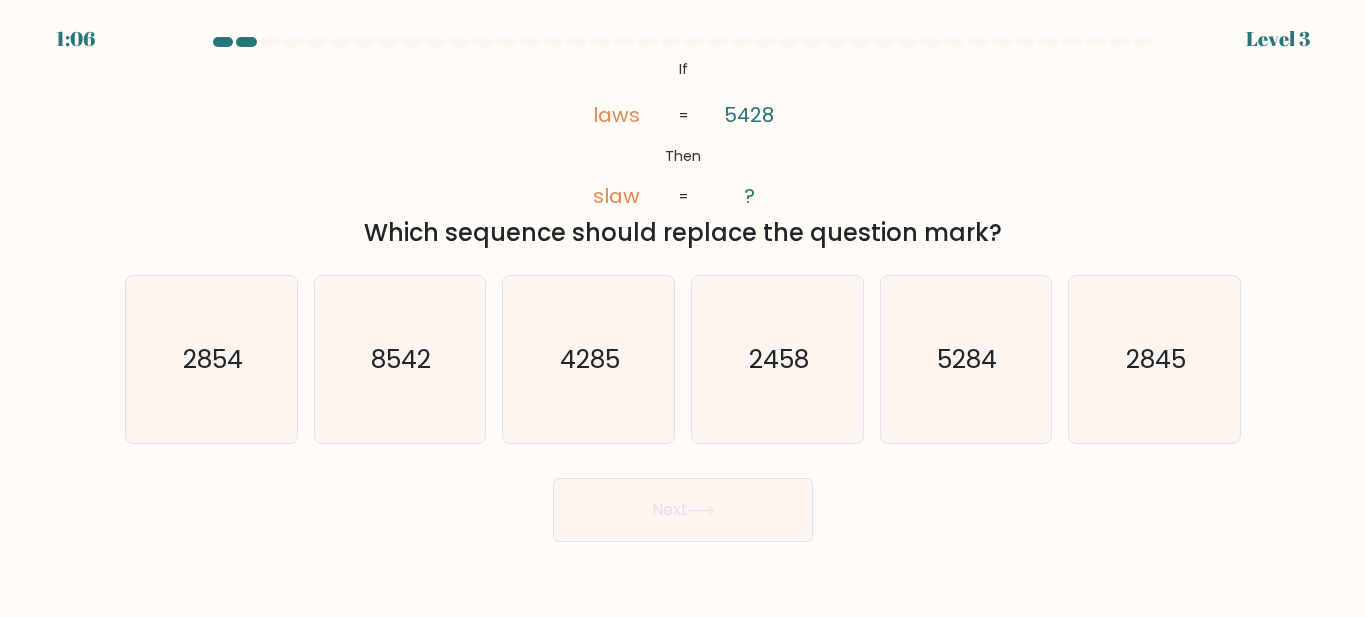 click on "8542" at bounding box center (399, 359) 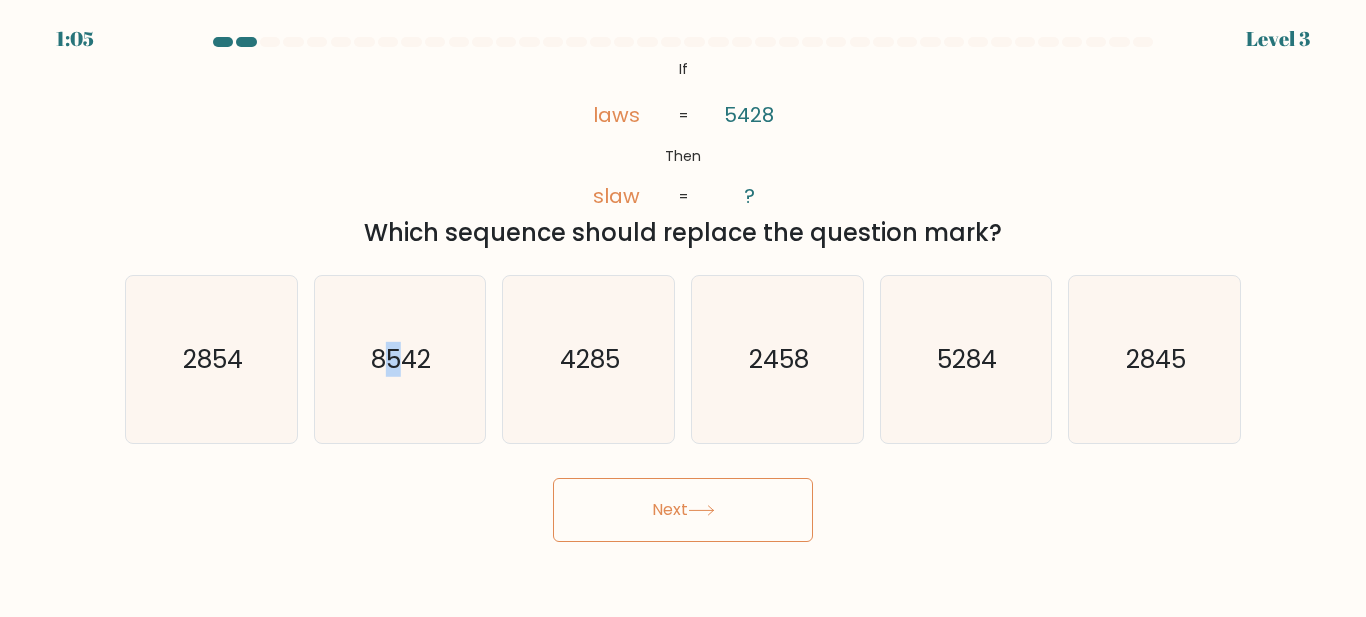 click on "Next" at bounding box center [683, 510] 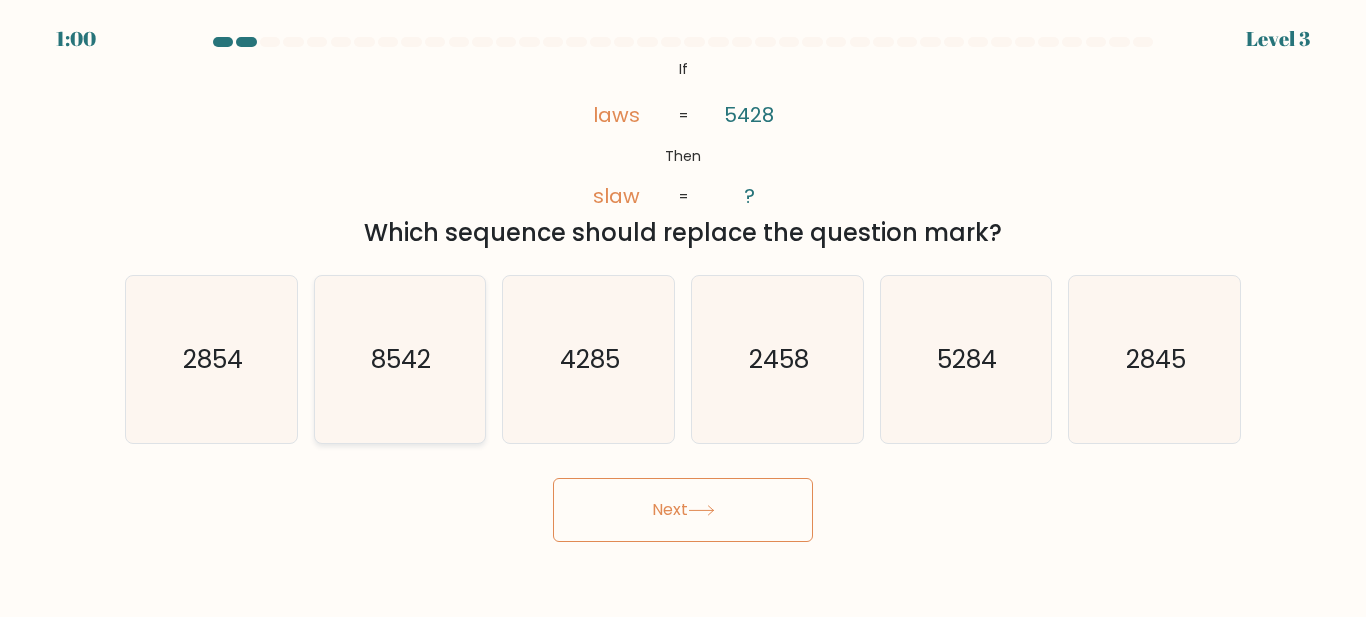 click on "8542" at bounding box center [399, 359] 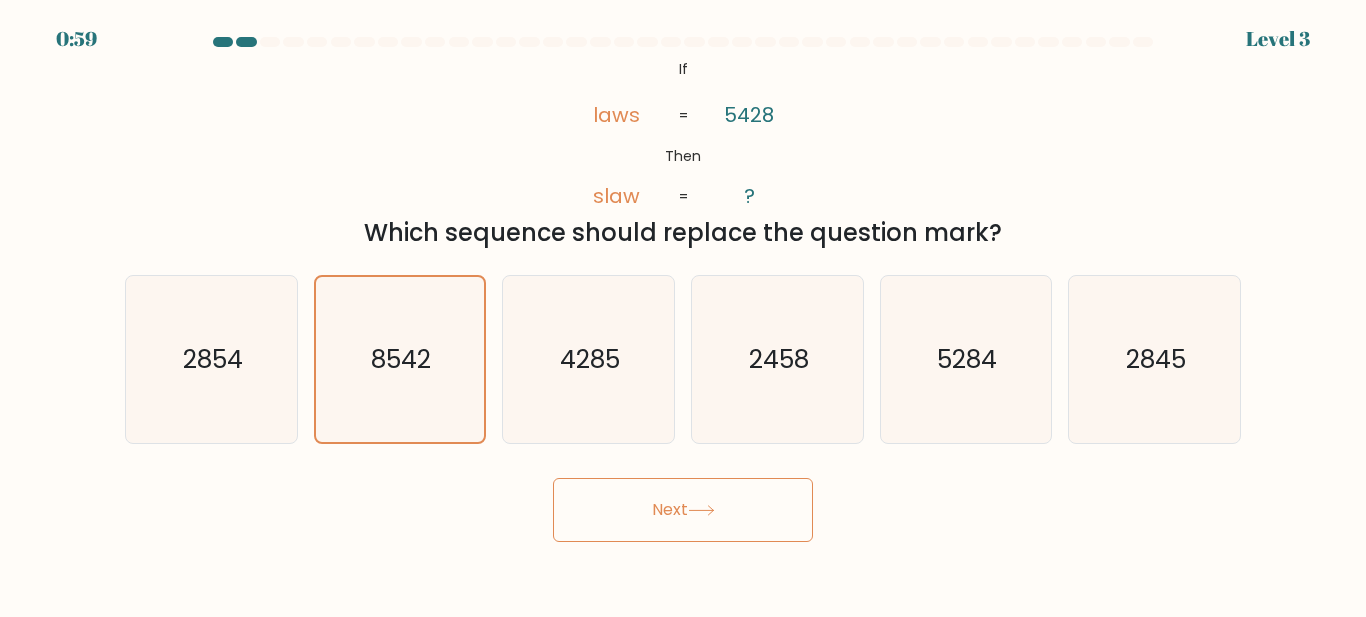 click on "Next" at bounding box center [683, 510] 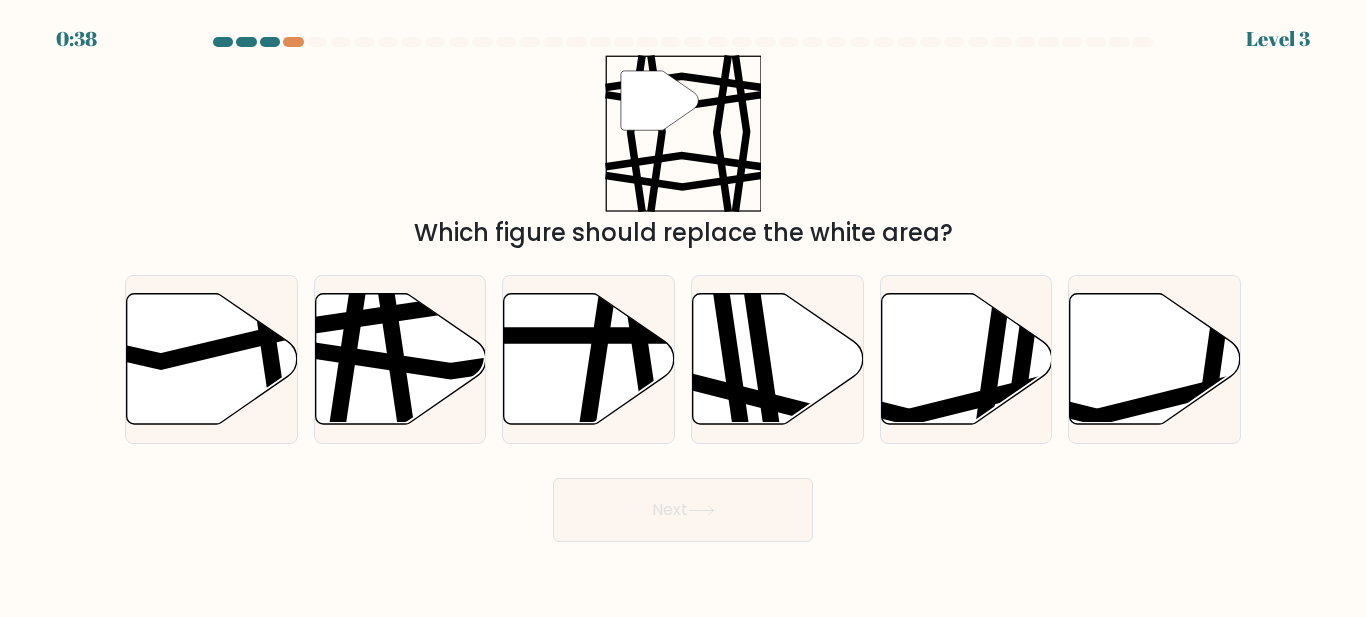 scroll, scrollTop: 0, scrollLeft: 0, axis: both 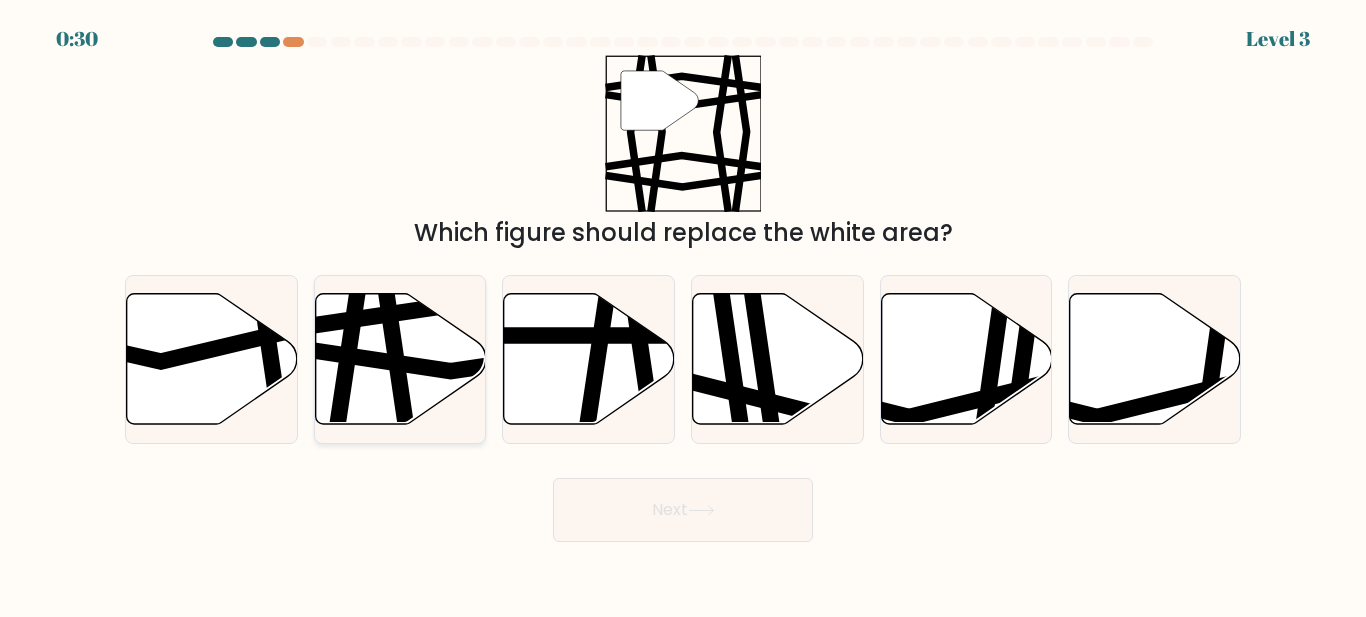 click at bounding box center (454, 358) 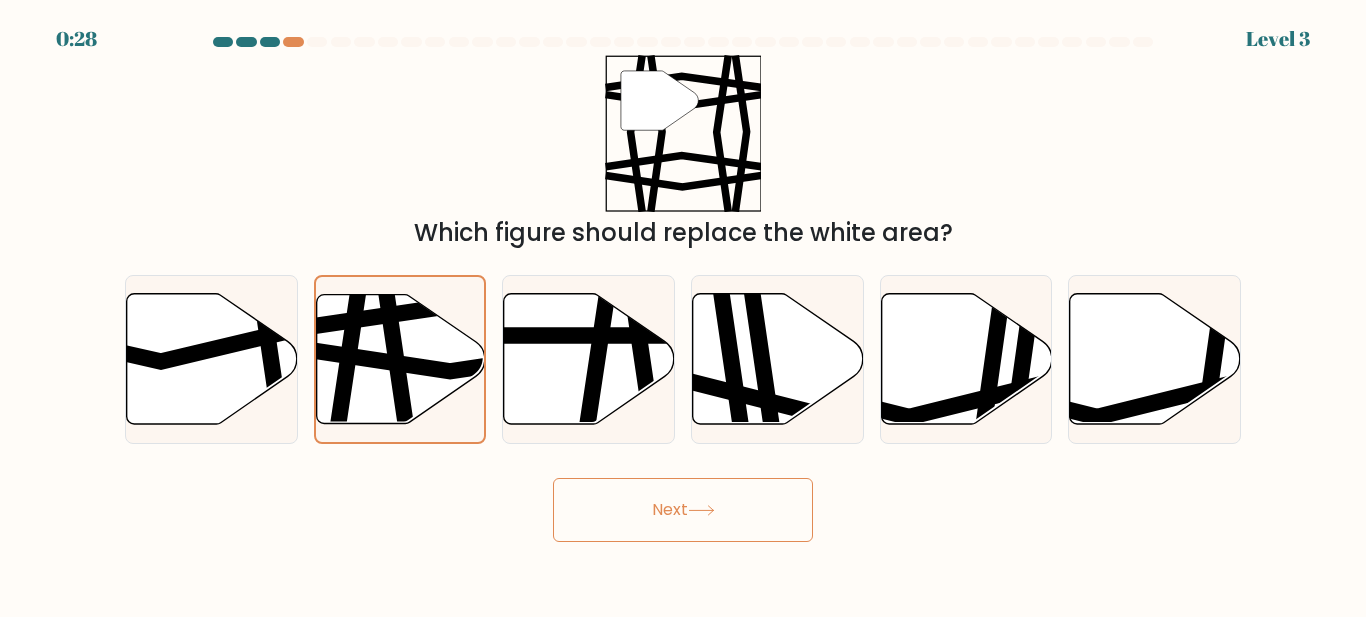 click on "Next" at bounding box center [683, 510] 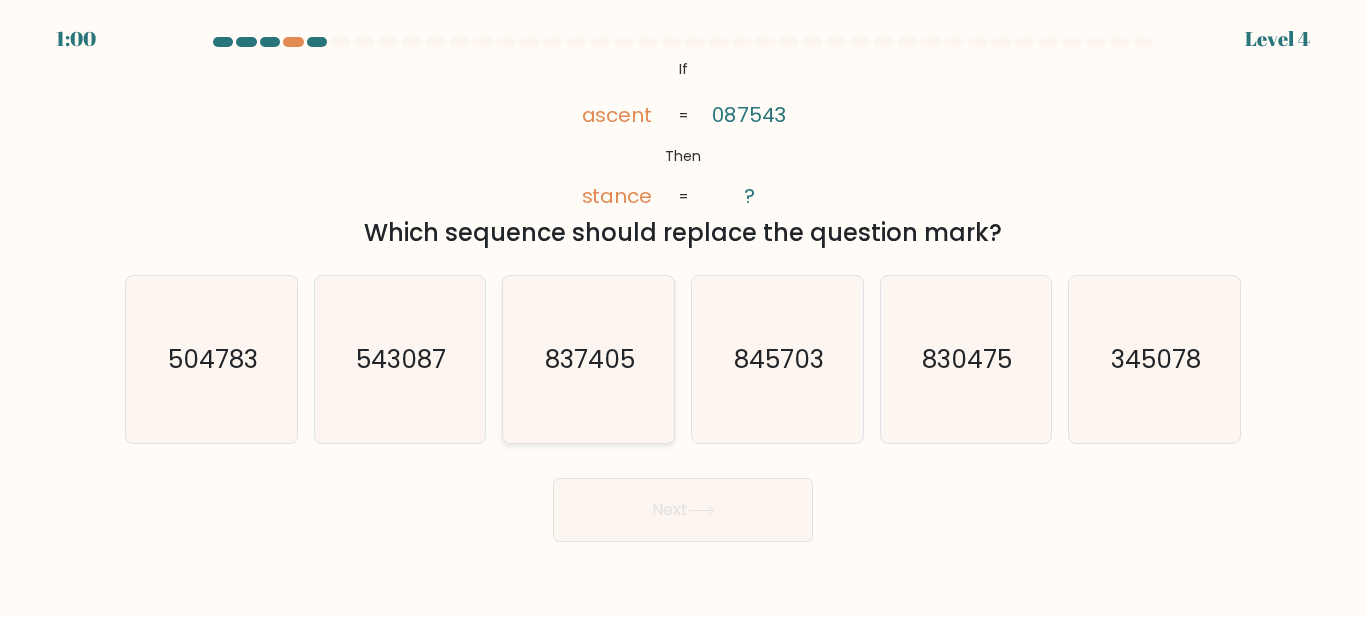 click on "837405" at bounding box center (590, 359) 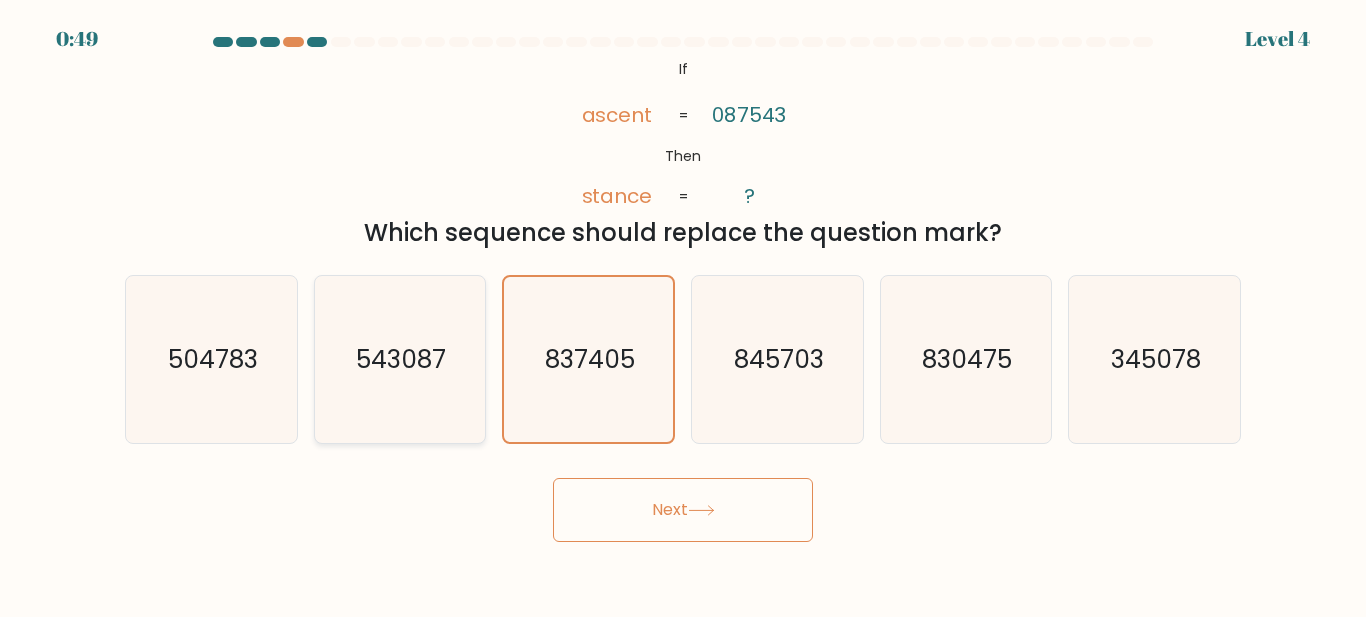click on "543087" at bounding box center (399, 359) 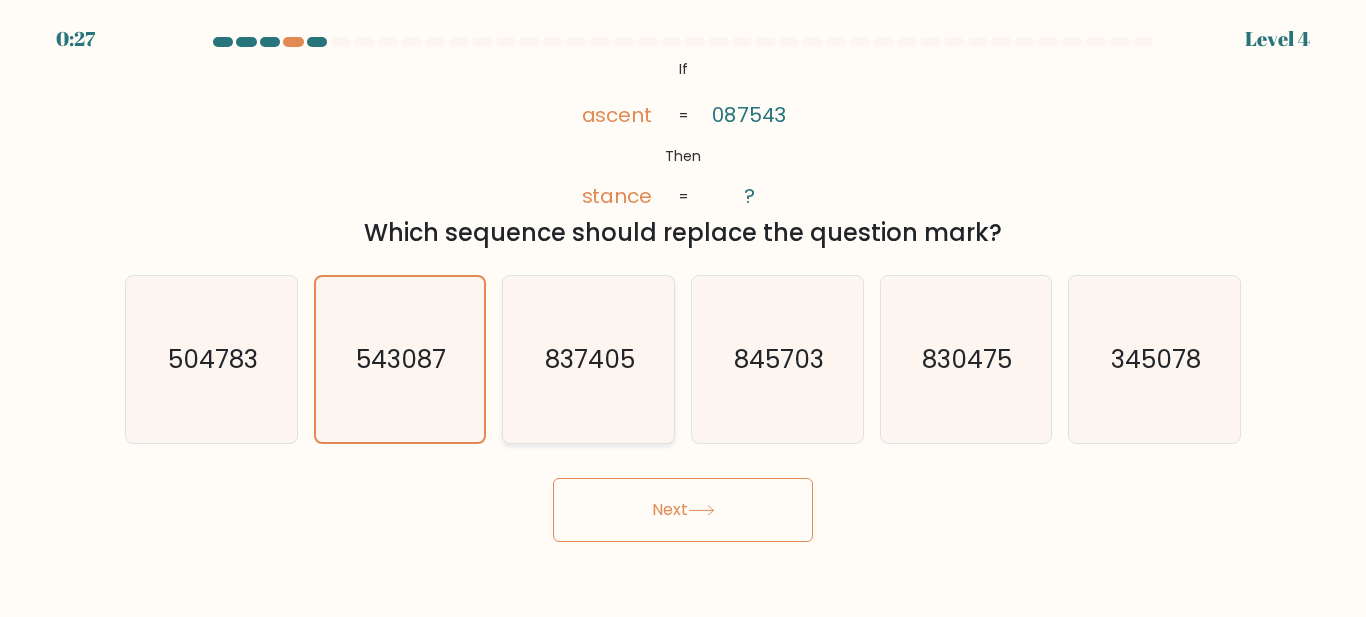 click on "837405" at bounding box center [588, 359] 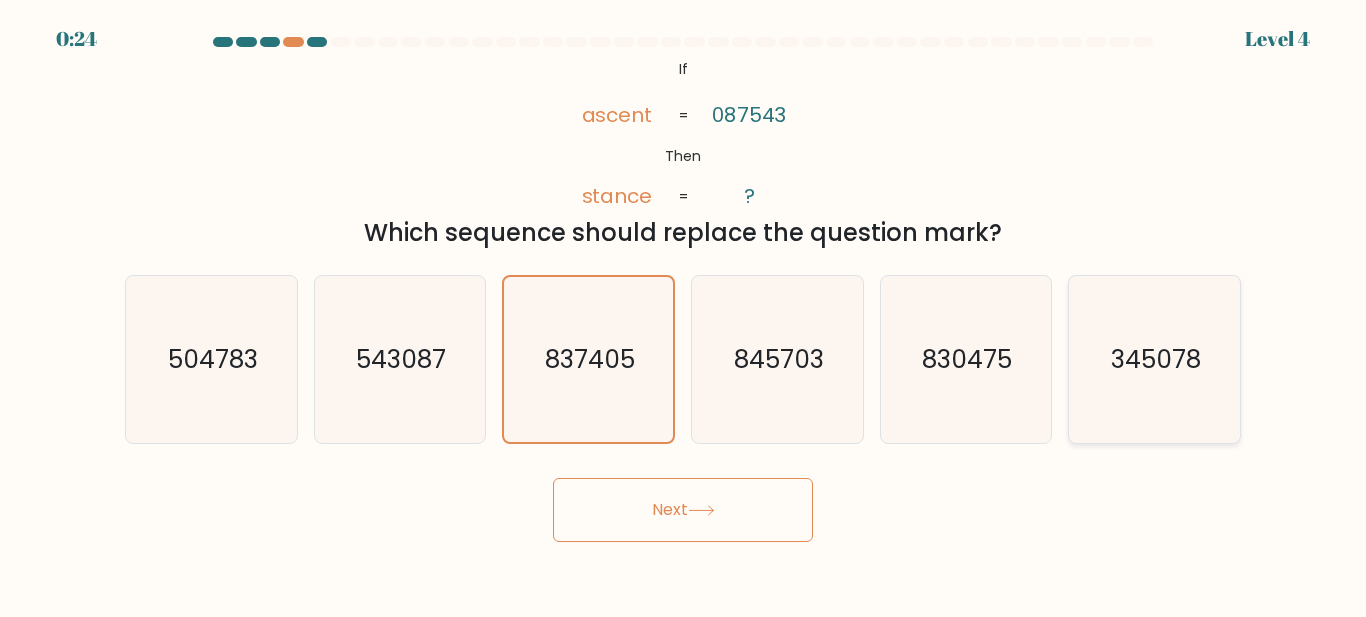 click on "345078" at bounding box center [1154, 359] 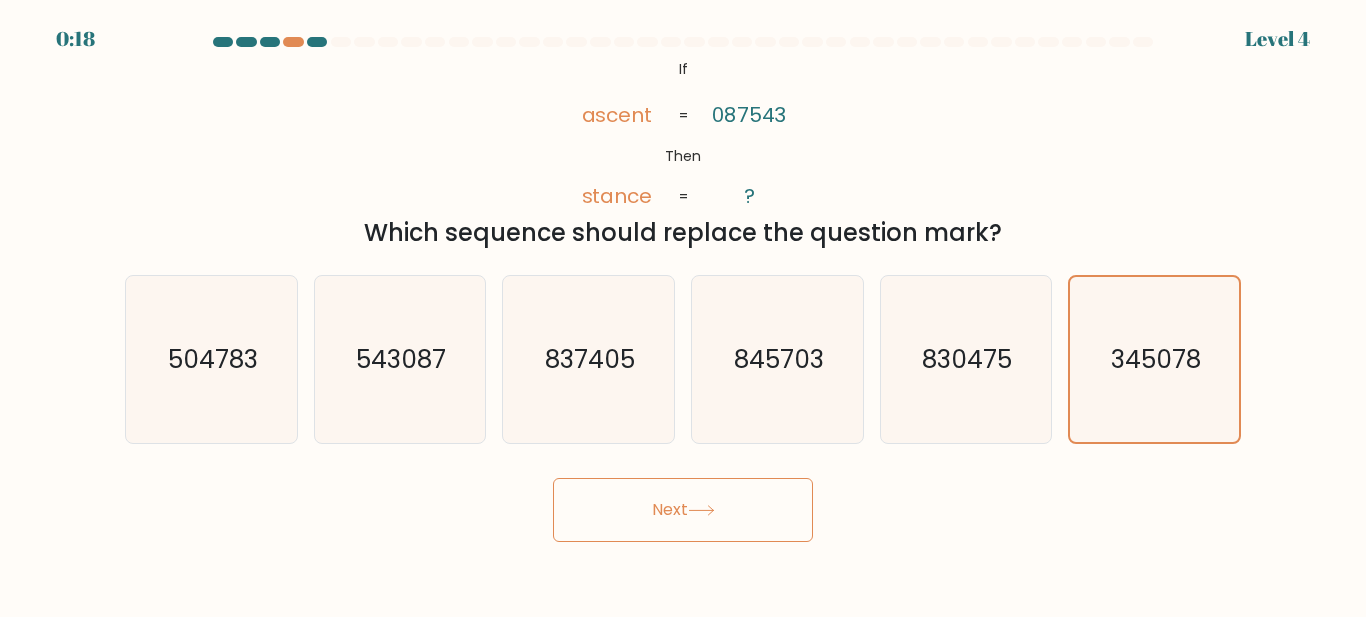 click on "Next" at bounding box center [683, 510] 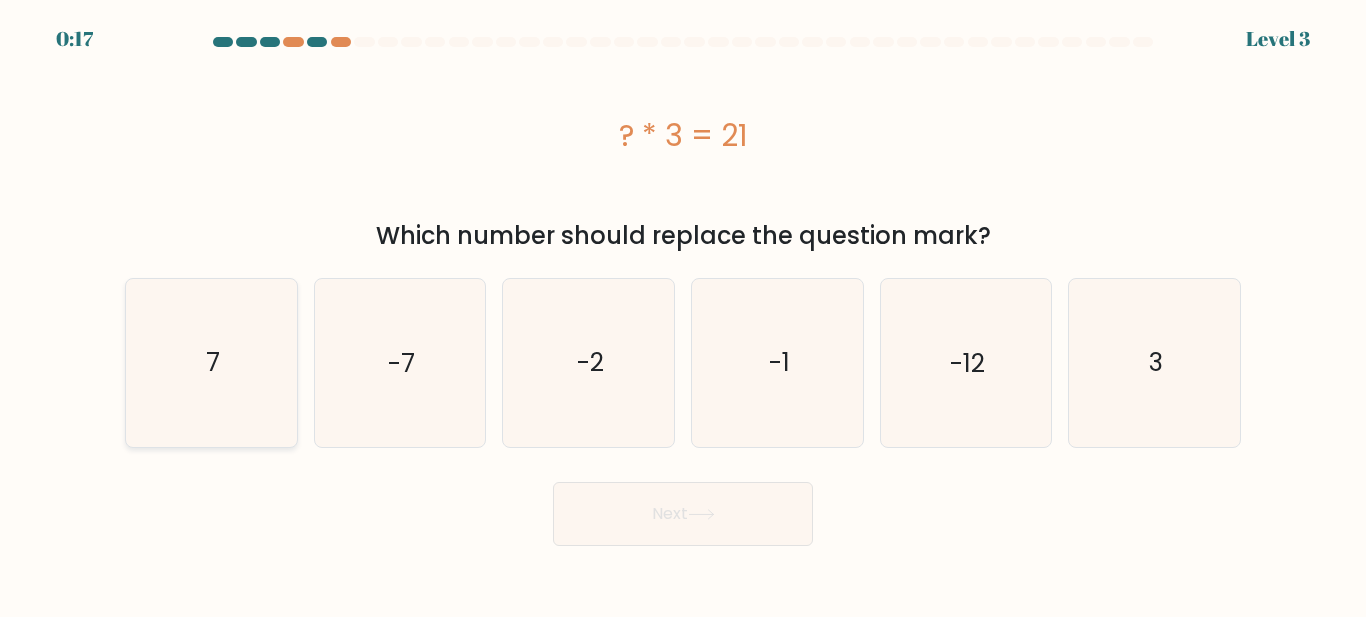 click on "7" at bounding box center [213, 362] 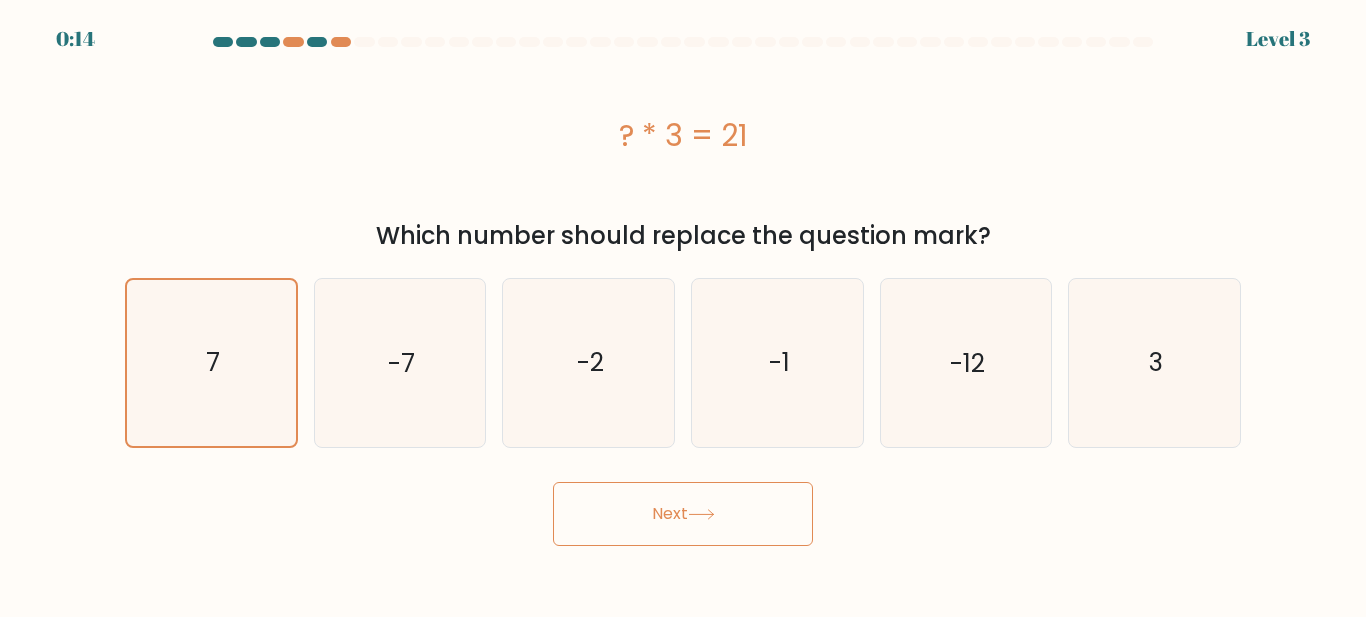 click on "Next" at bounding box center (683, 514) 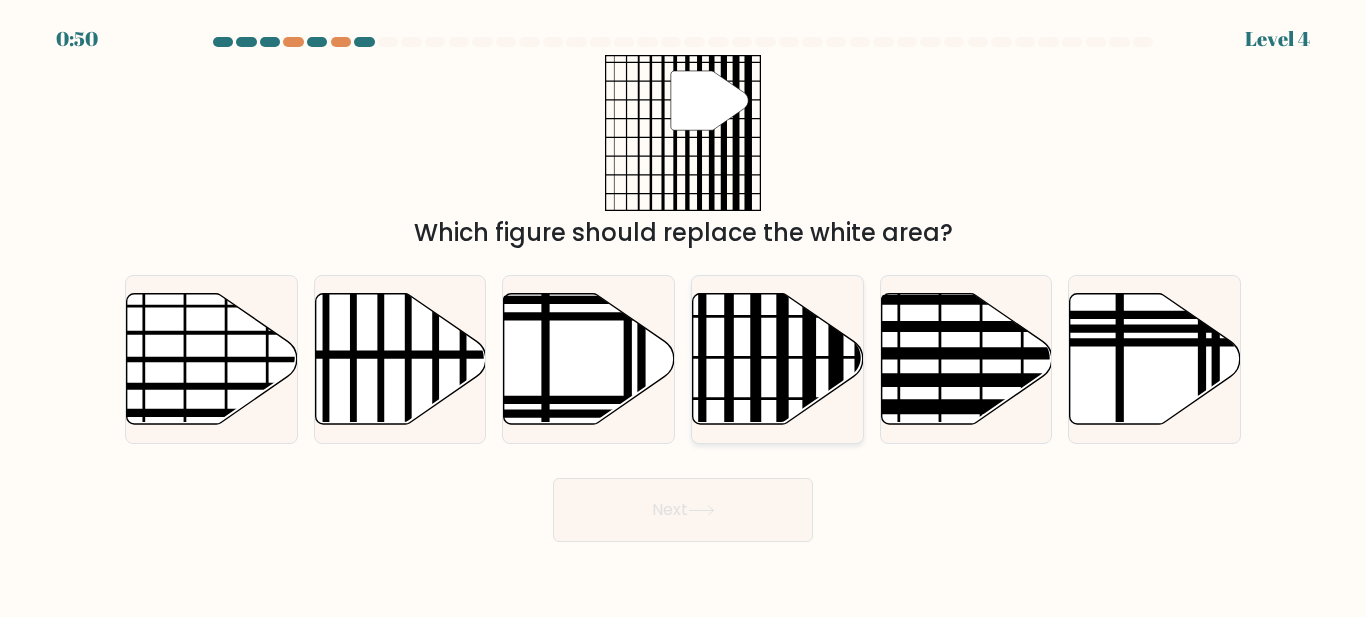 click at bounding box center (783, 430) 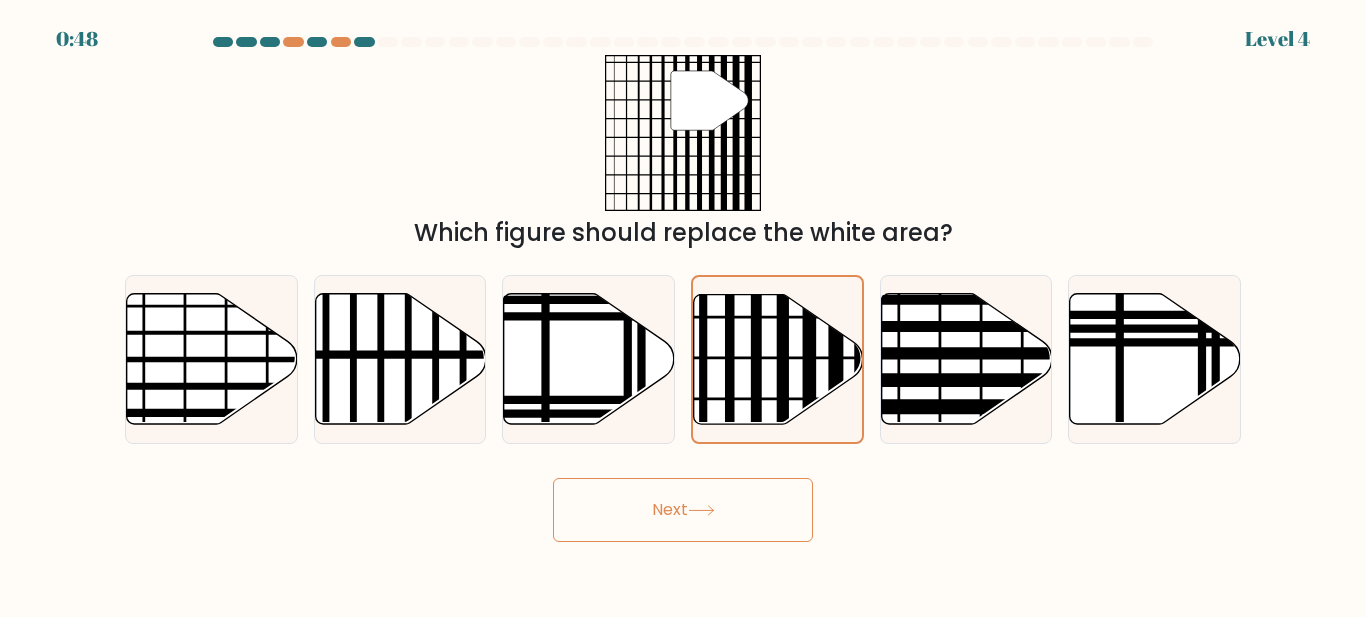 click on "Next" at bounding box center (683, 510) 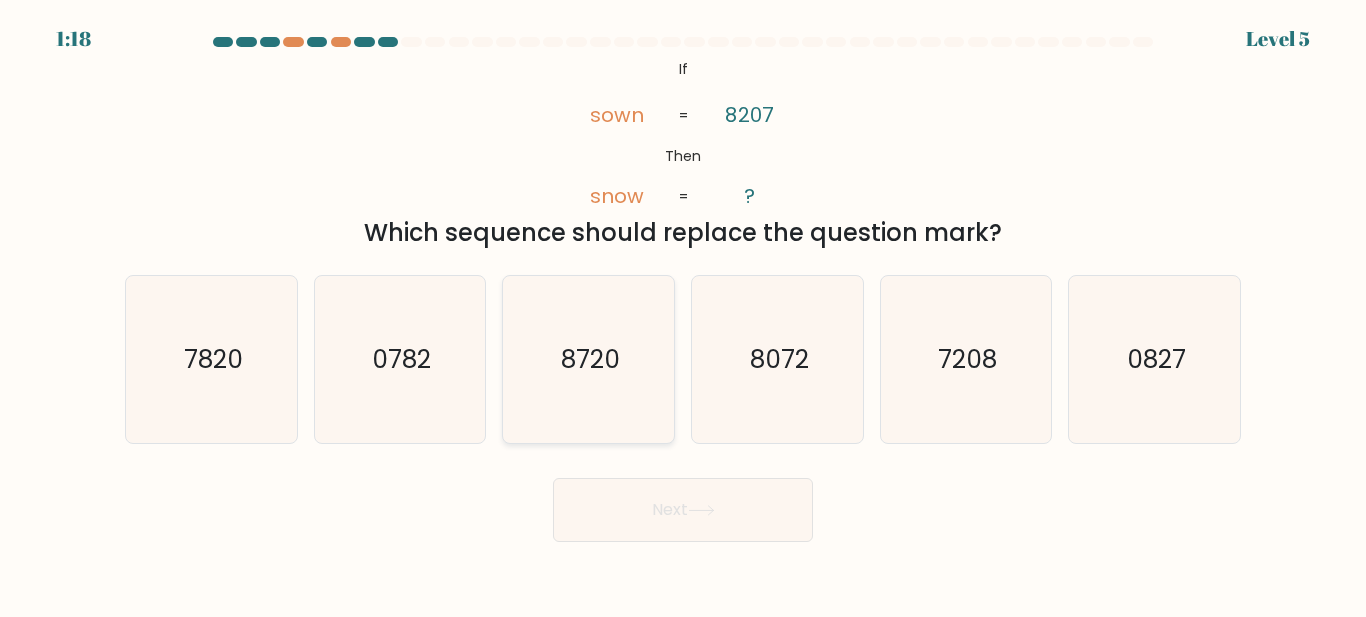 click on "8720" at bounding box center [588, 359] 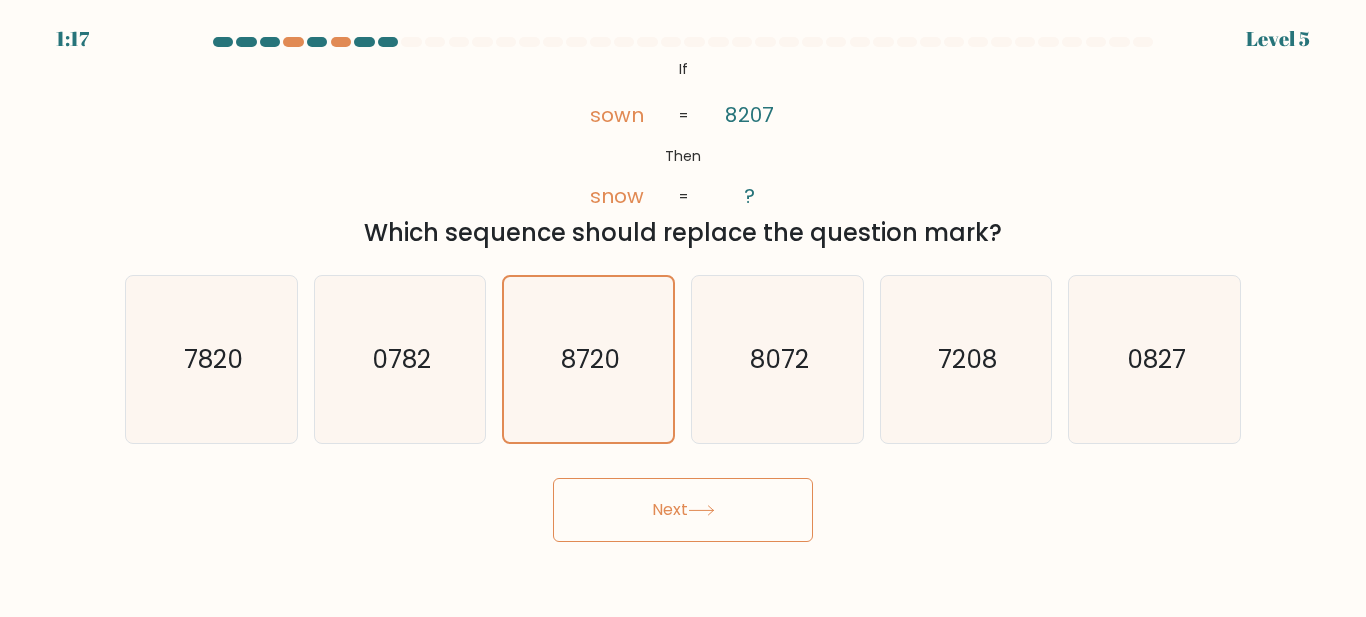 click on "Next" at bounding box center (683, 510) 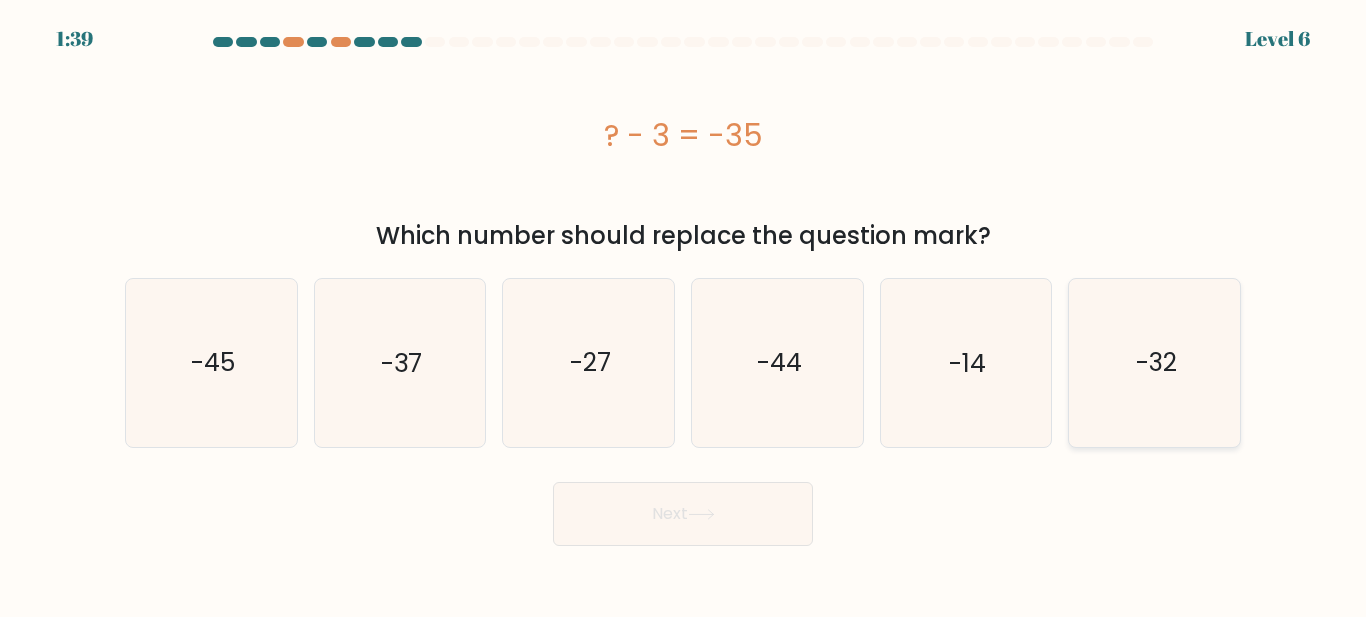 click on "-32" at bounding box center (1154, 362) 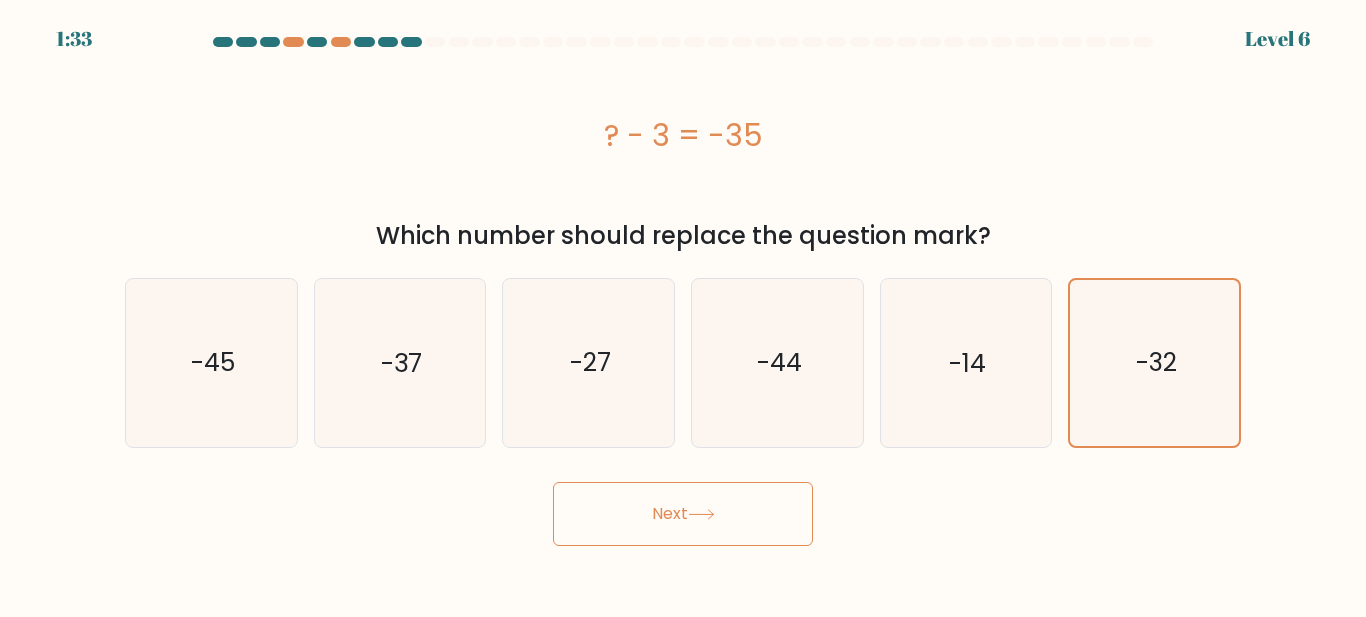click on "Next" at bounding box center [683, 514] 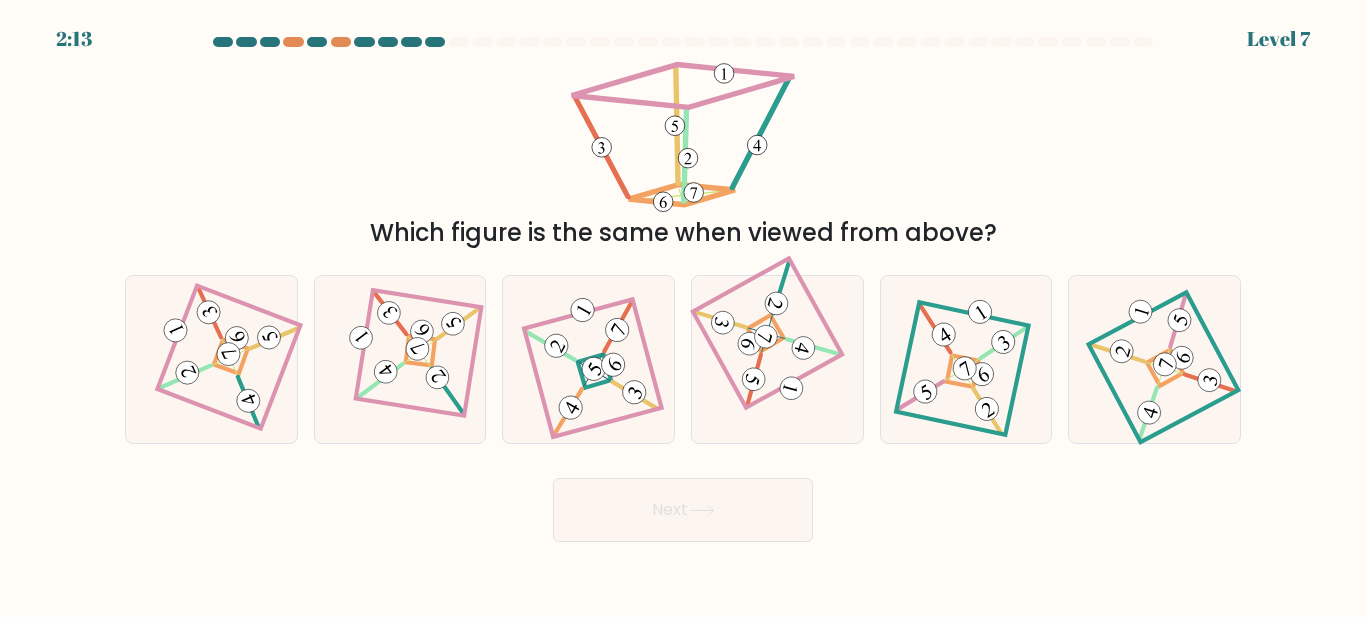 click on "Next" at bounding box center (683, 510) 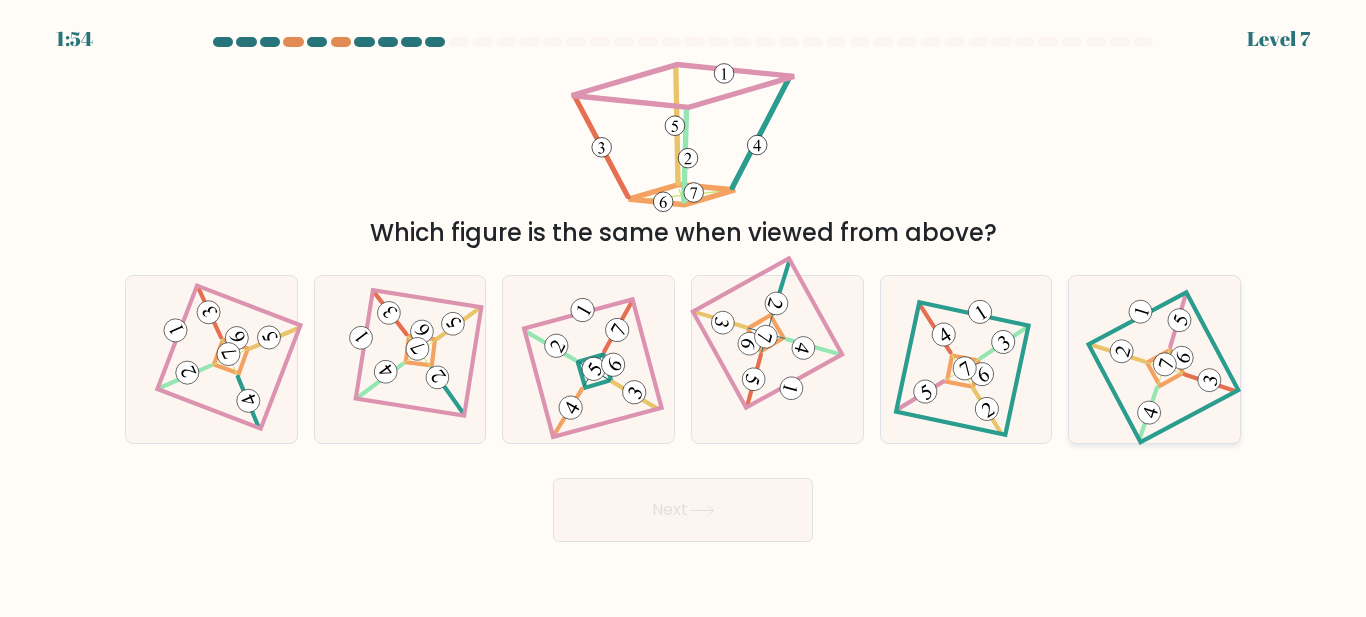 click at bounding box center (1154, 360) 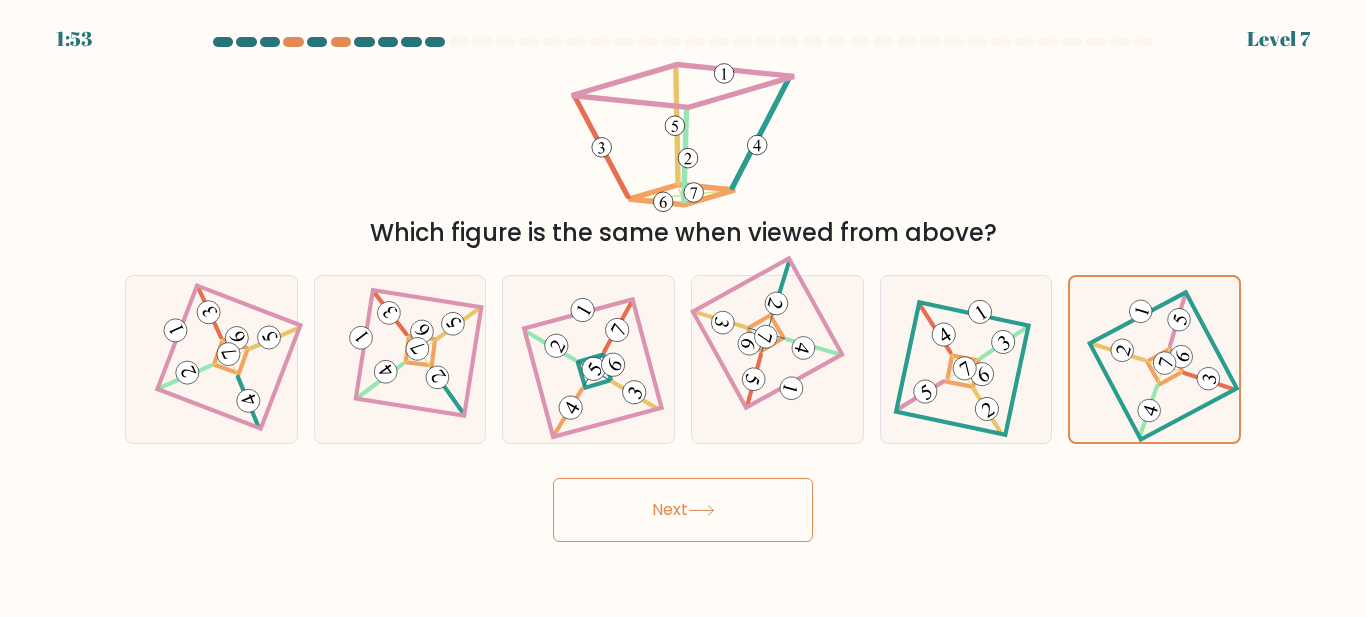 click on "Next" at bounding box center (683, 510) 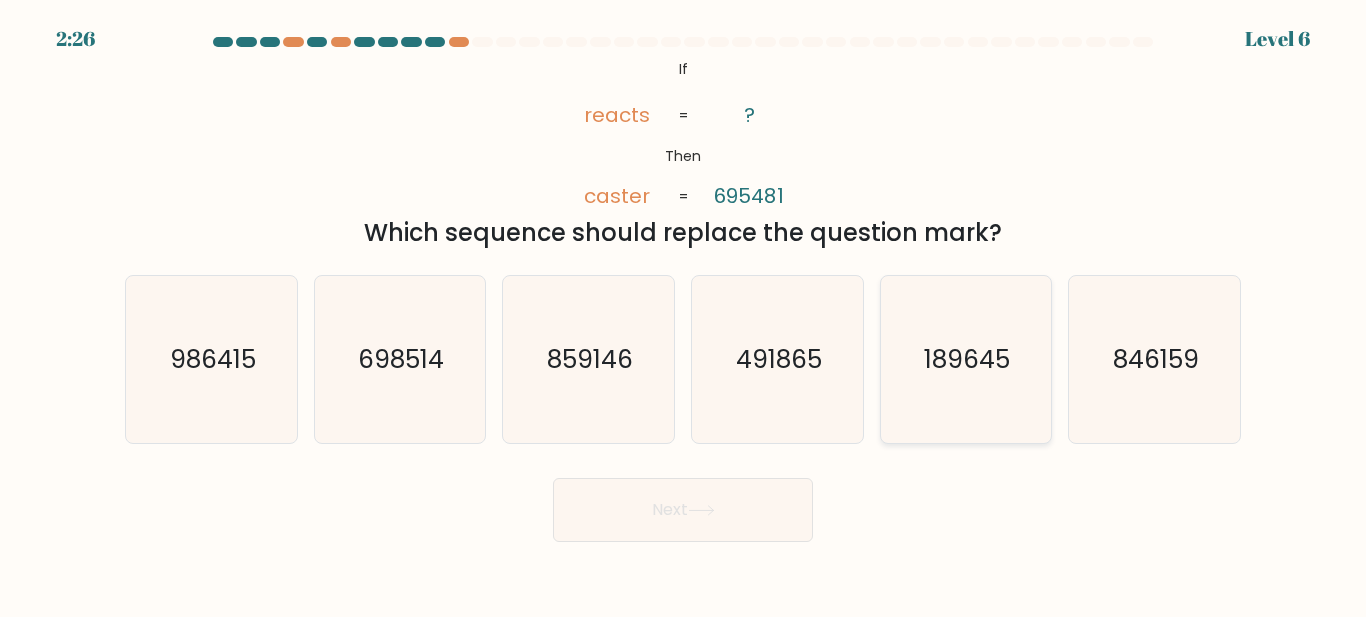 click on "189645" at bounding box center [965, 359] 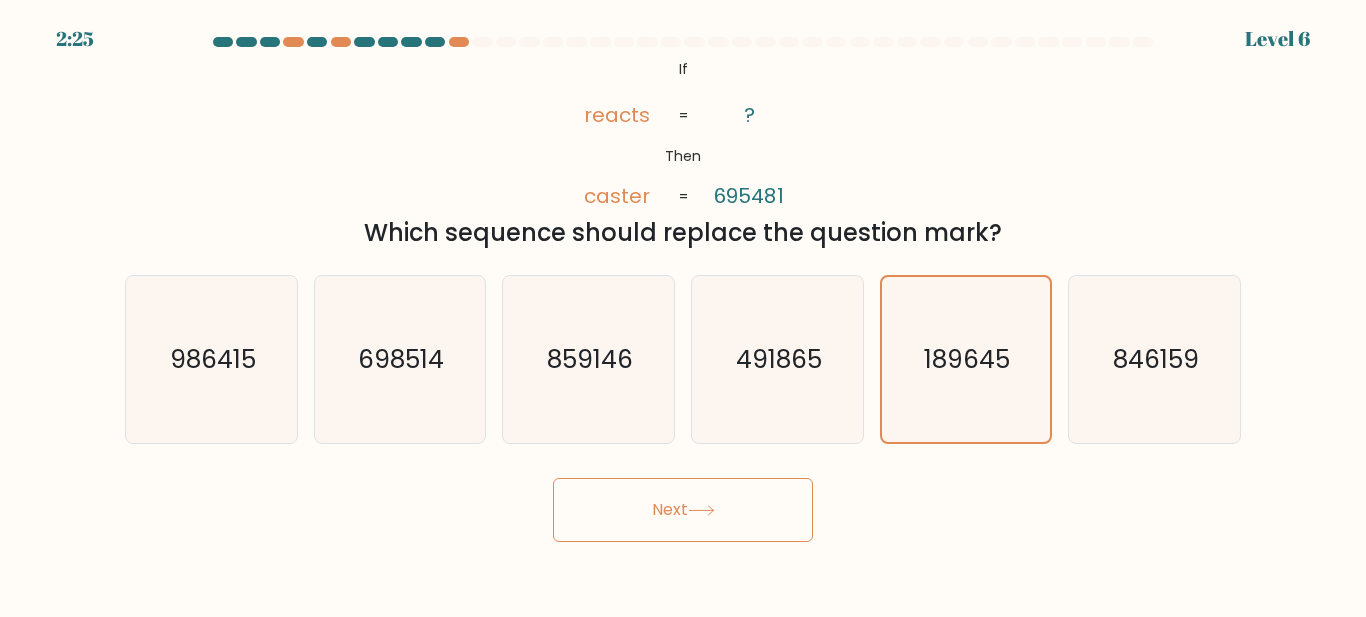 click on "Next" at bounding box center (683, 510) 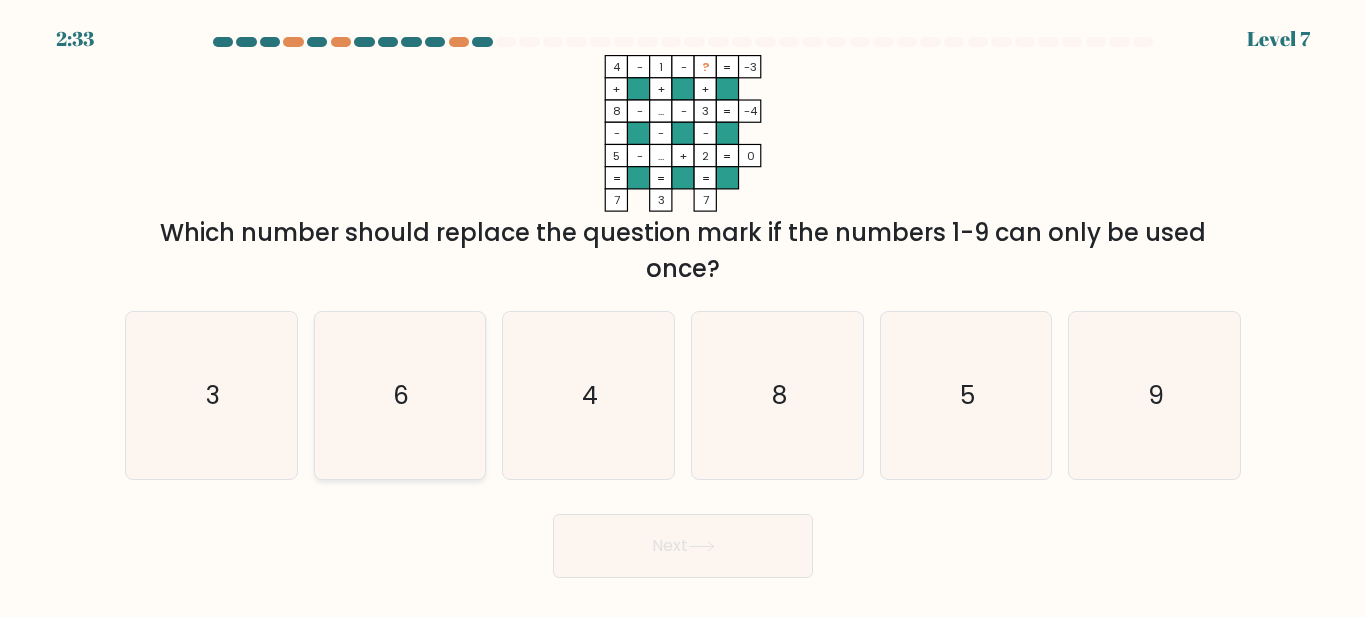 click on "6" at bounding box center [402, 395] 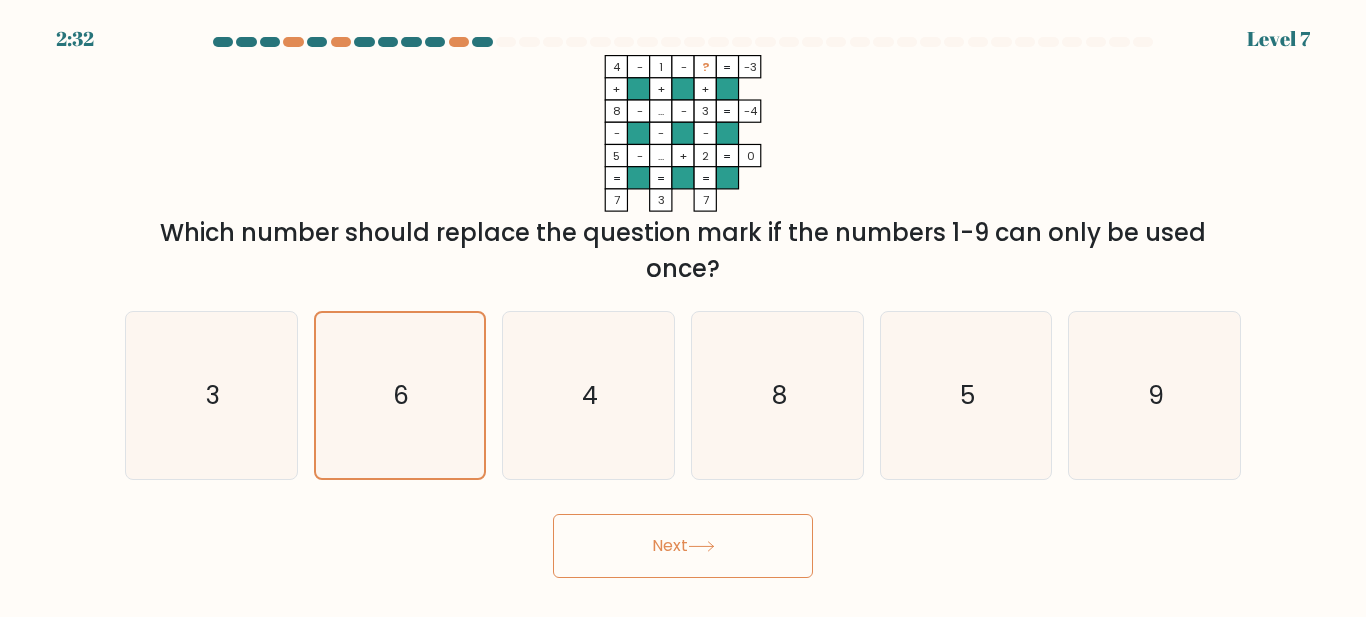 click on "Next" at bounding box center [683, 546] 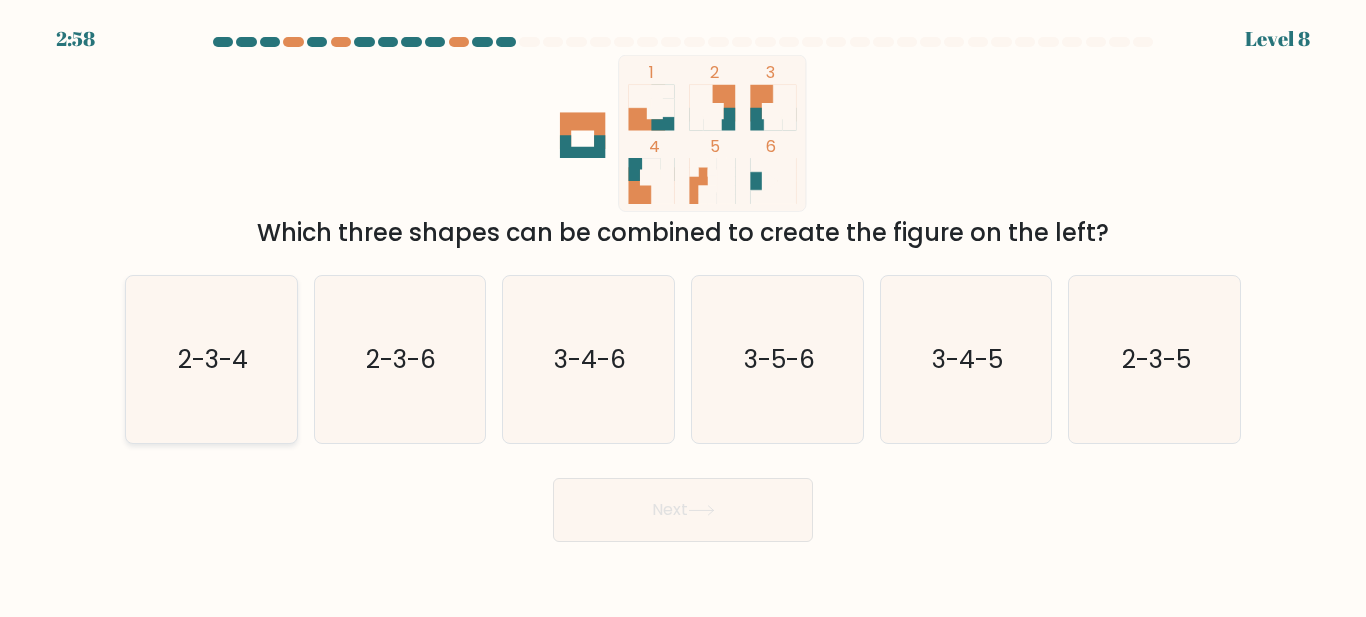 click on "2-3-4" at bounding box center (213, 359) 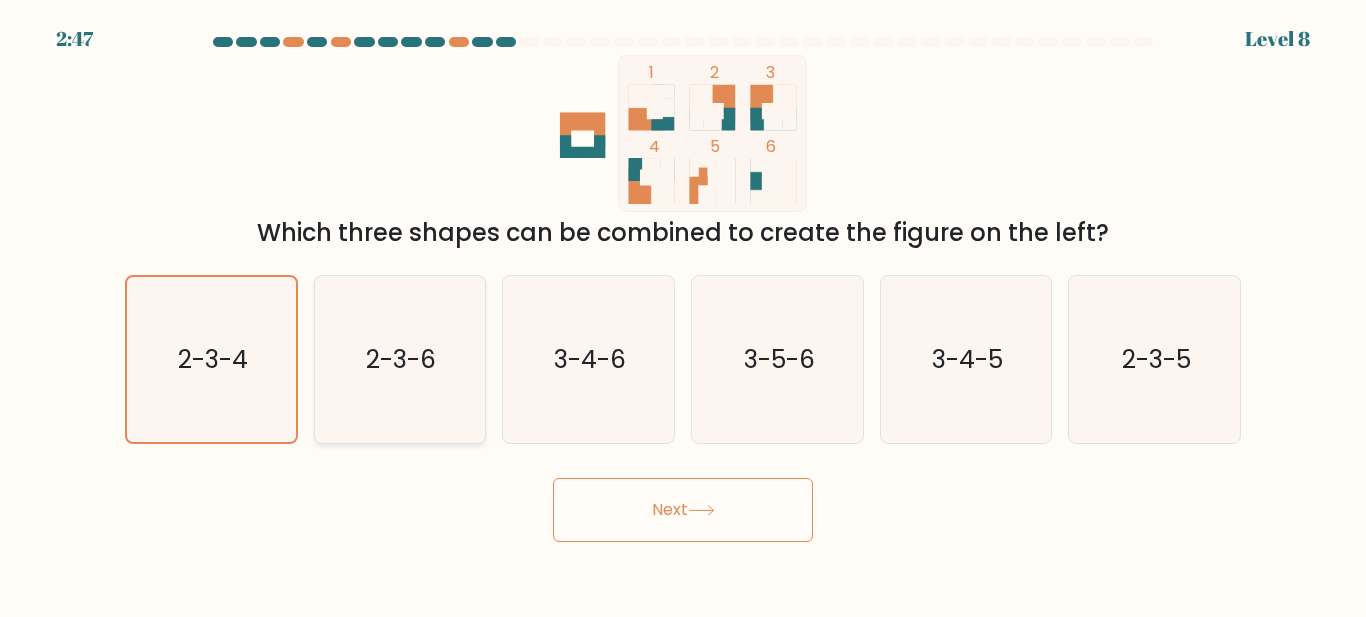 click on "2-3-6" at bounding box center (402, 359) 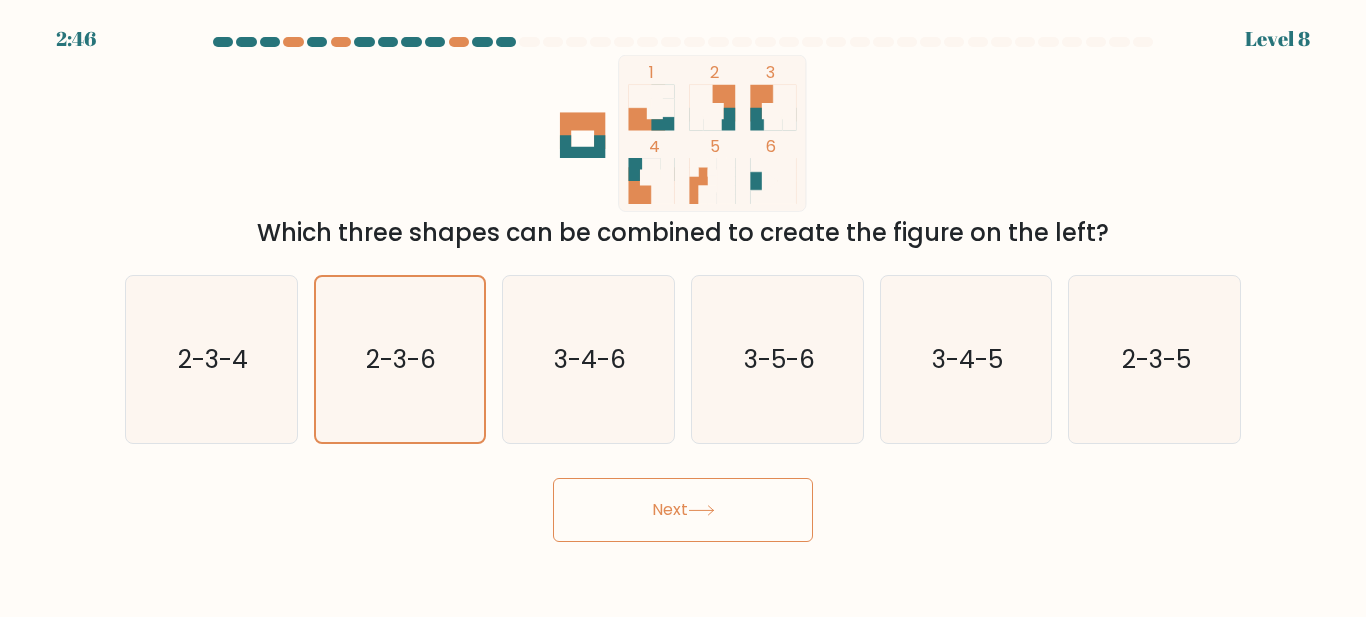 click on "Next" at bounding box center (683, 510) 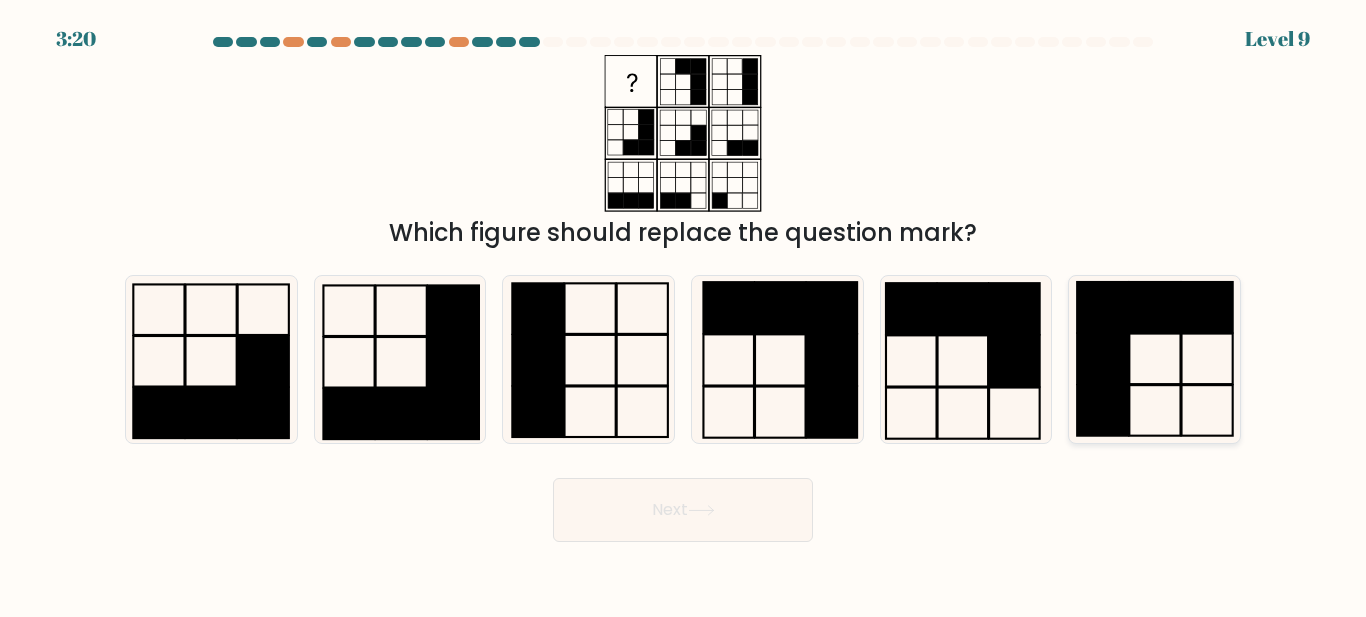 click at bounding box center (1154, 359) 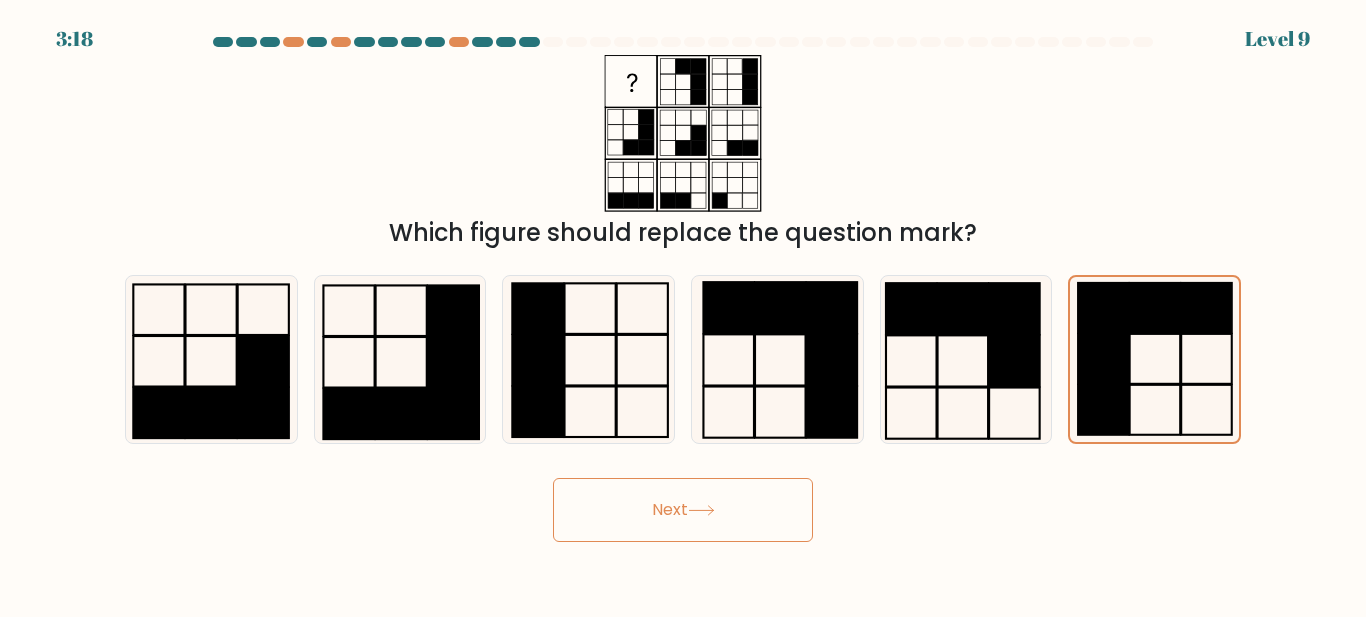 click on "Next" at bounding box center [683, 510] 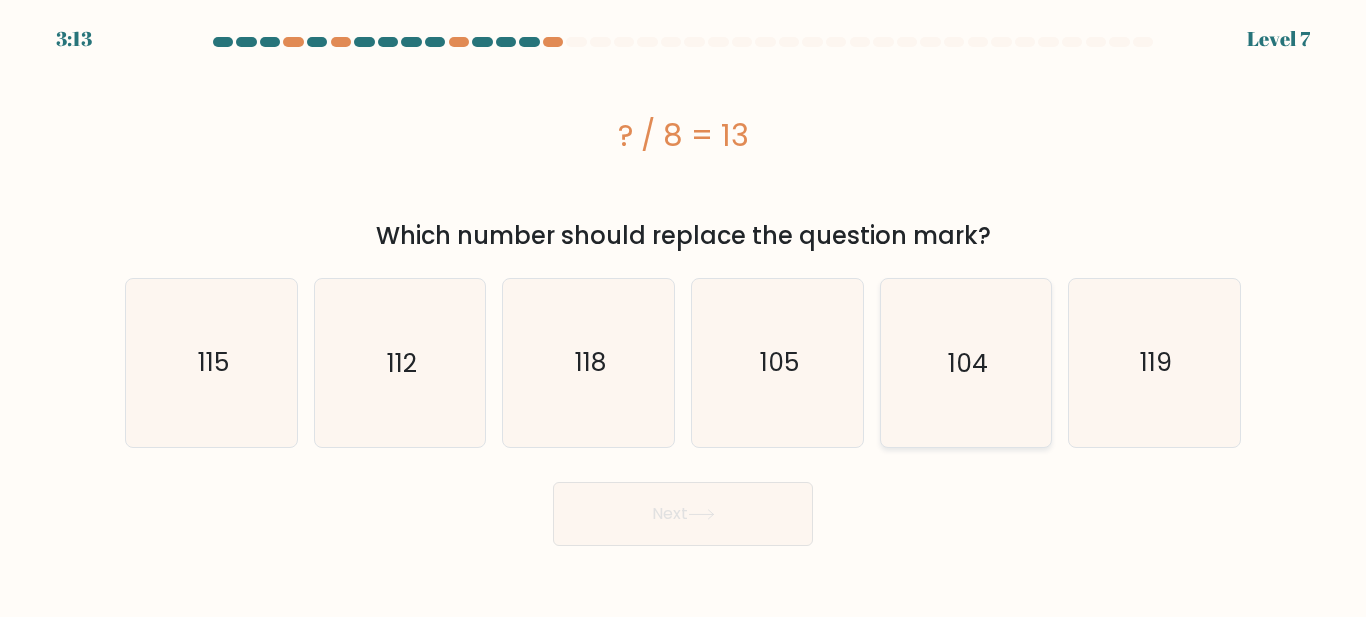 click on "104" at bounding box center [965, 362] 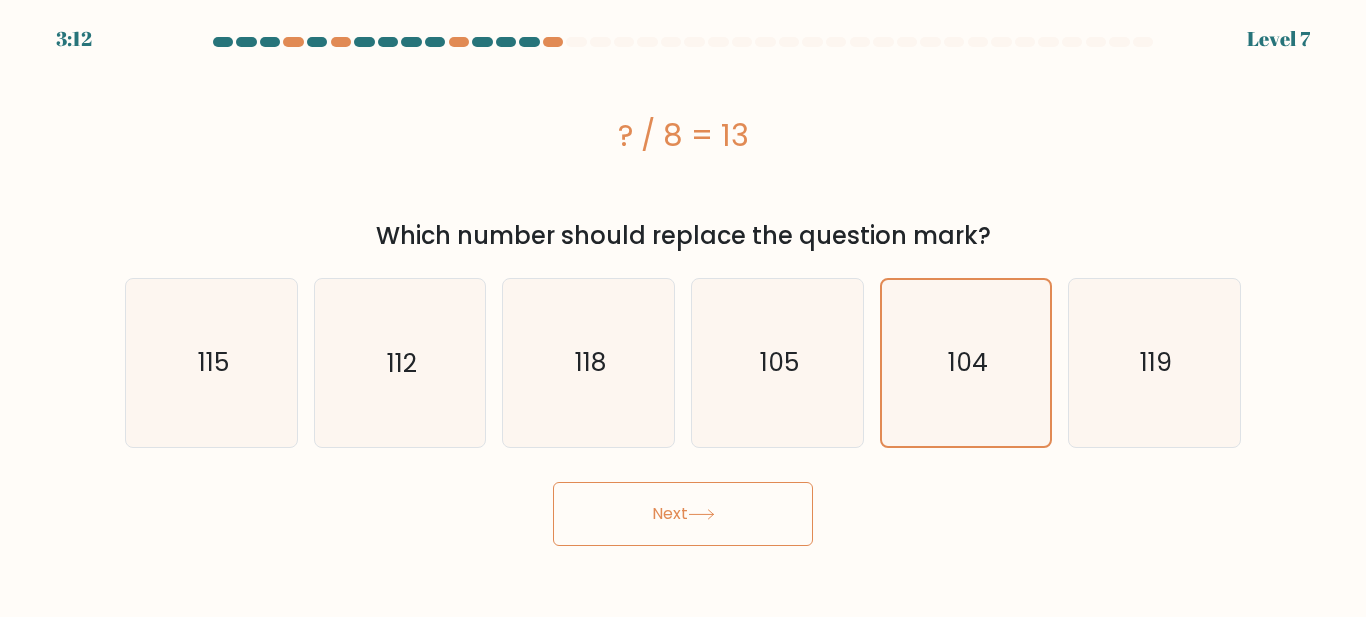 click on "Next" at bounding box center [683, 514] 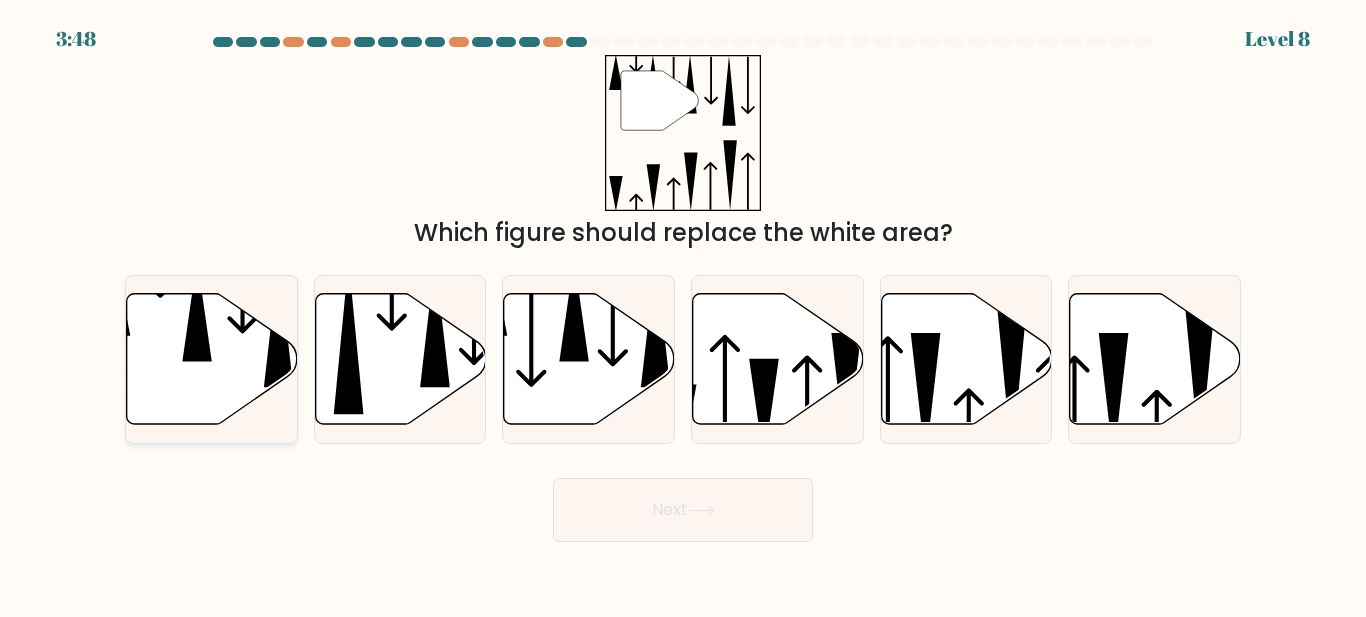 click at bounding box center [212, 359] 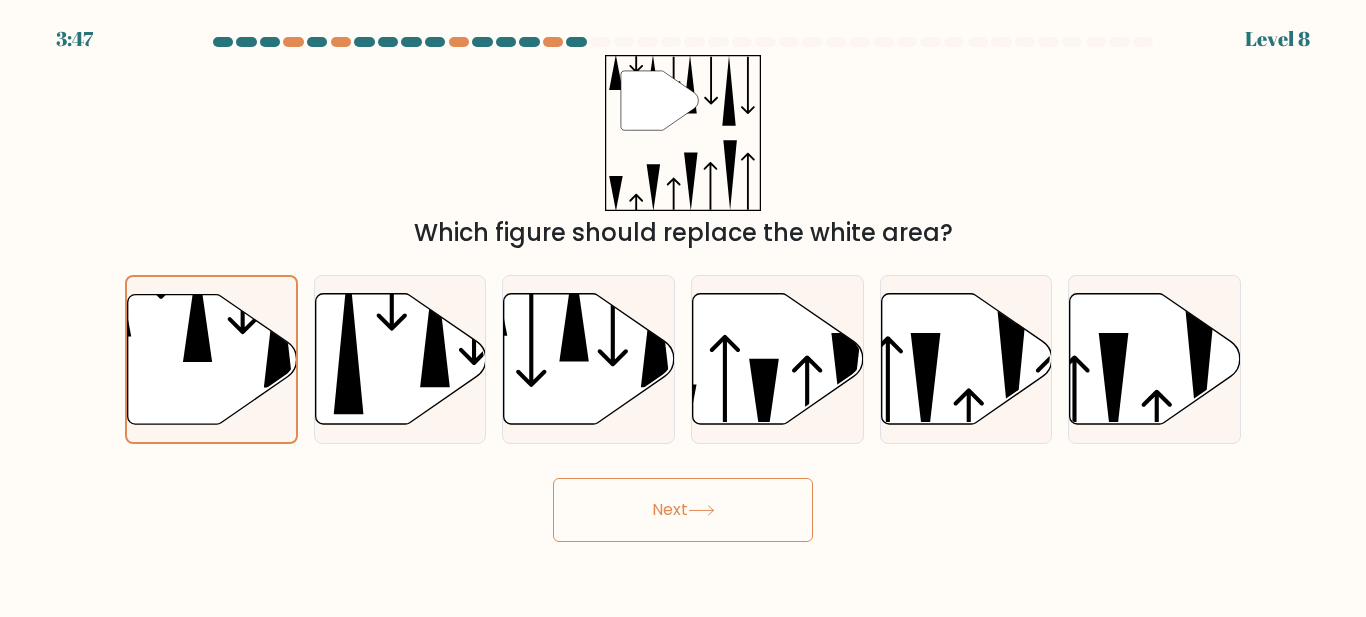 click on "Next" at bounding box center [683, 510] 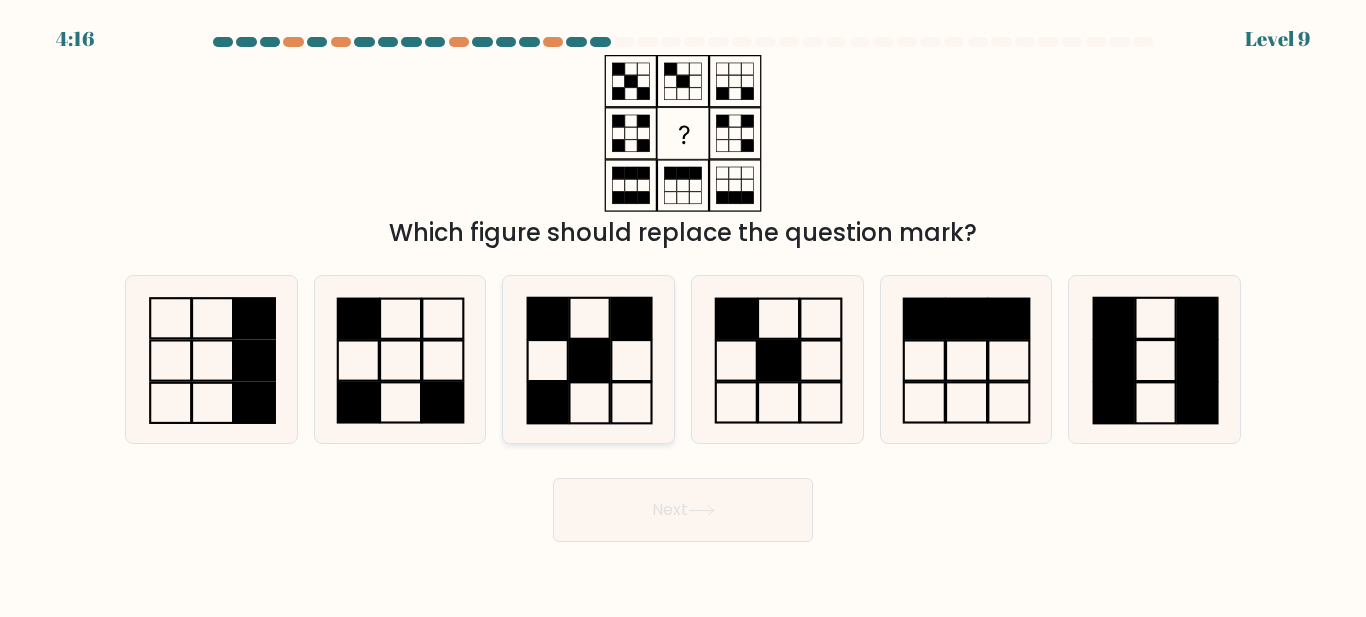 click at bounding box center [590, 360] 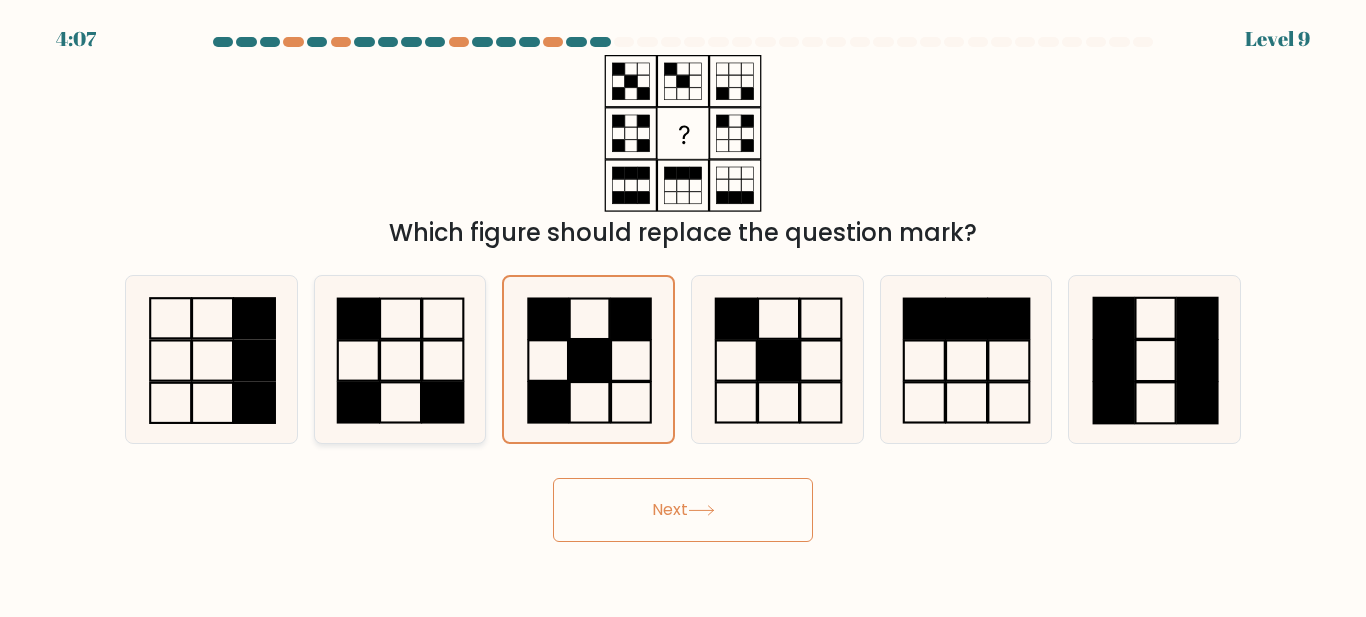 click at bounding box center (399, 359) 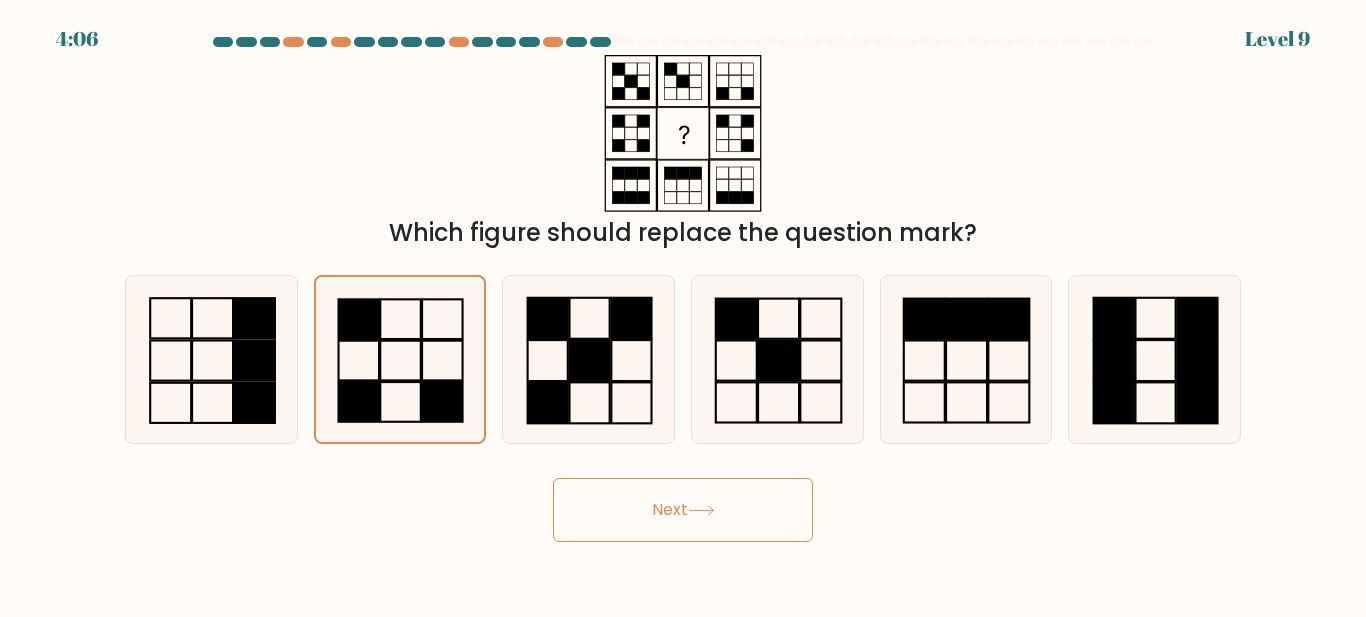 click on "Next" at bounding box center [683, 510] 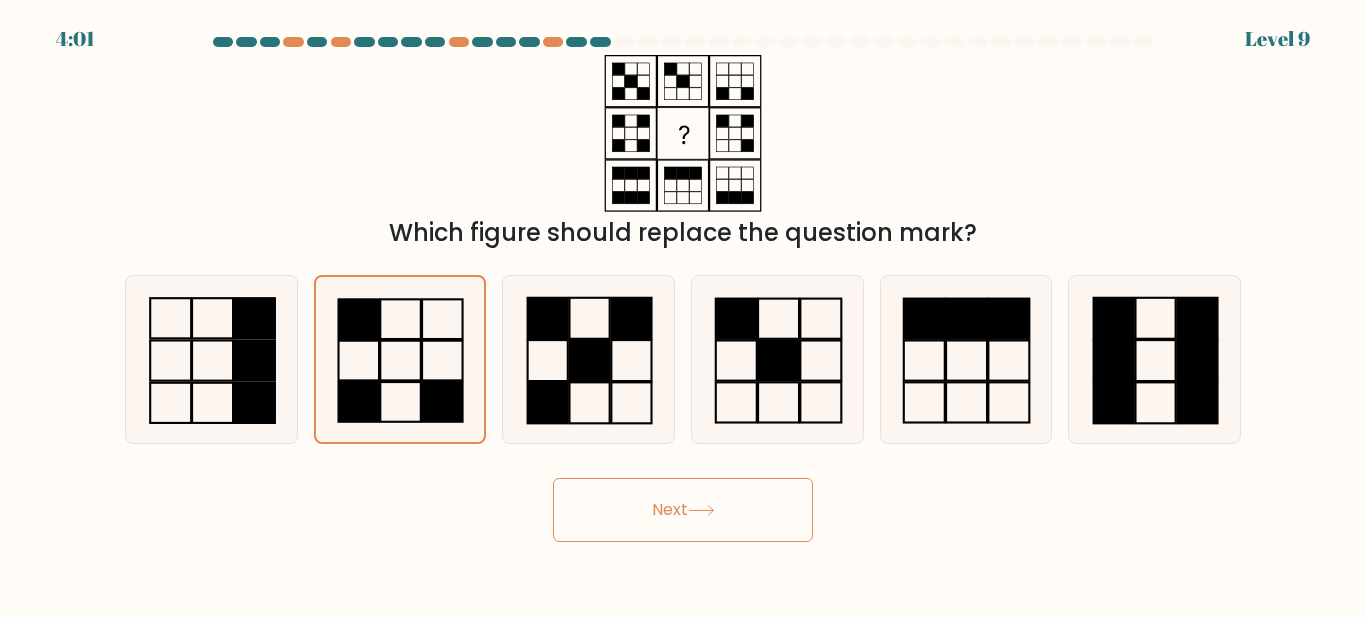 click on "Next" at bounding box center (683, 510) 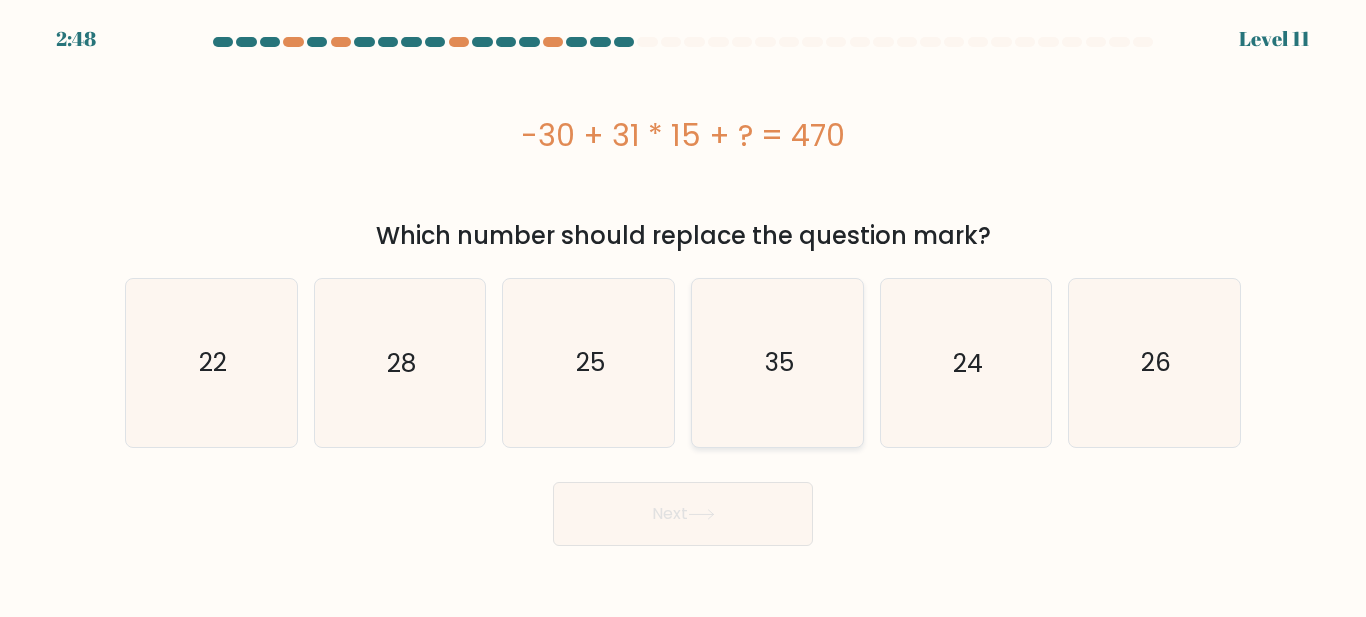 click on "35" at bounding box center (777, 362) 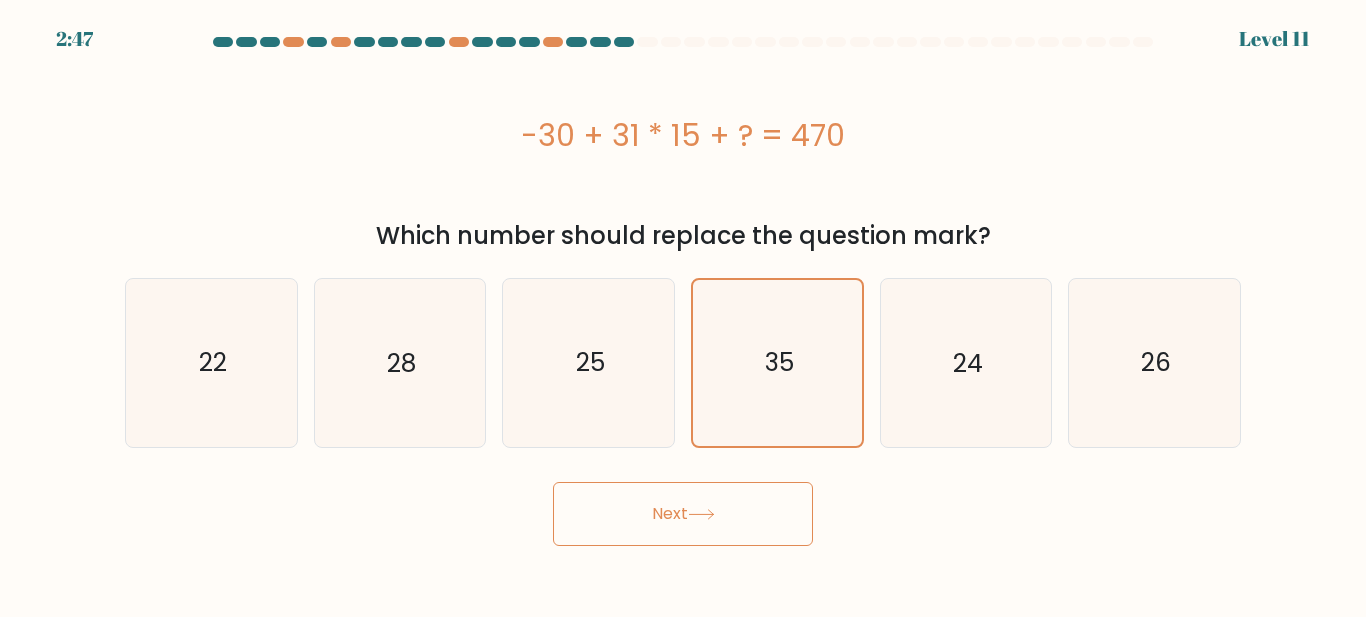 click at bounding box center (701, 514) 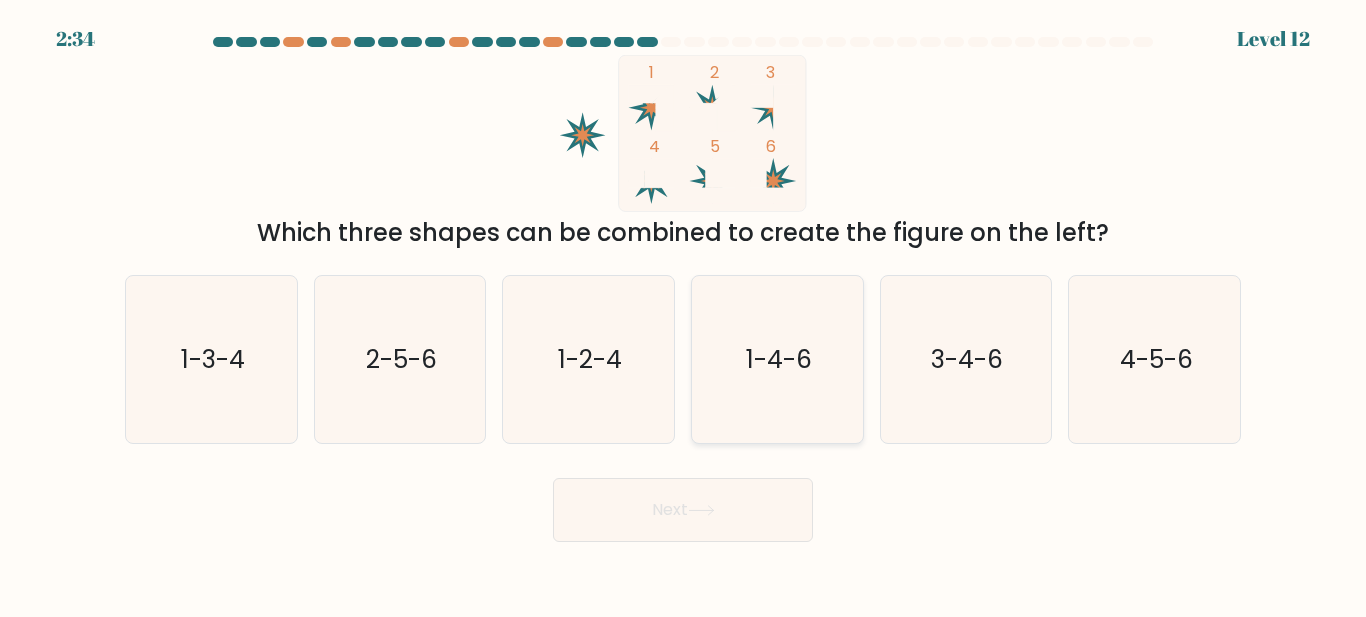 click on "1-4-6" at bounding box center (779, 359) 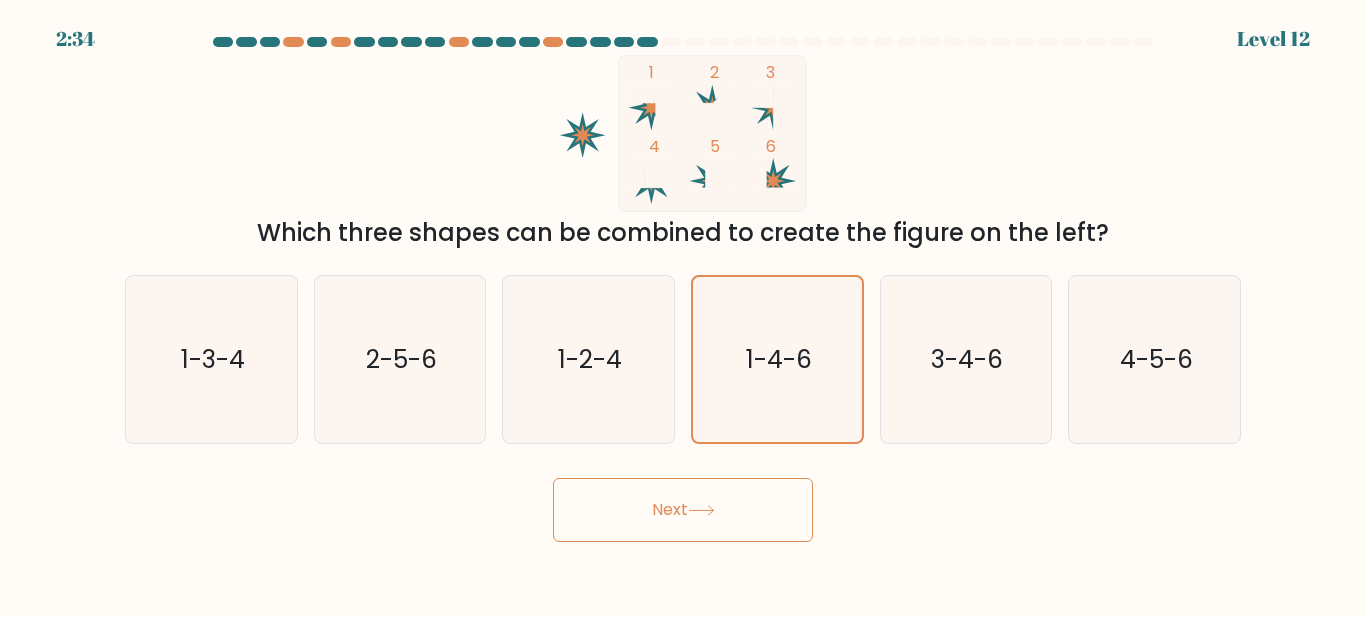 click on "Next" at bounding box center [683, 510] 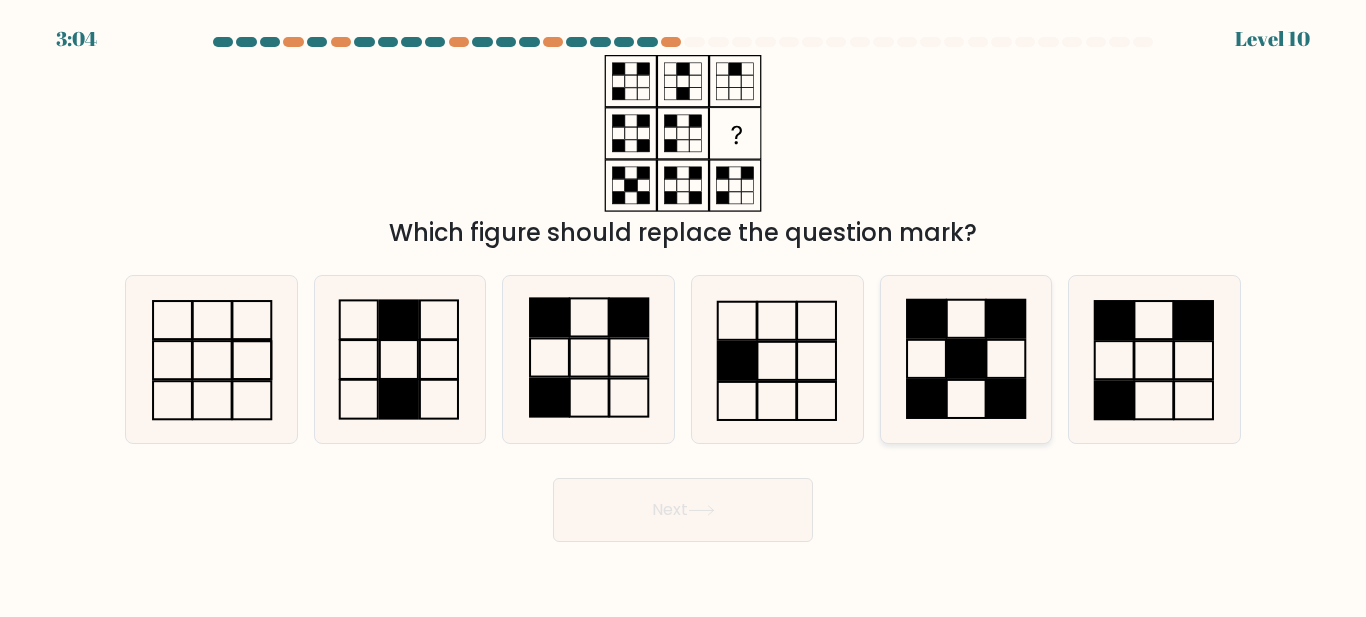 click at bounding box center (965, 359) 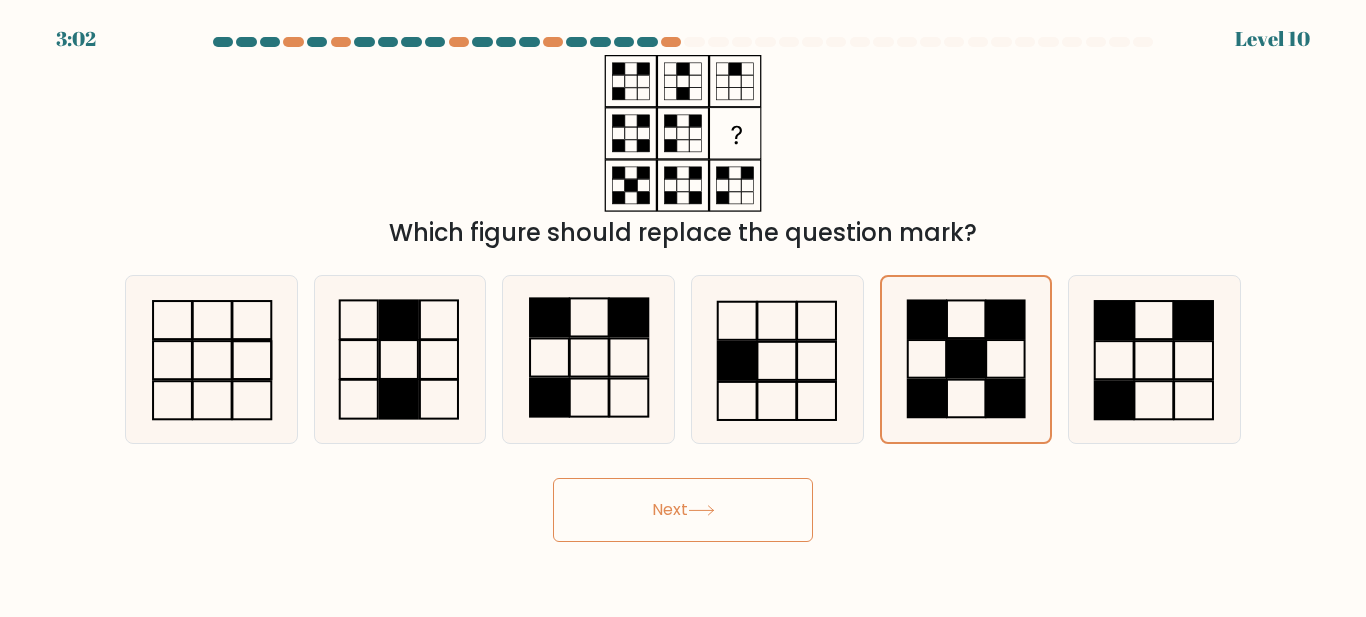 click on "Next" at bounding box center [683, 510] 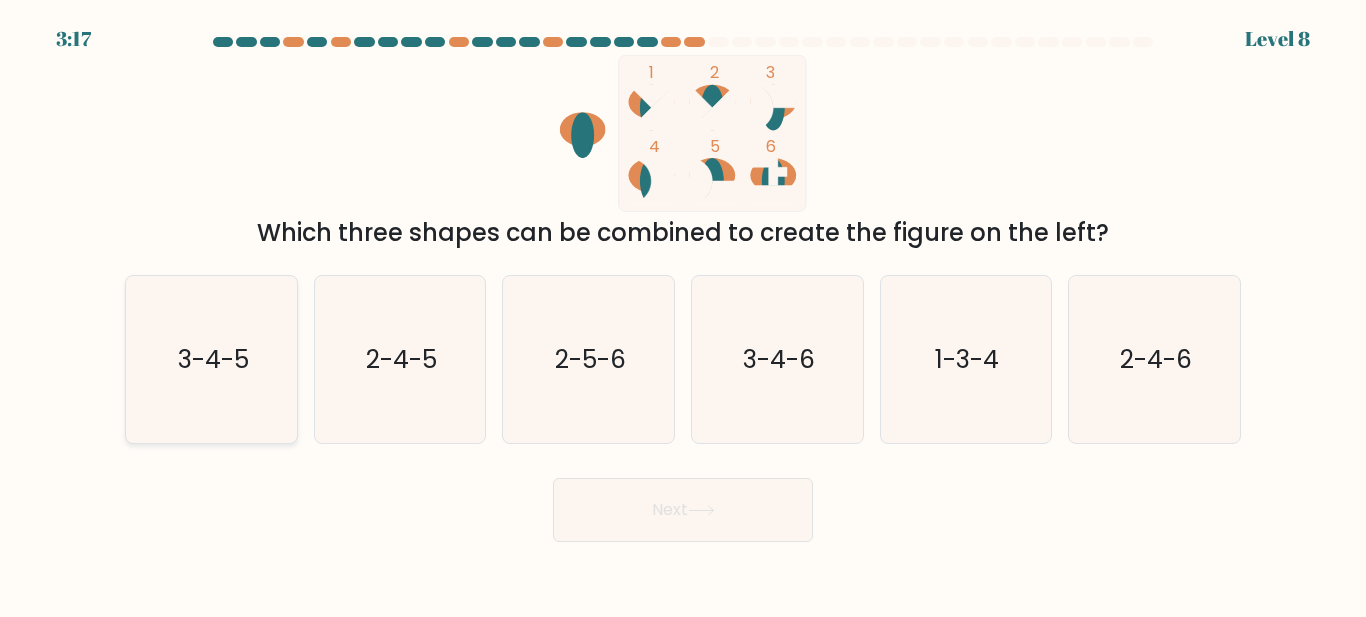 click on "3-4-5" at bounding box center [211, 359] 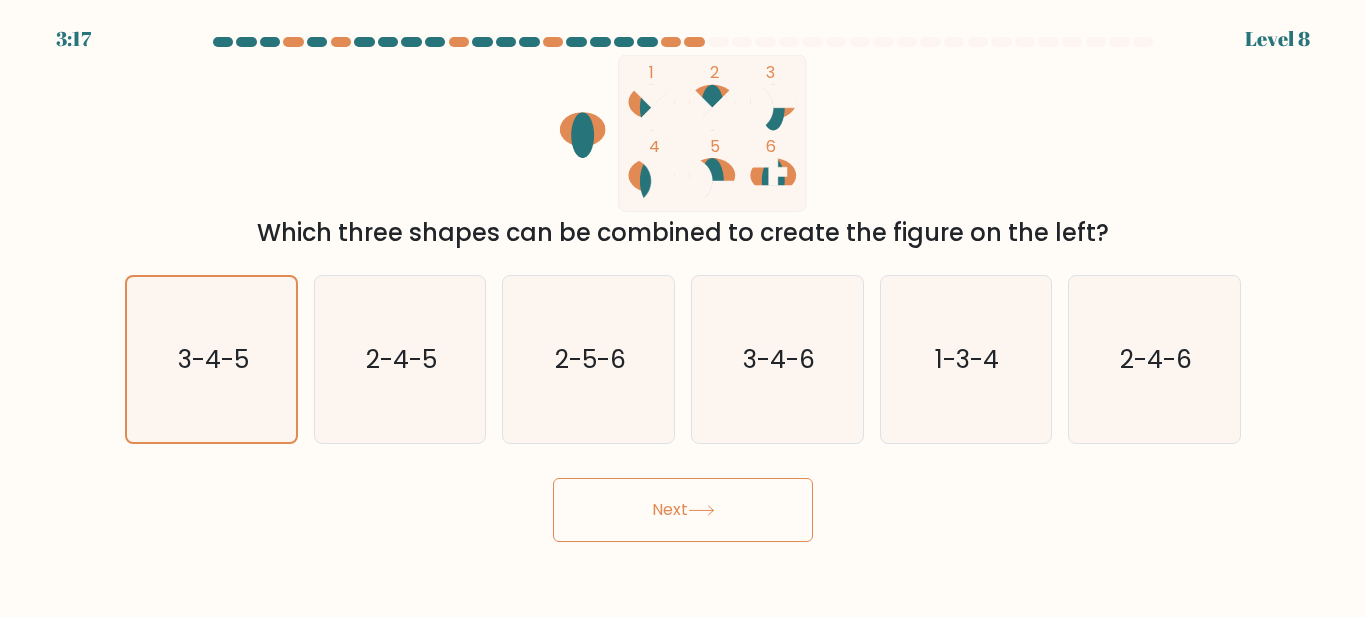 click on "Next" at bounding box center (683, 510) 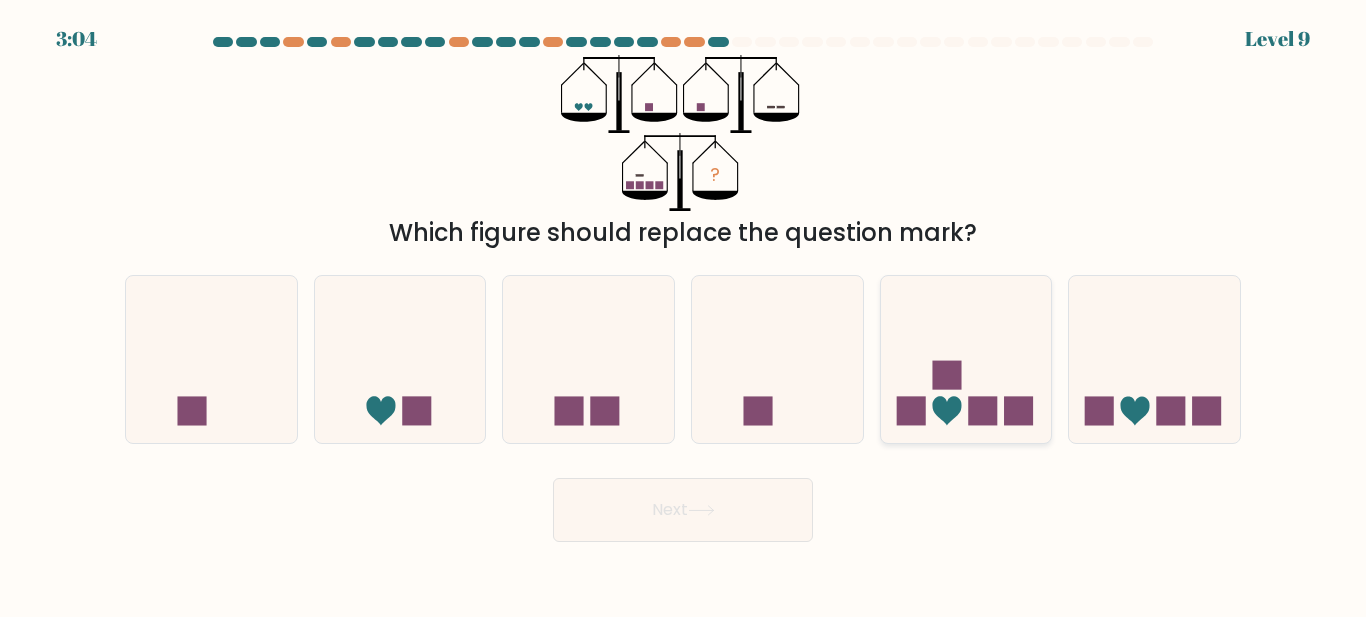 click at bounding box center (982, 411) 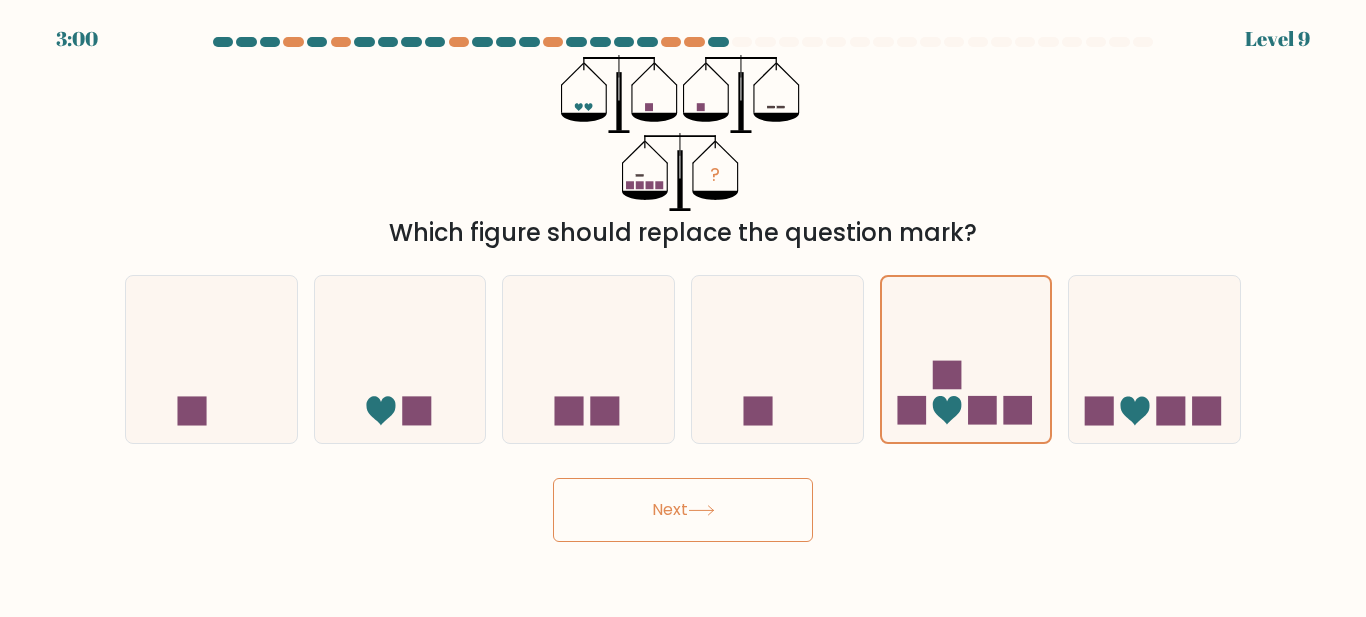 click on "Next" at bounding box center [683, 510] 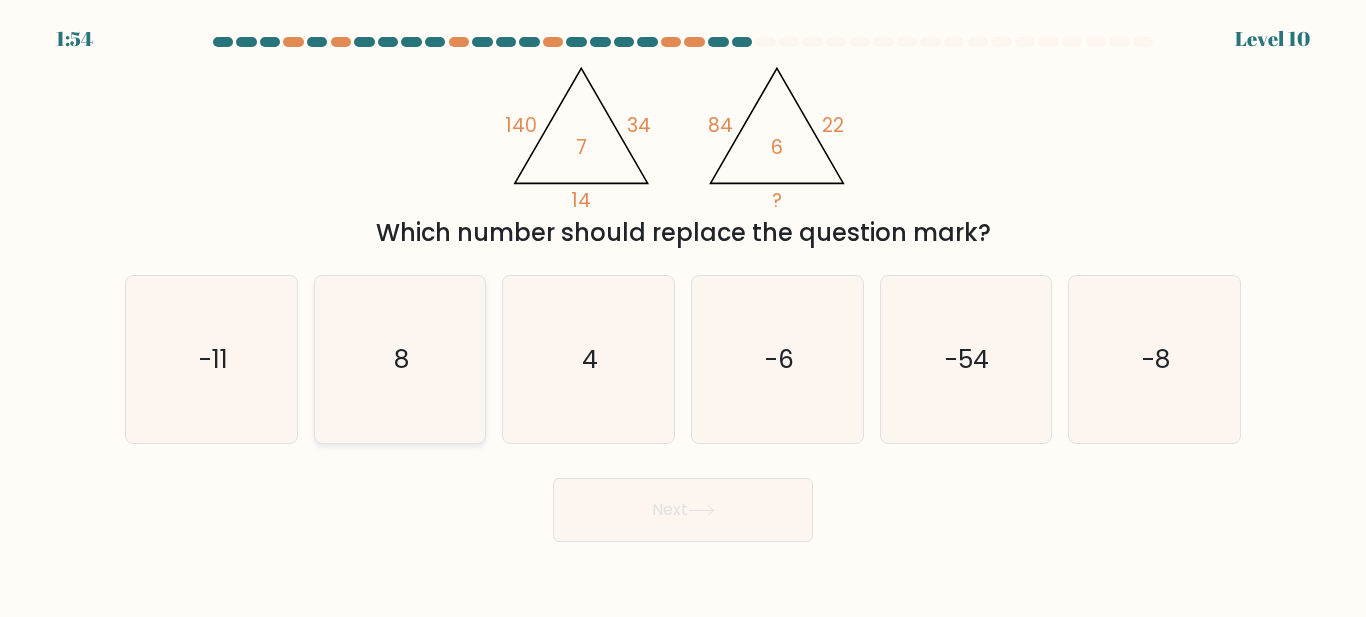 click on "8" at bounding box center [399, 359] 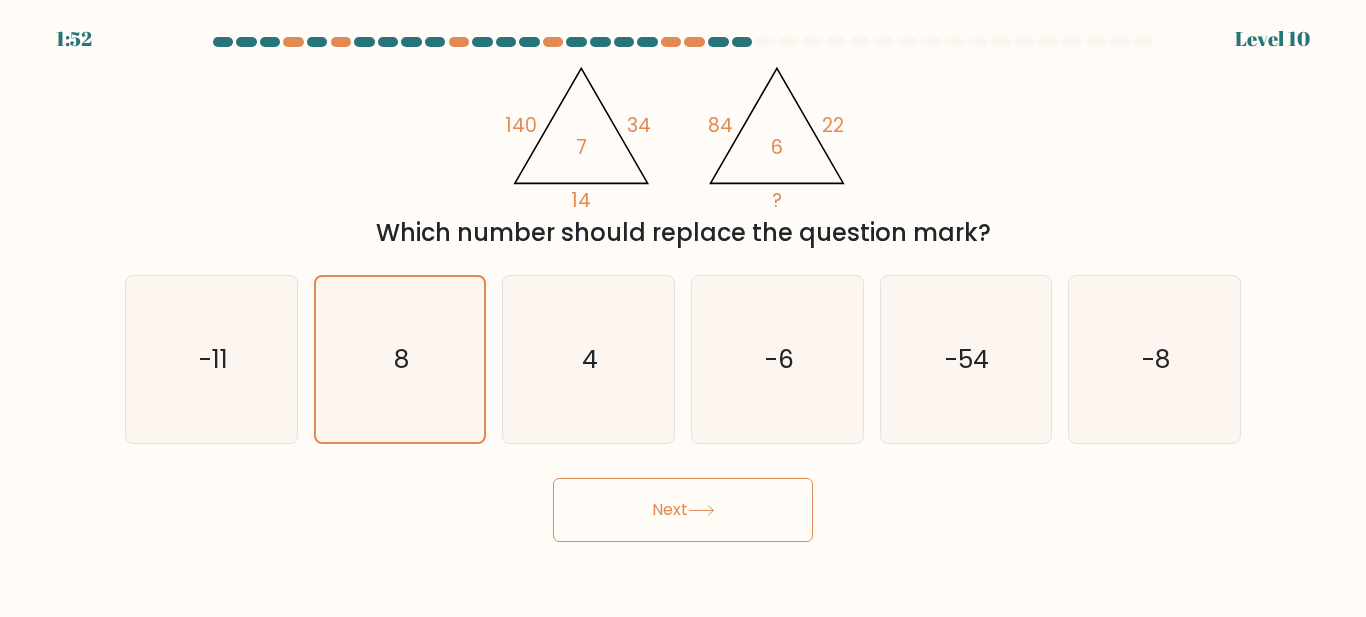 click on "Next" at bounding box center (683, 510) 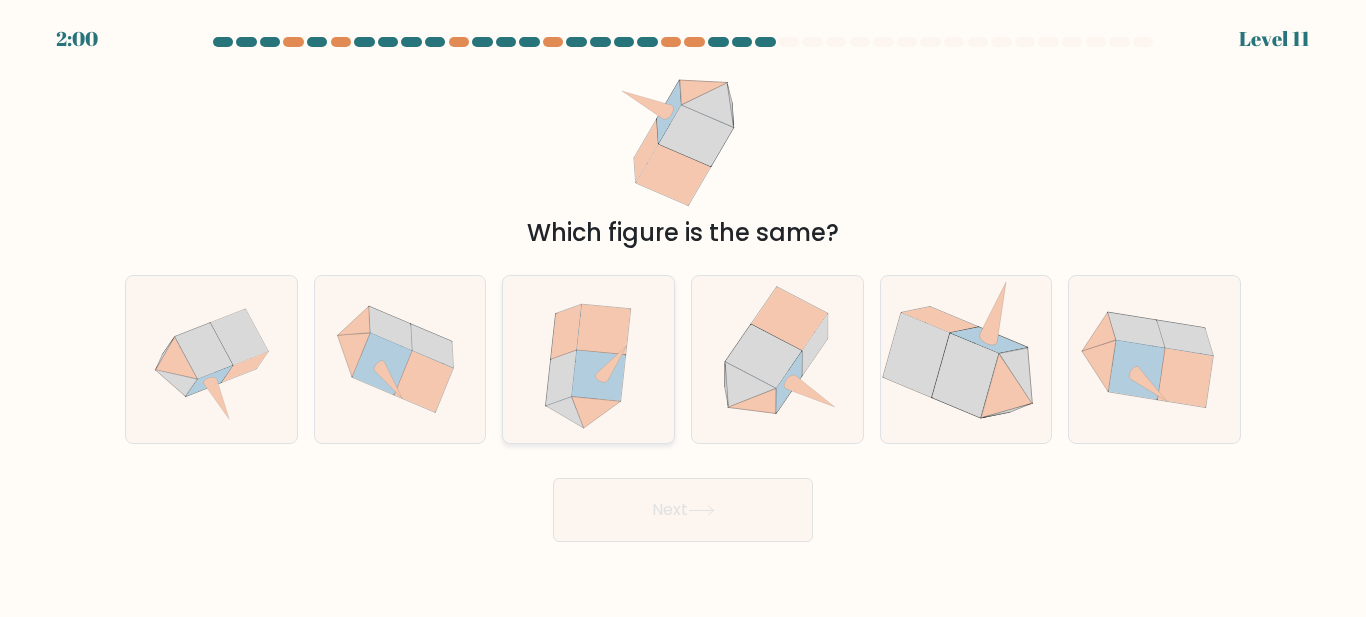 click at bounding box center (566, 332) 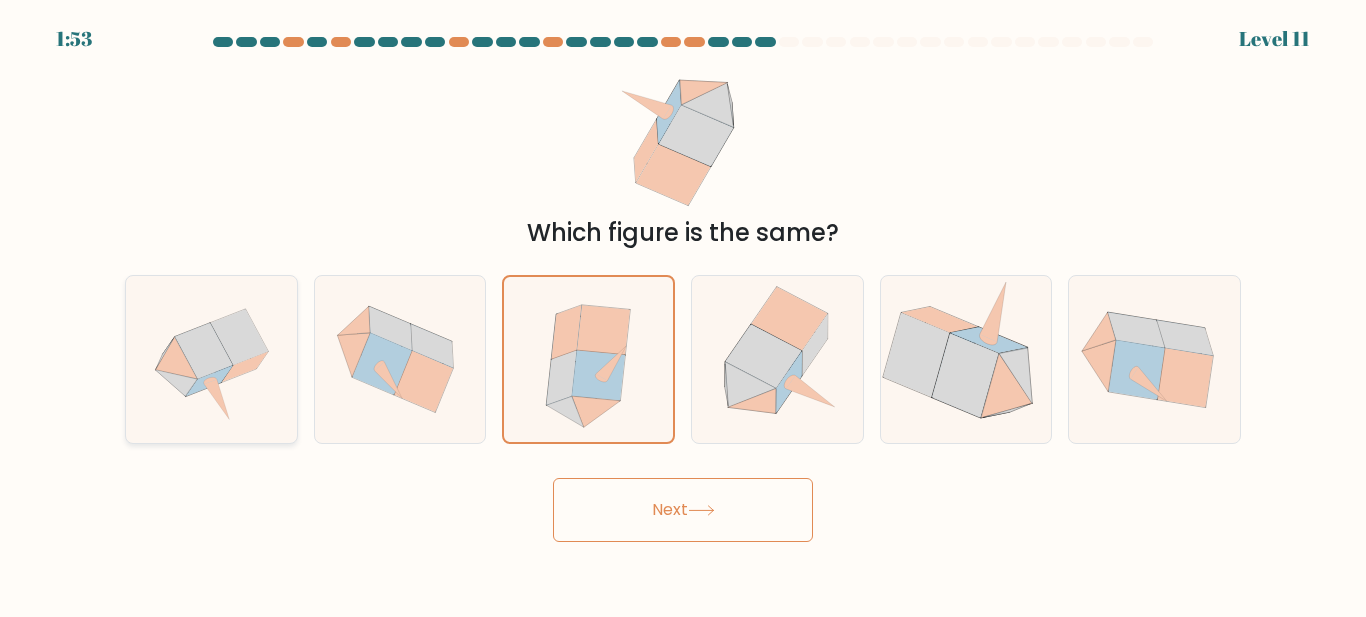 click at bounding box center (211, 359) 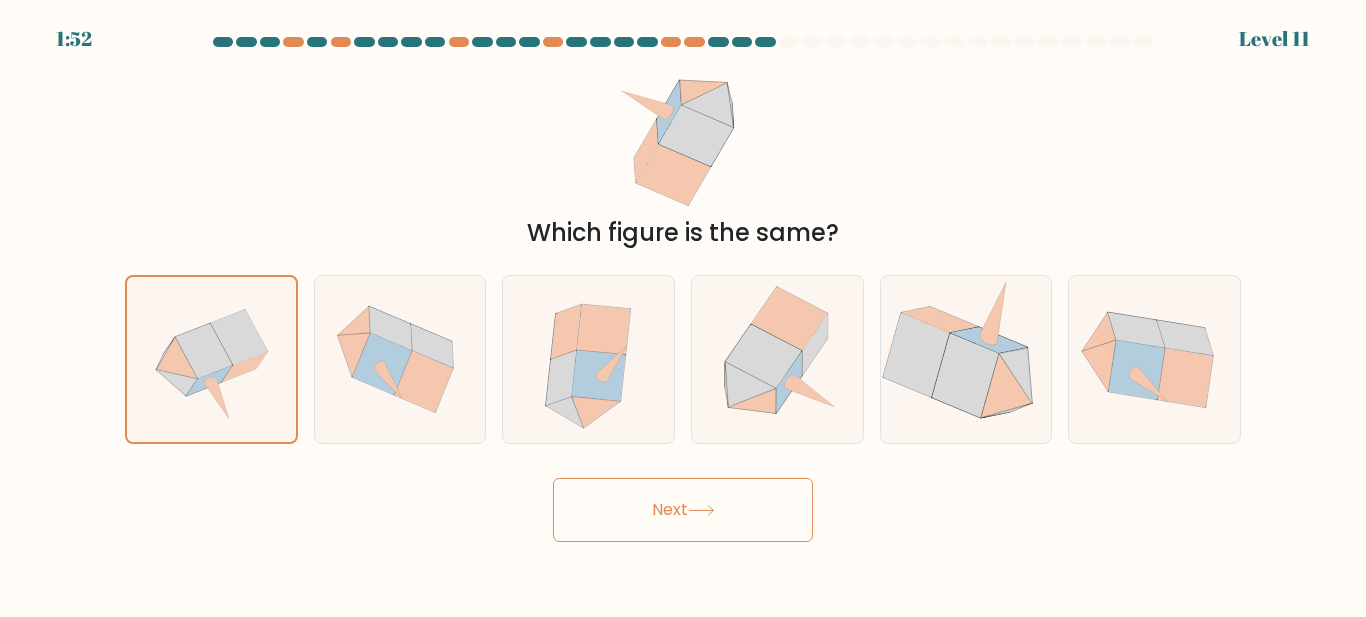 click on "Next" at bounding box center (683, 510) 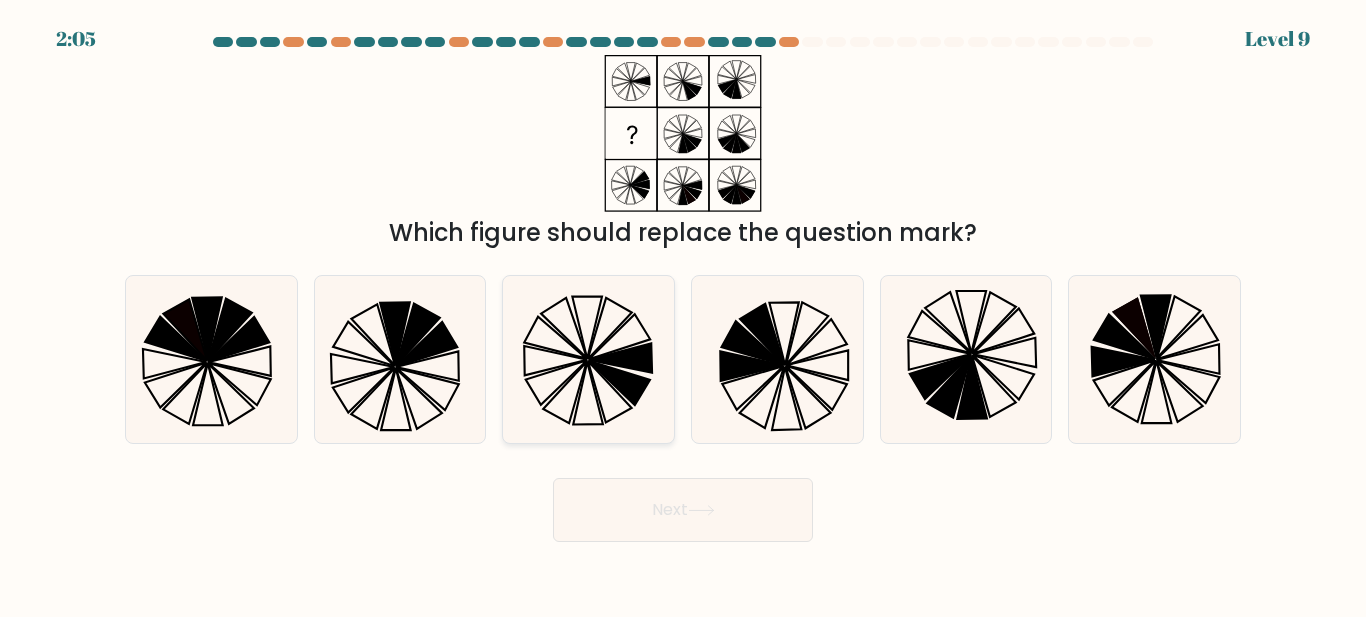 click at bounding box center [620, 383] 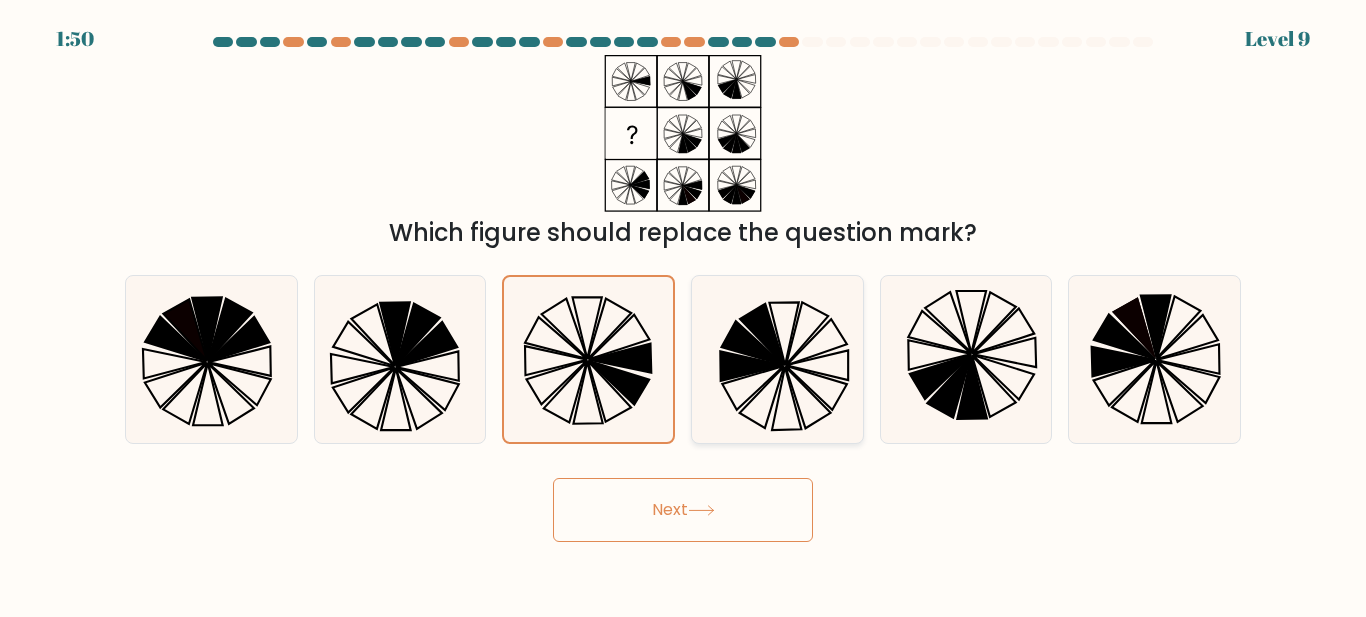 click at bounding box center (752, 343) 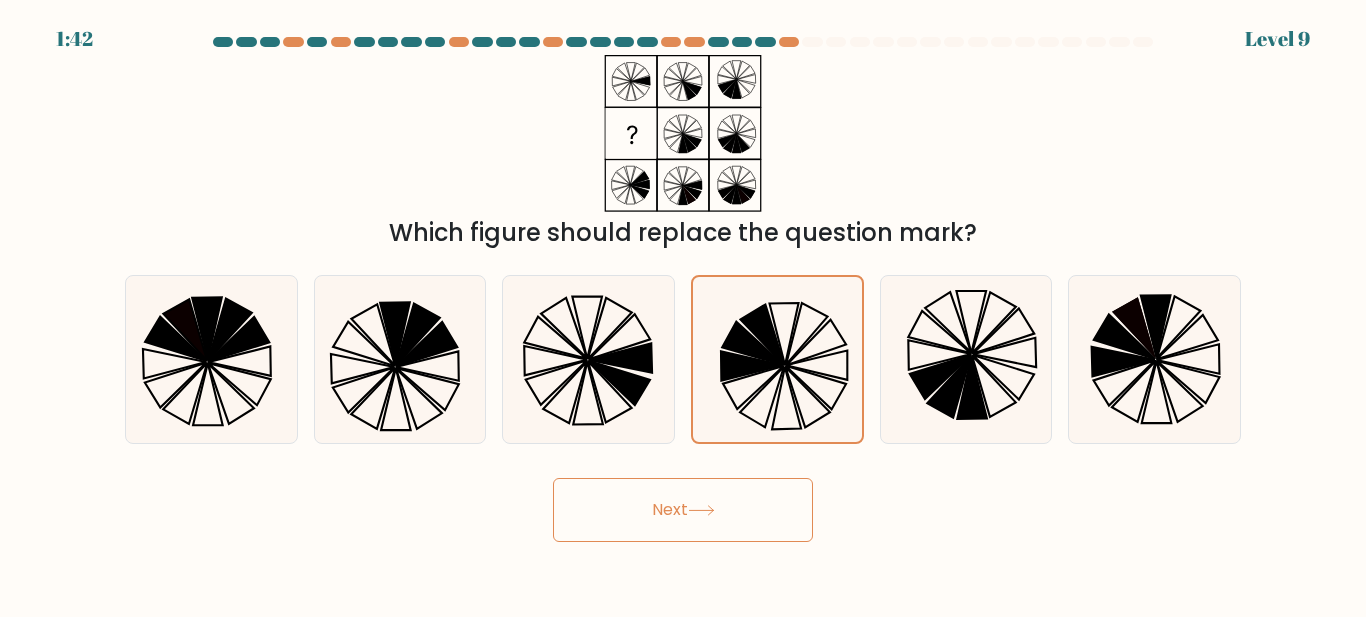 click on "Next" at bounding box center (683, 510) 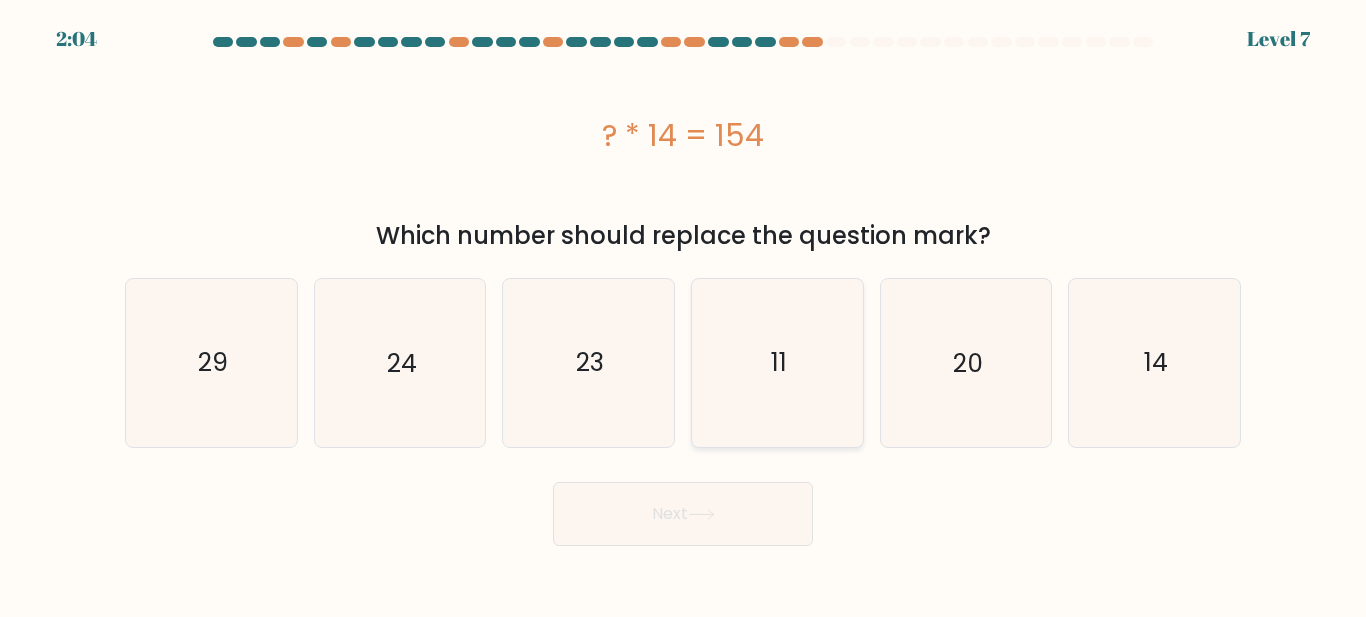 click on "11" at bounding box center (777, 362) 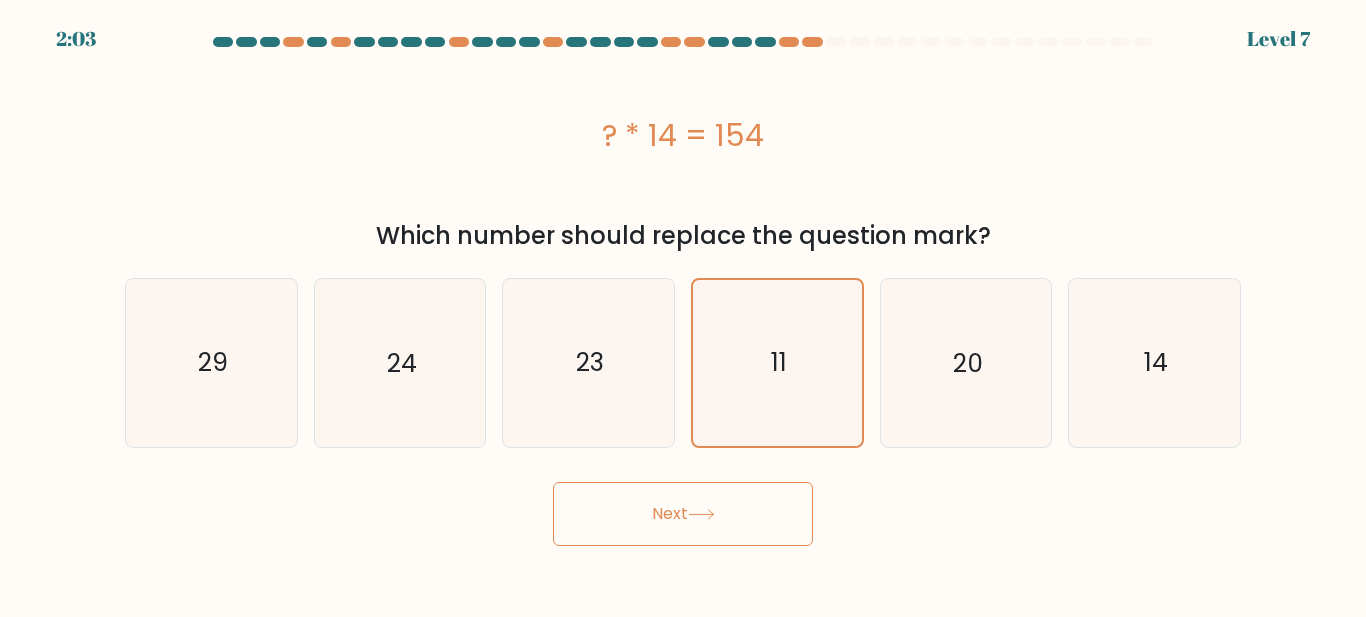 click on "Next" at bounding box center [683, 514] 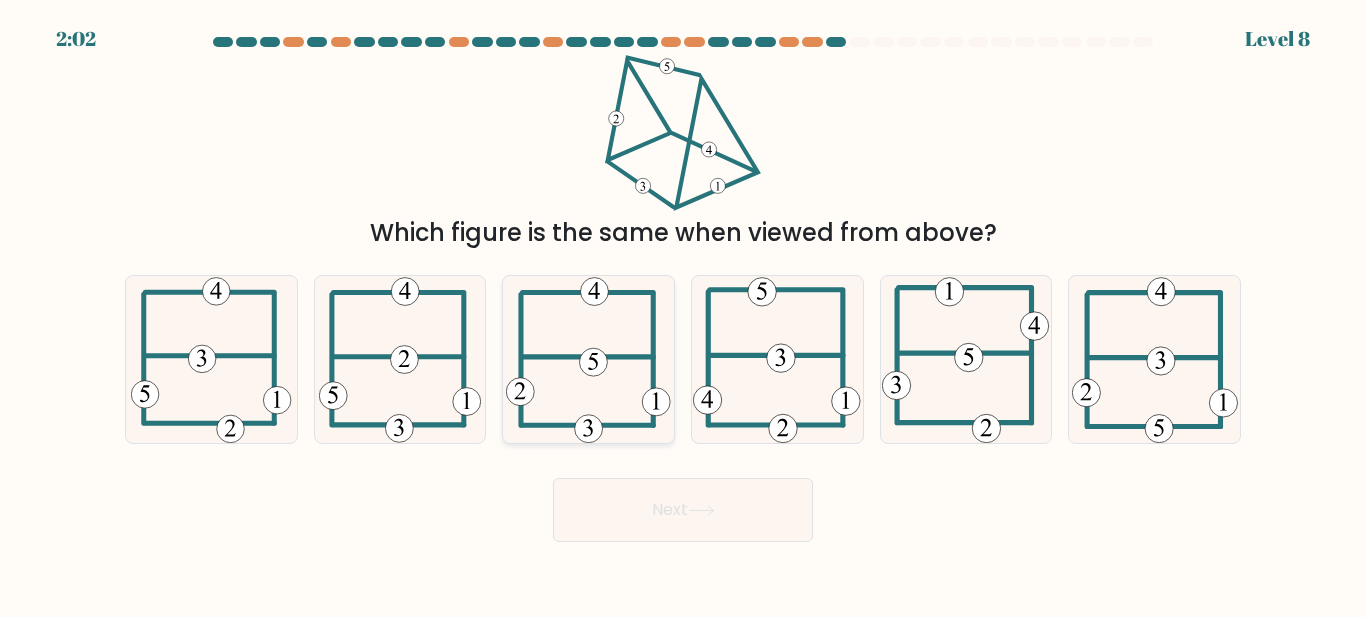 click at bounding box center (588, 359) 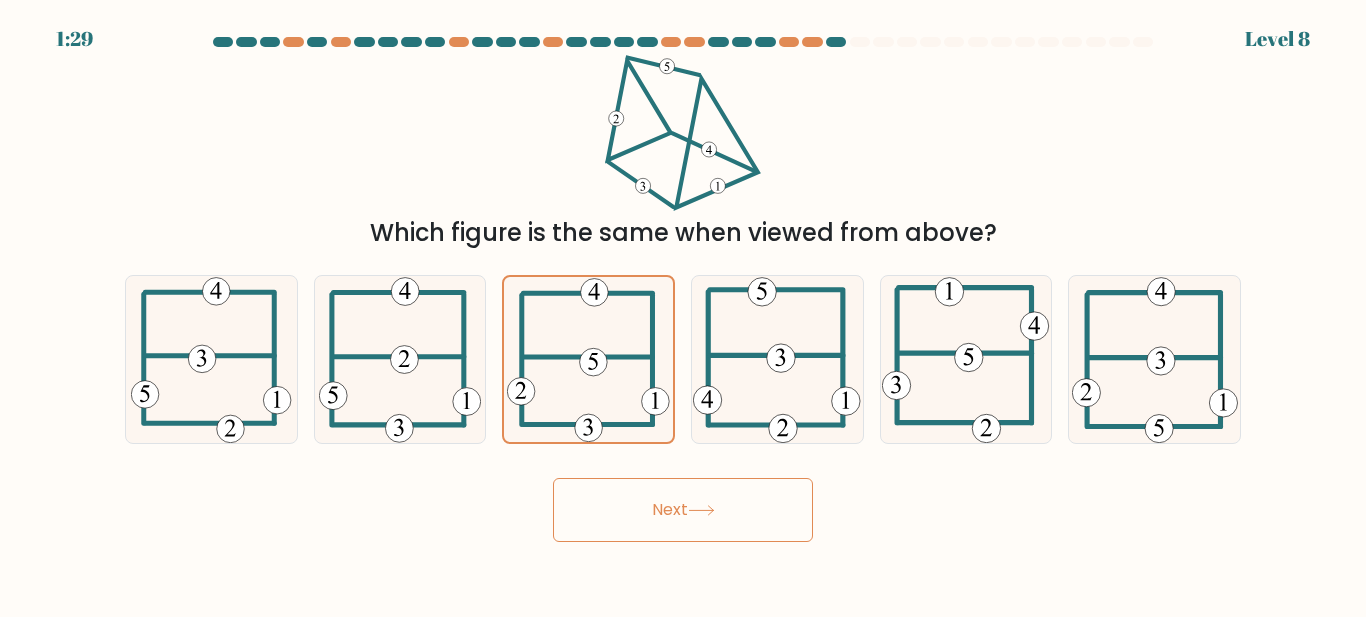 click on "Next" at bounding box center (683, 510) 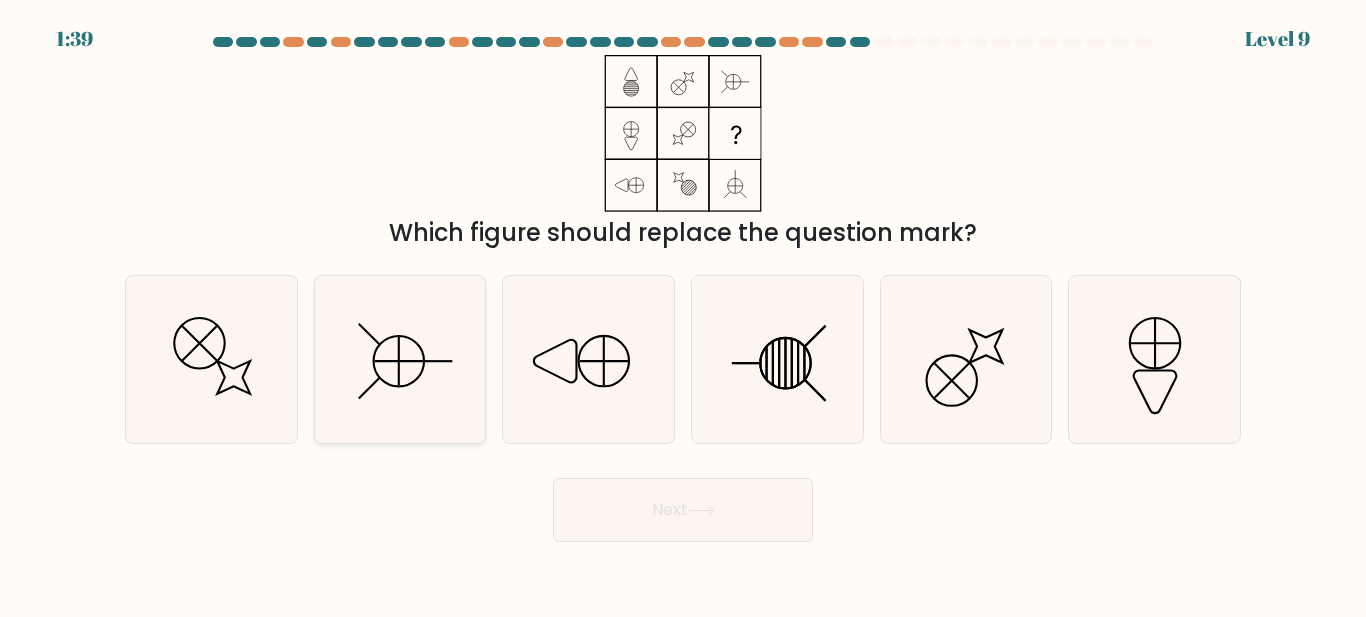 click at bounding box center (399, 359) 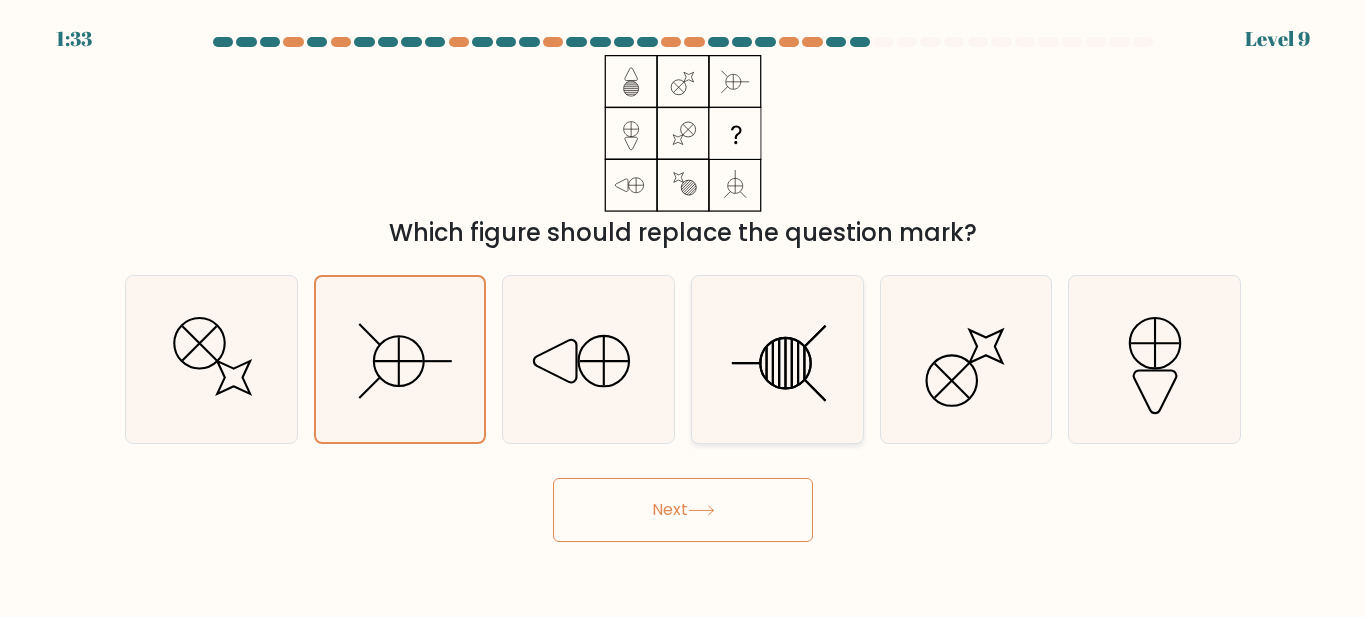 click at bounding box center [777, 359] 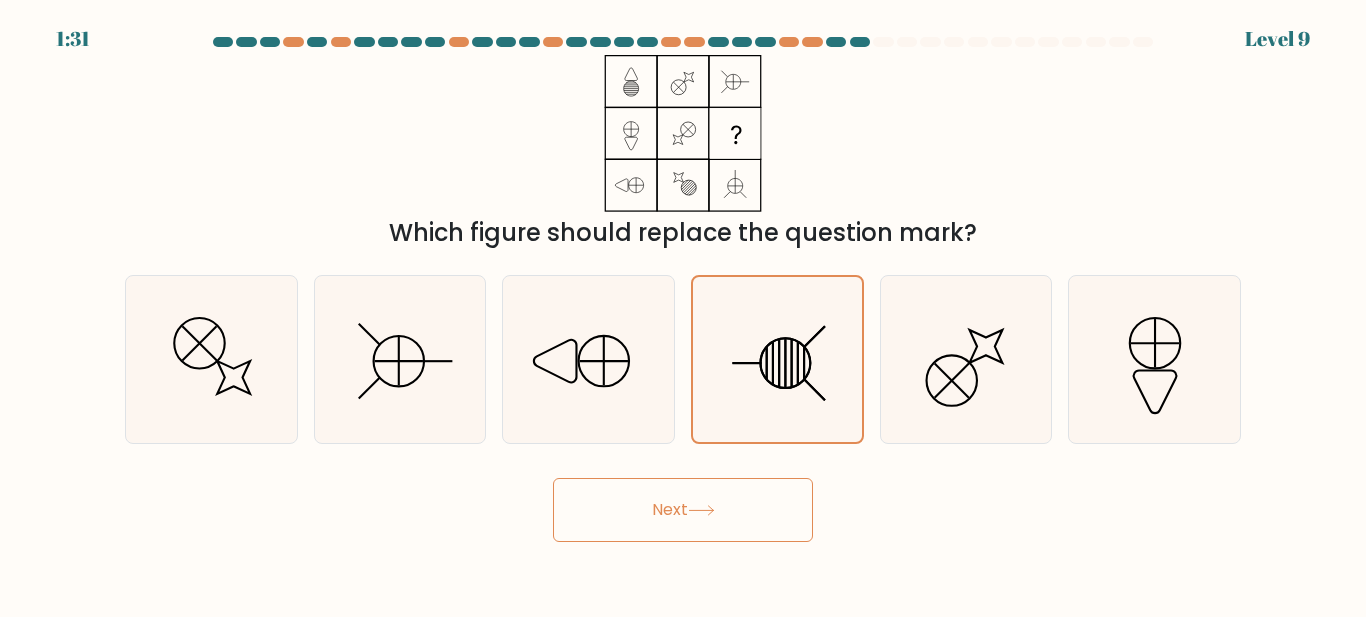 click on "Next" at bounding box center (683, 510) 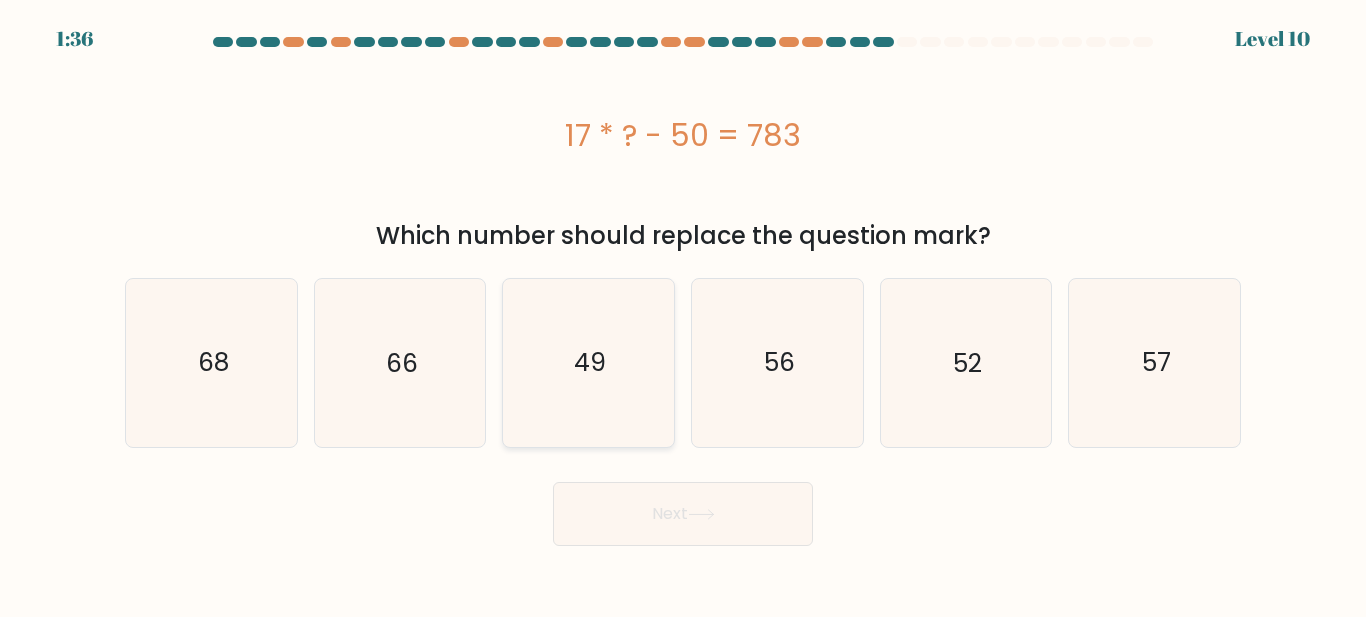 click on "49" at bounding box center (588, 362) 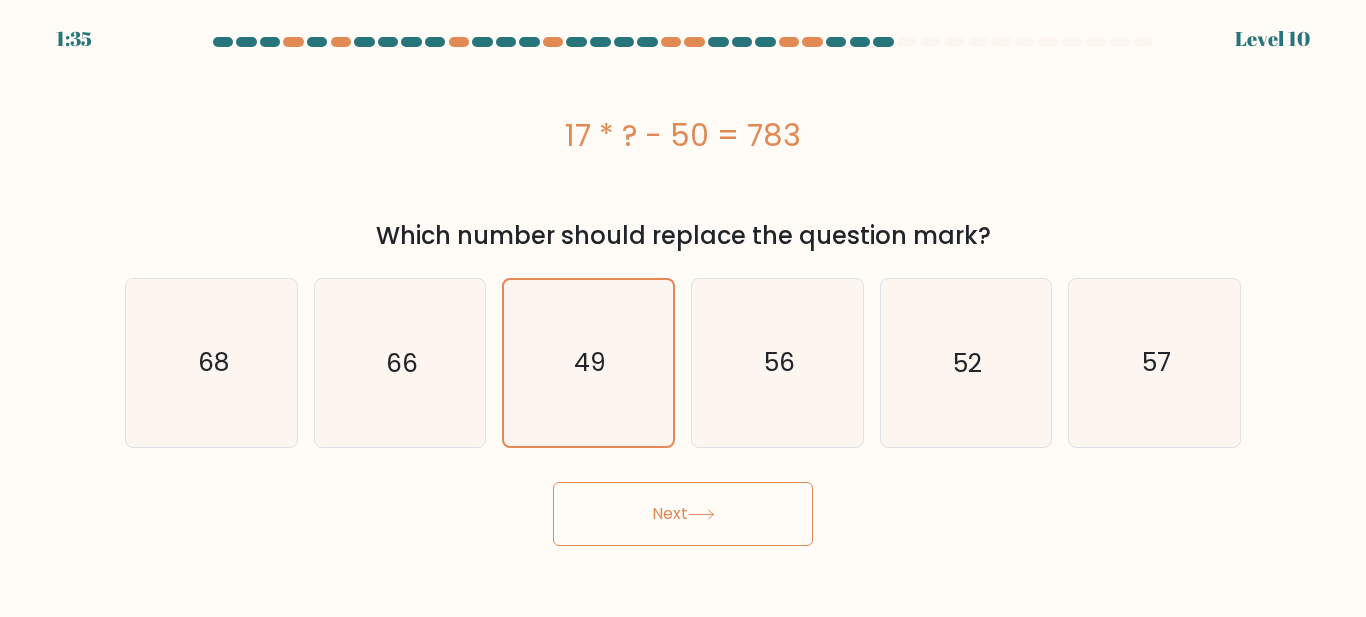 click on "Next" at bounding box center [683, 514] 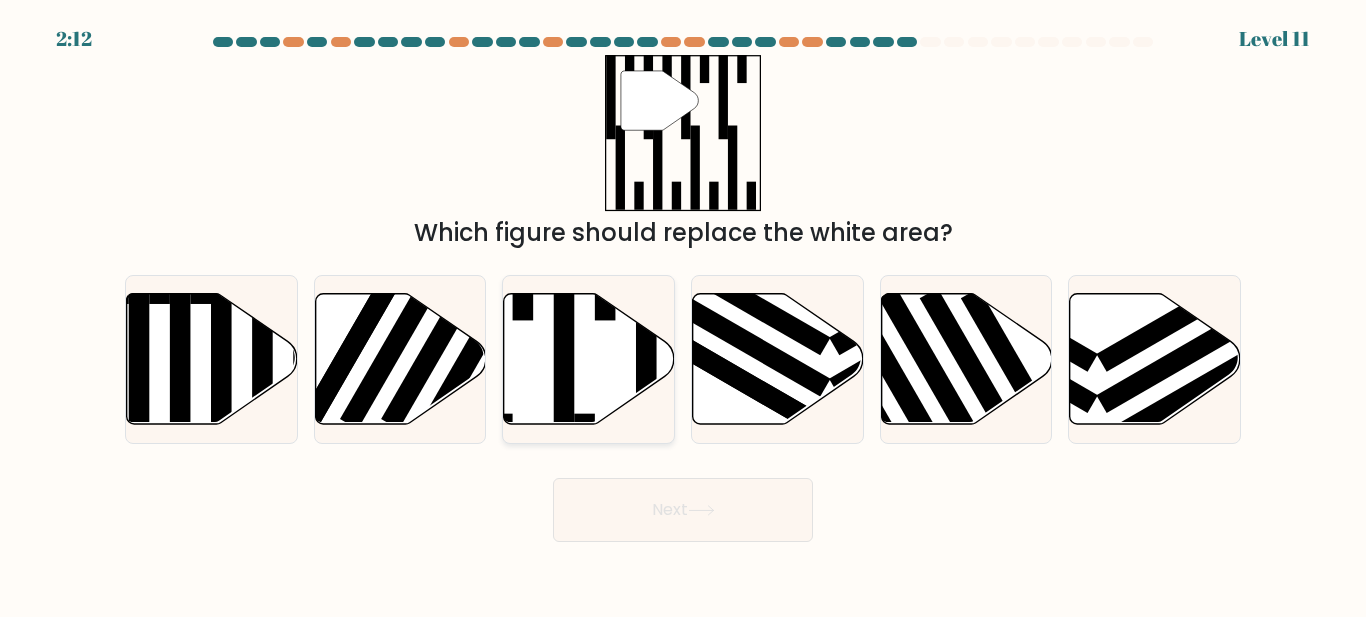 click at bounding box center (589, 359) 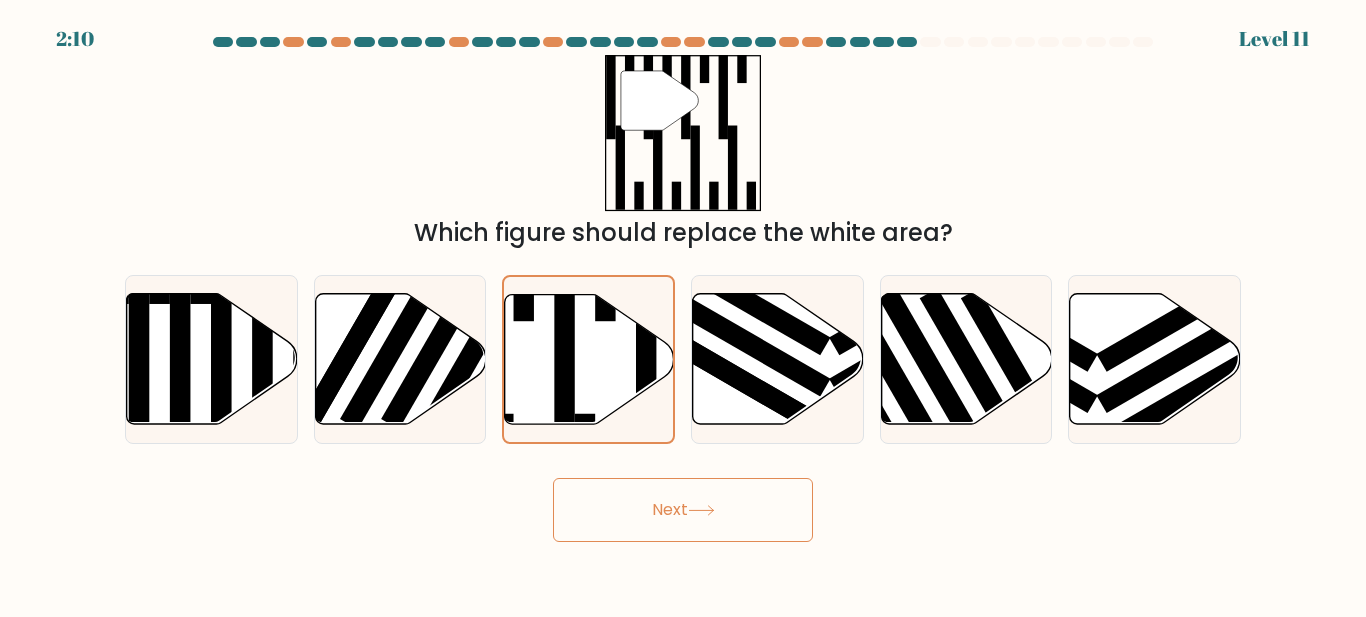 click on "Next" at bounding box center [683, 510] 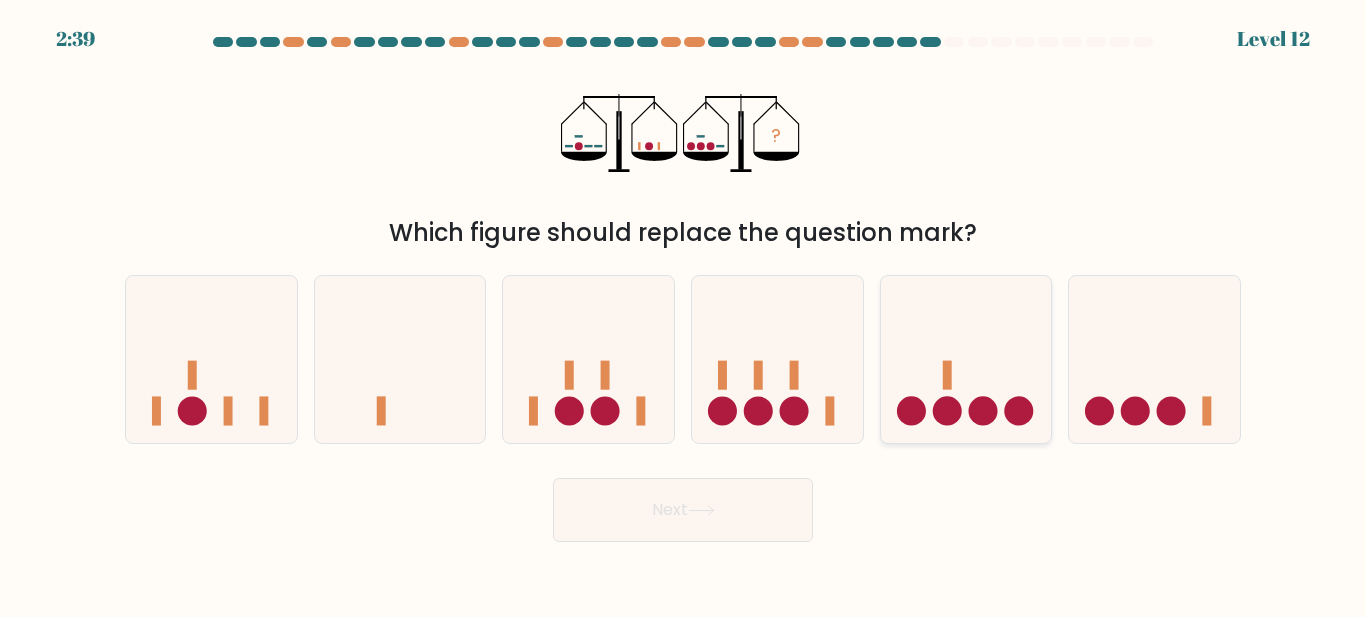 click at bounding box center [966, 359] 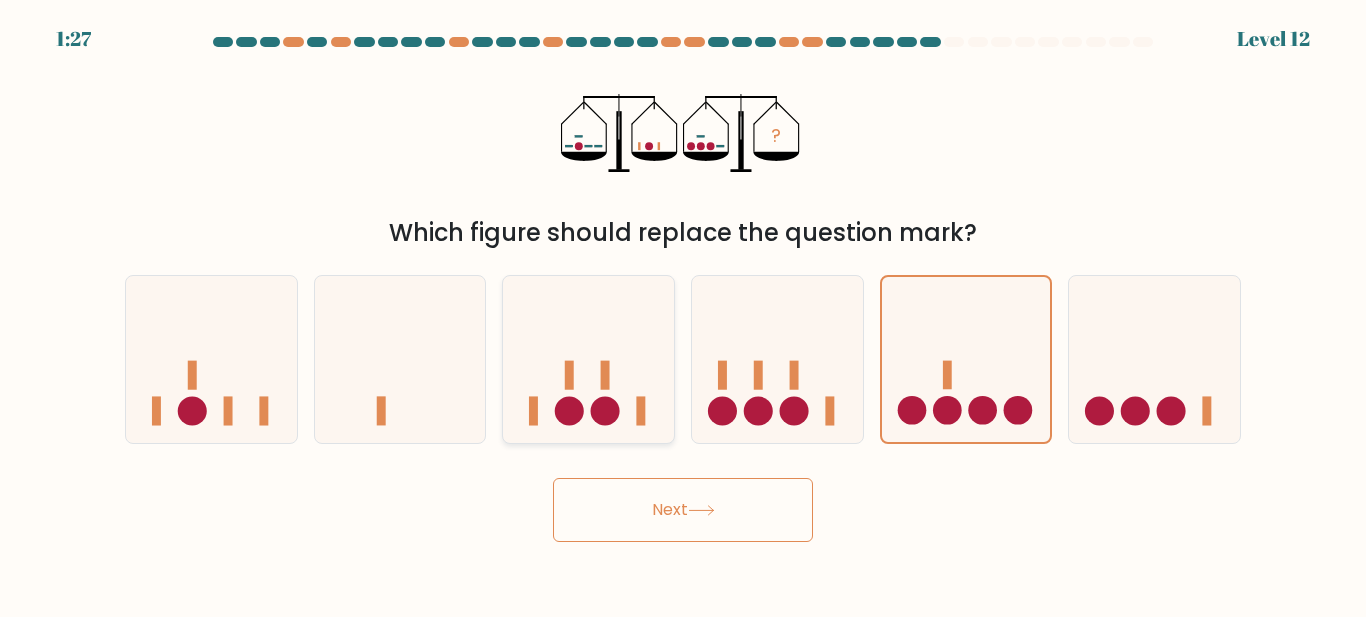 click at bounding box center [588, 359] 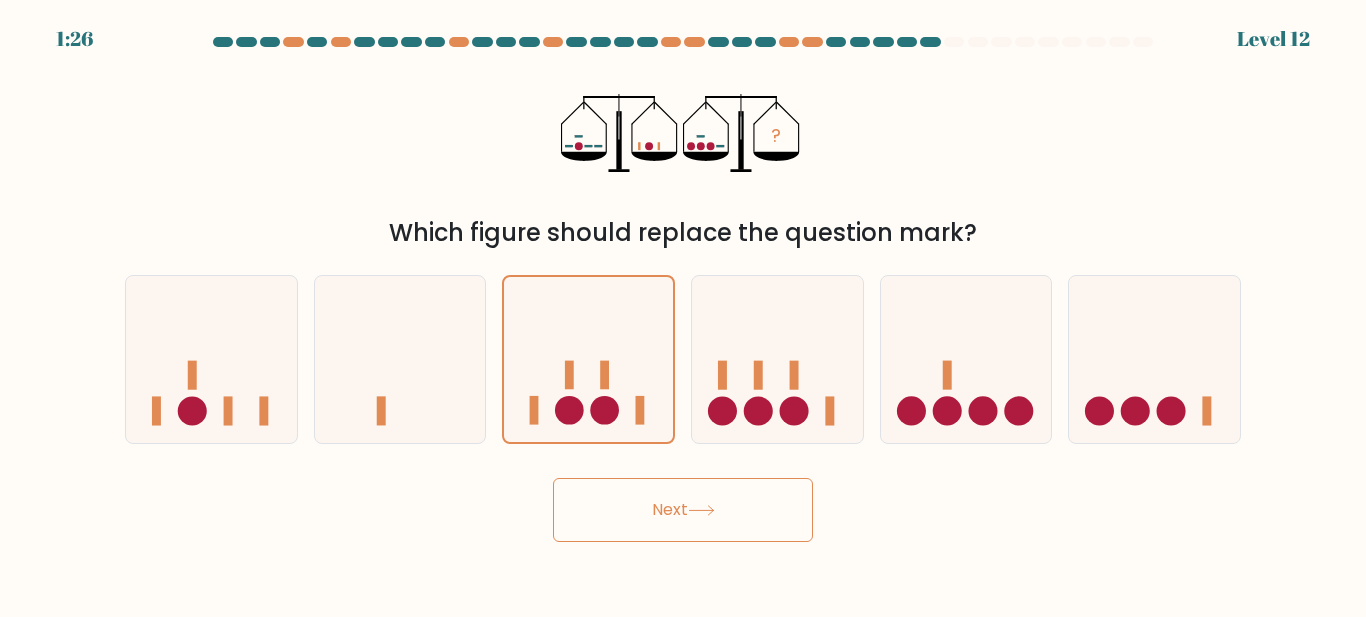click on "Next" at bounding box center (683, 510) 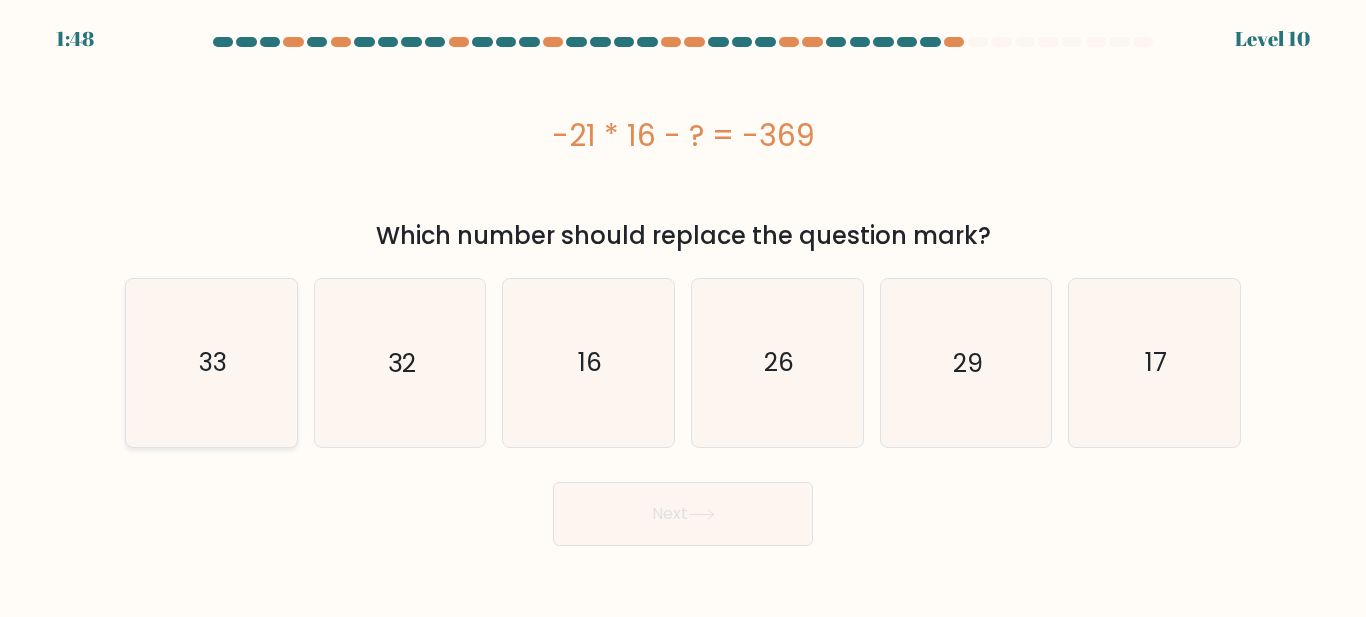 click on "33" at bounding box center [211, 362] 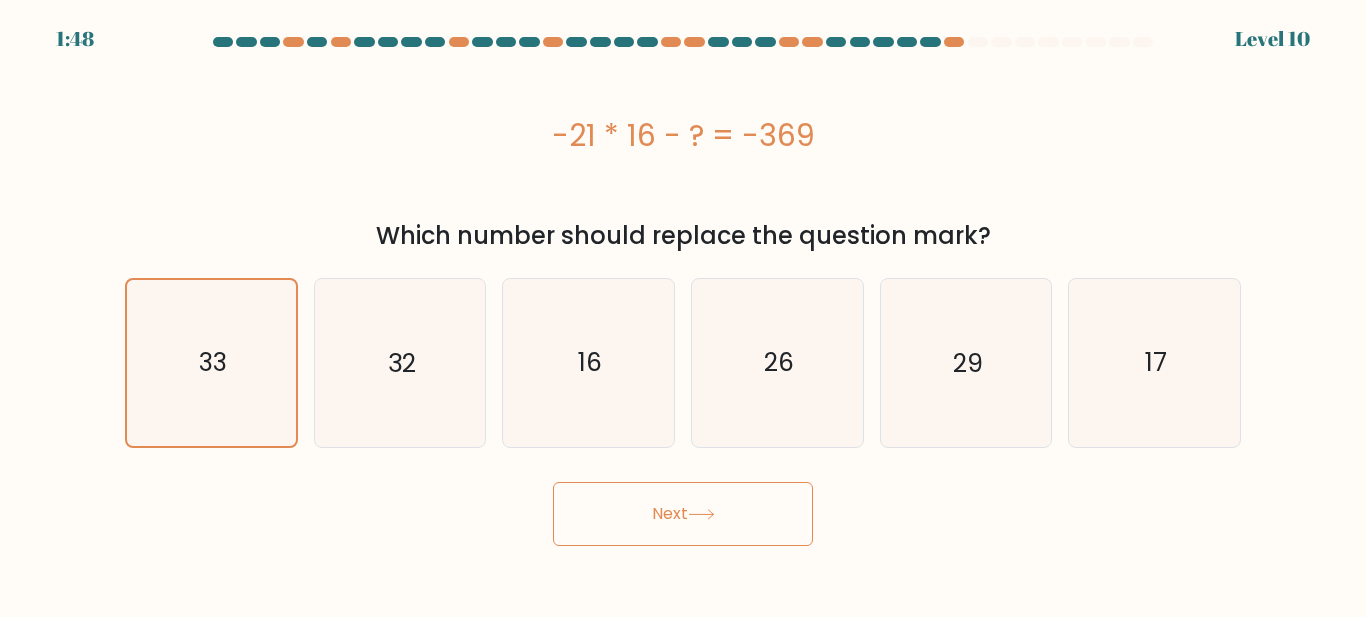 click at bounding box center [701, 514] 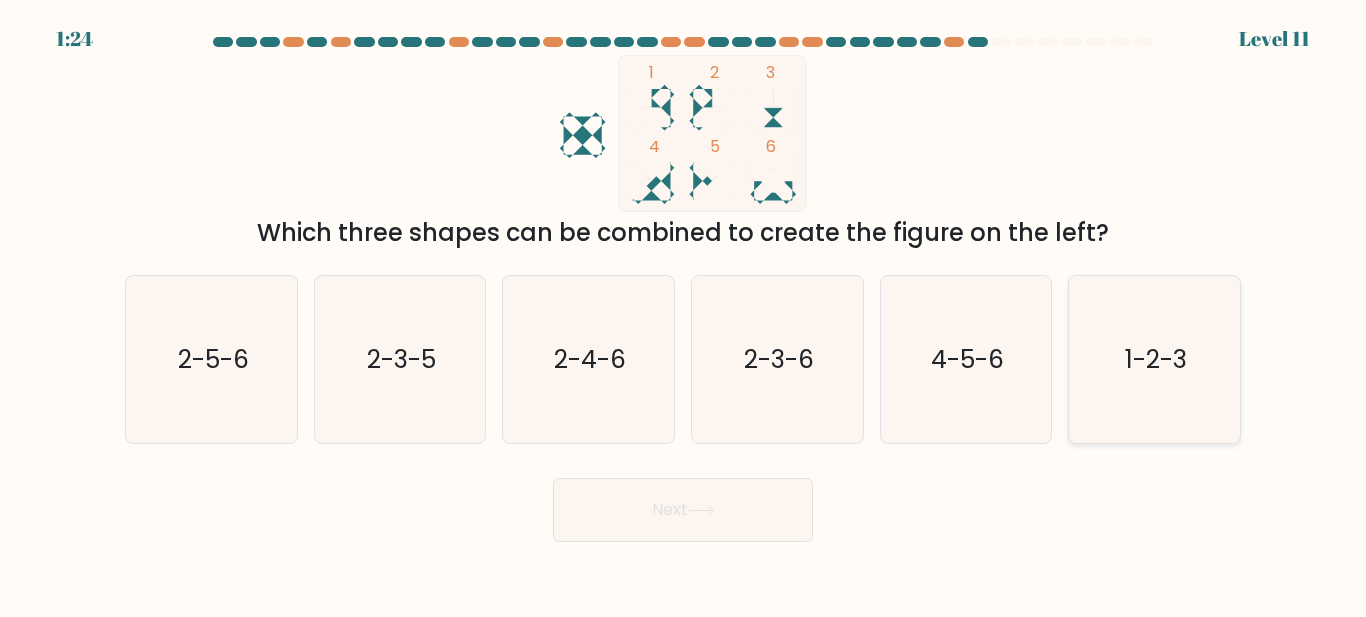 click on "1-2-3" at bounding box center [1154, 359] 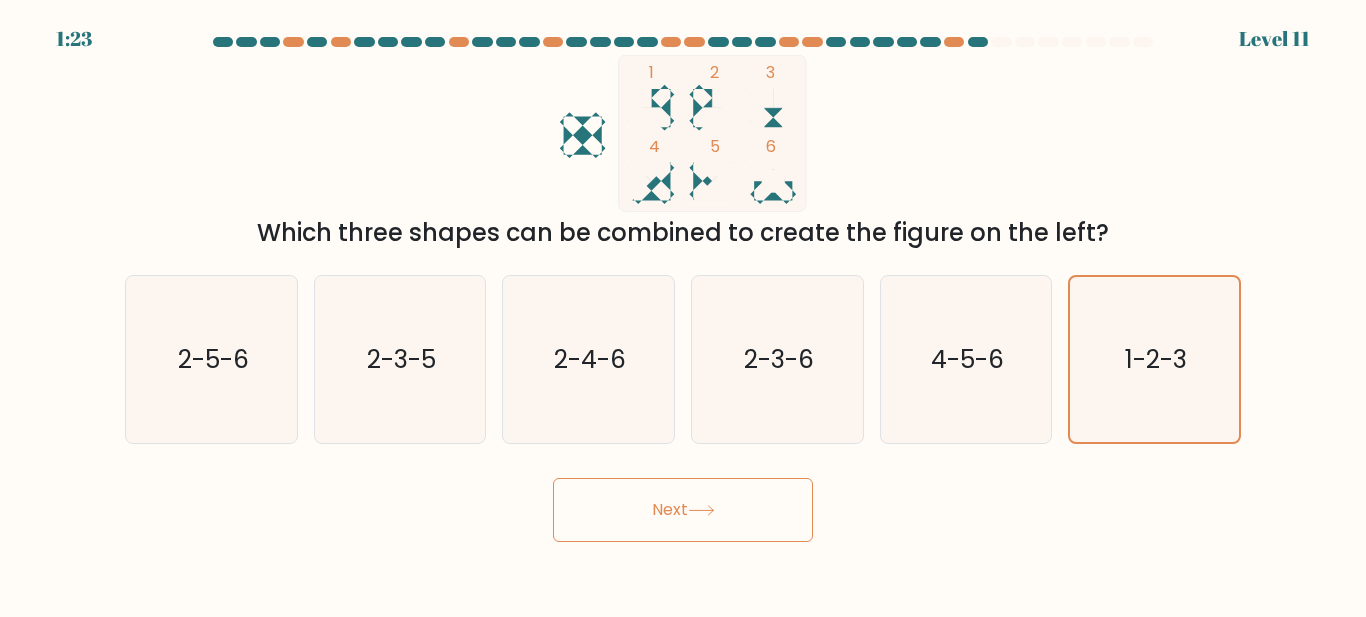 click on "Next" at bounding box center (683, 510) 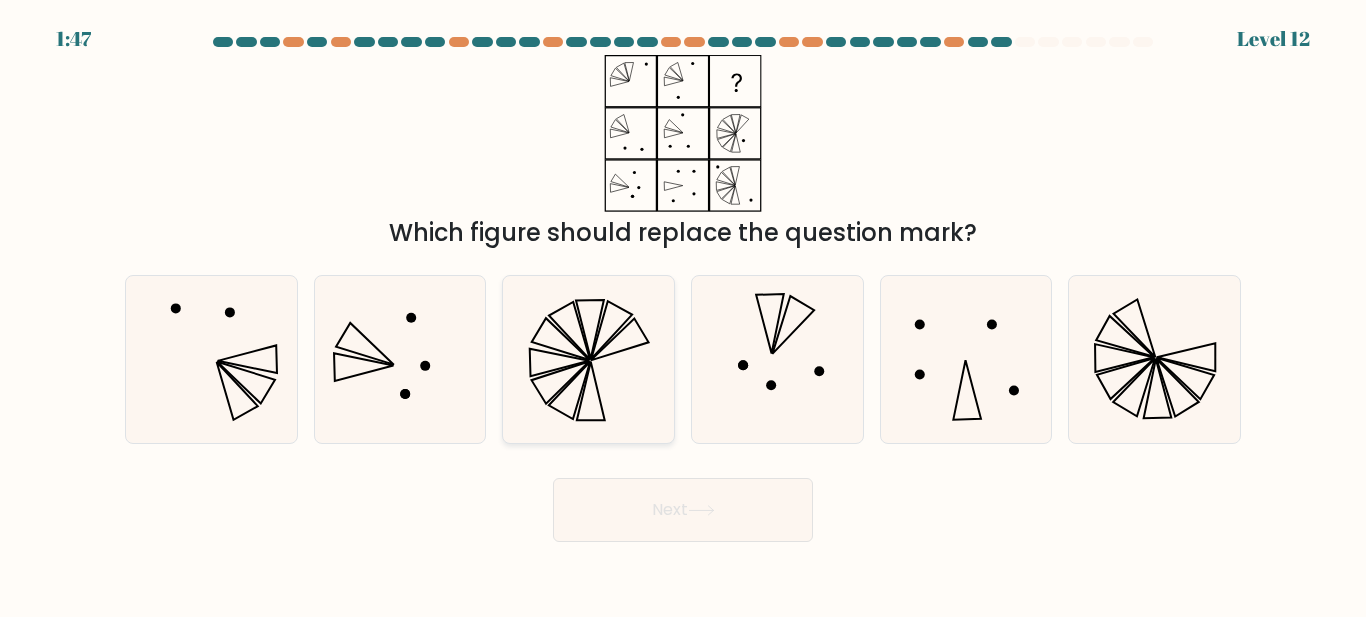 click at bounding box center [588, 359] 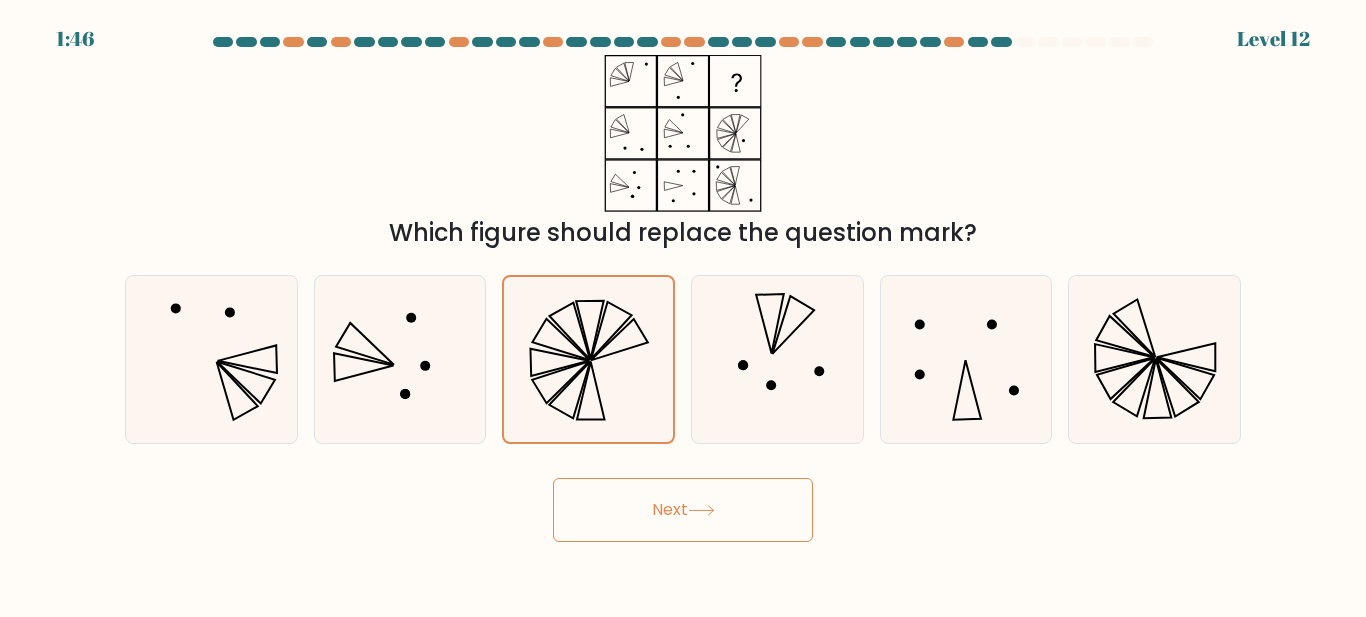 click on "Next" at bounding box center [683, 510] 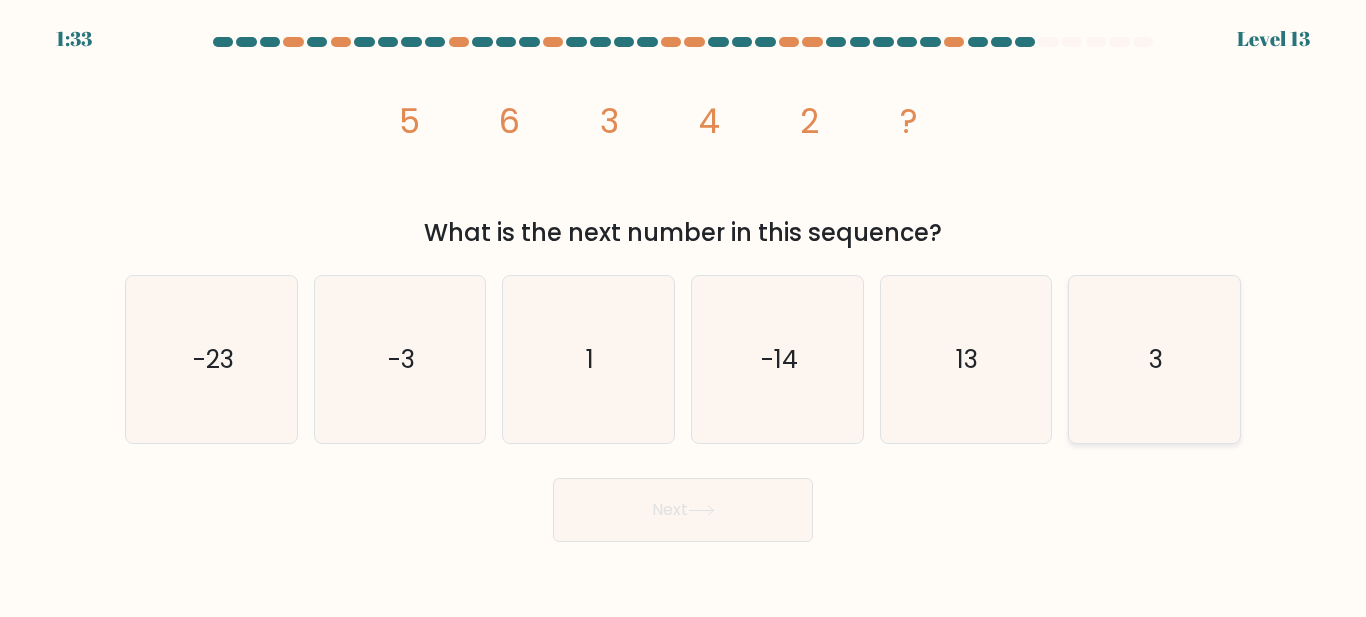 click on "3" at bounding box center (1154, 359) 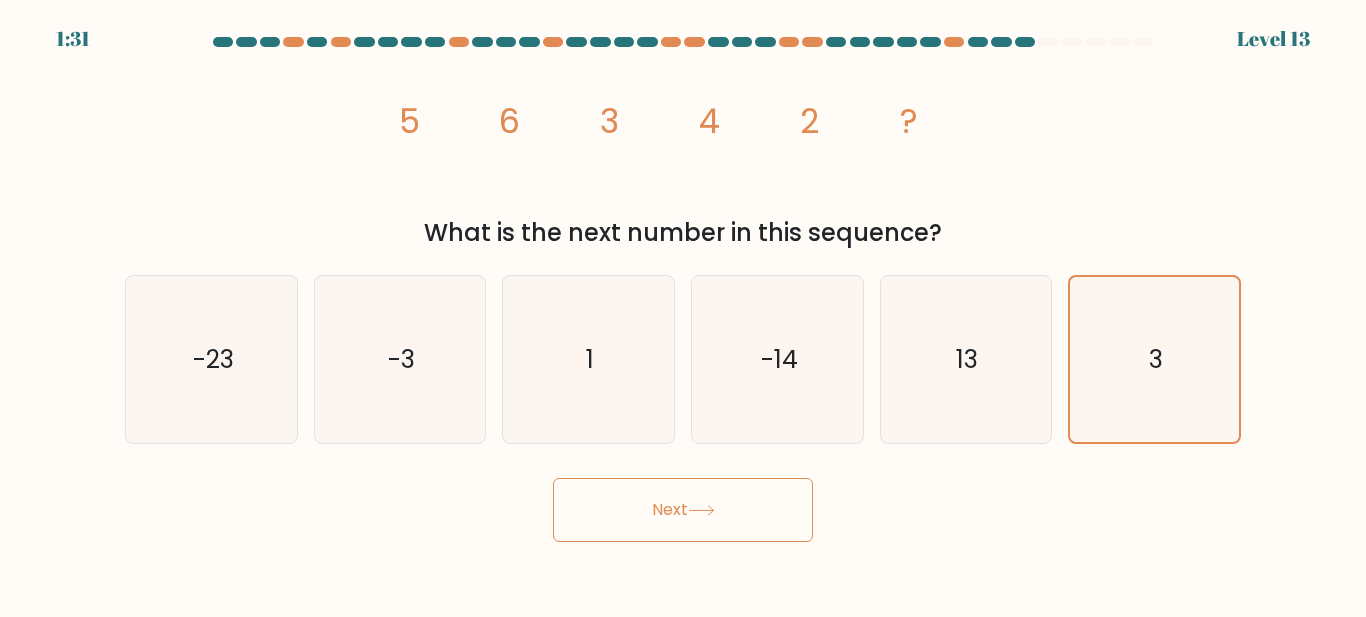 click on "Next" at bounding box center [683, 510] 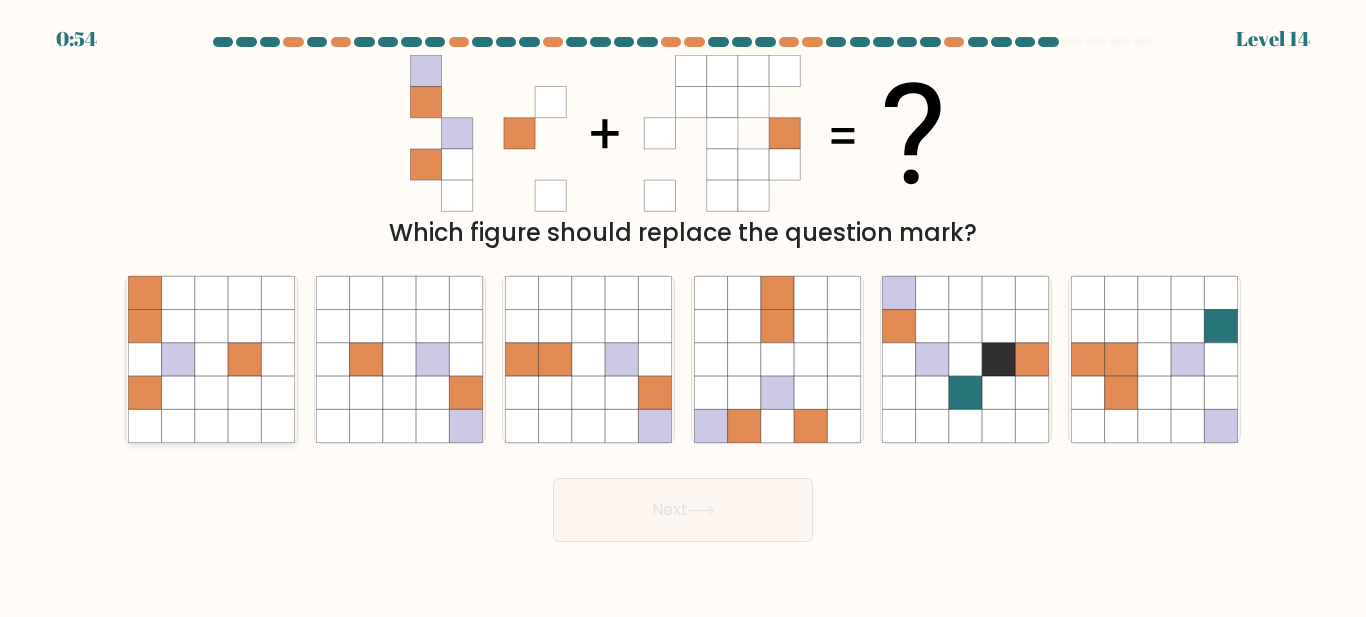 click at bounding box center (177, 392) 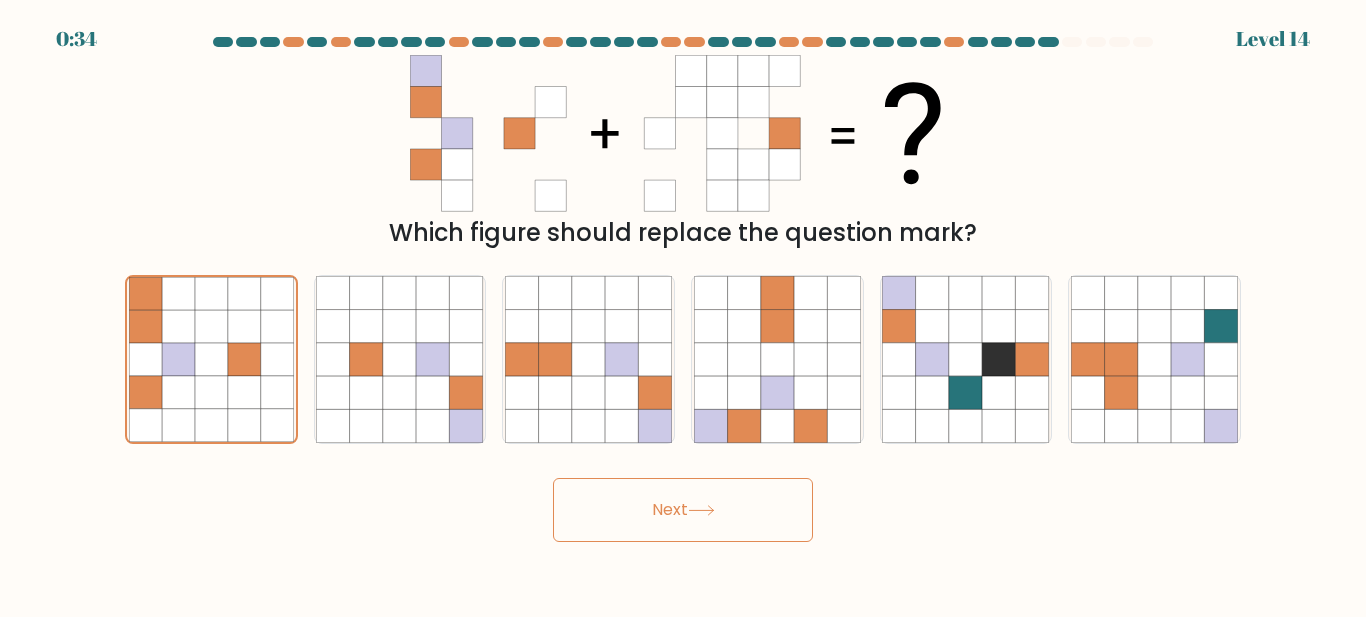 click on "Next" at bounding box center (683, 510) 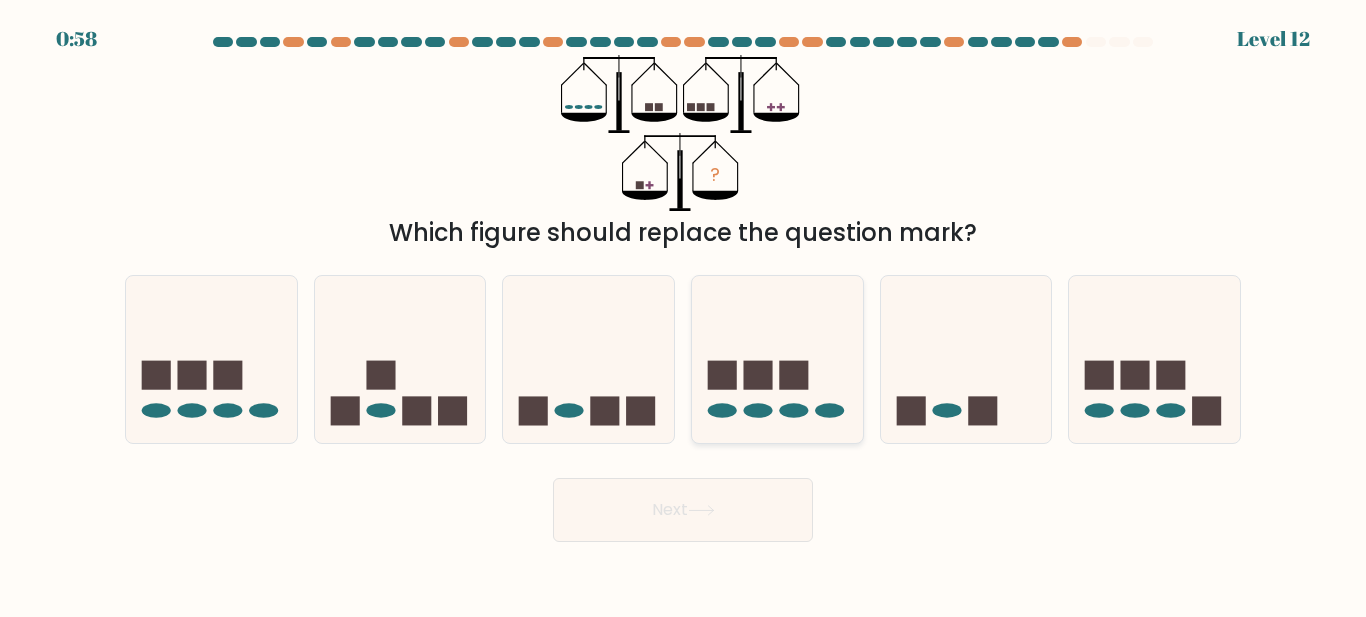 click at bounding box center [758, 375] 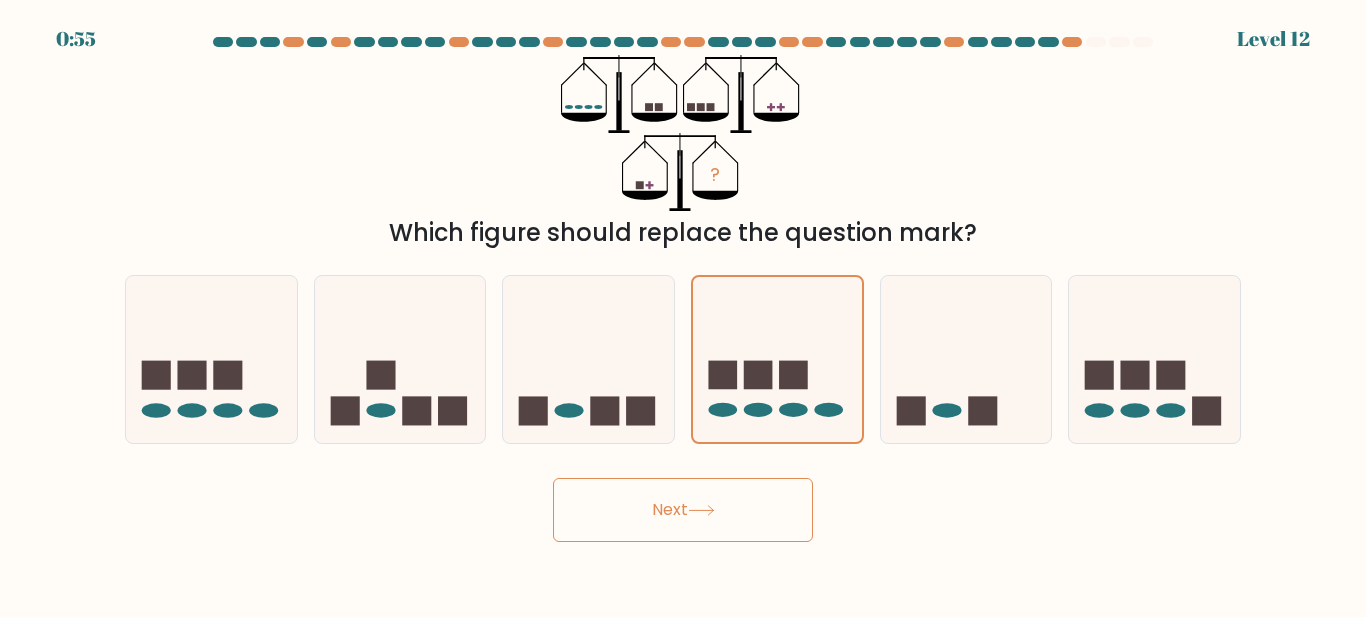 click on "Next" at bounding box center (683, 510) 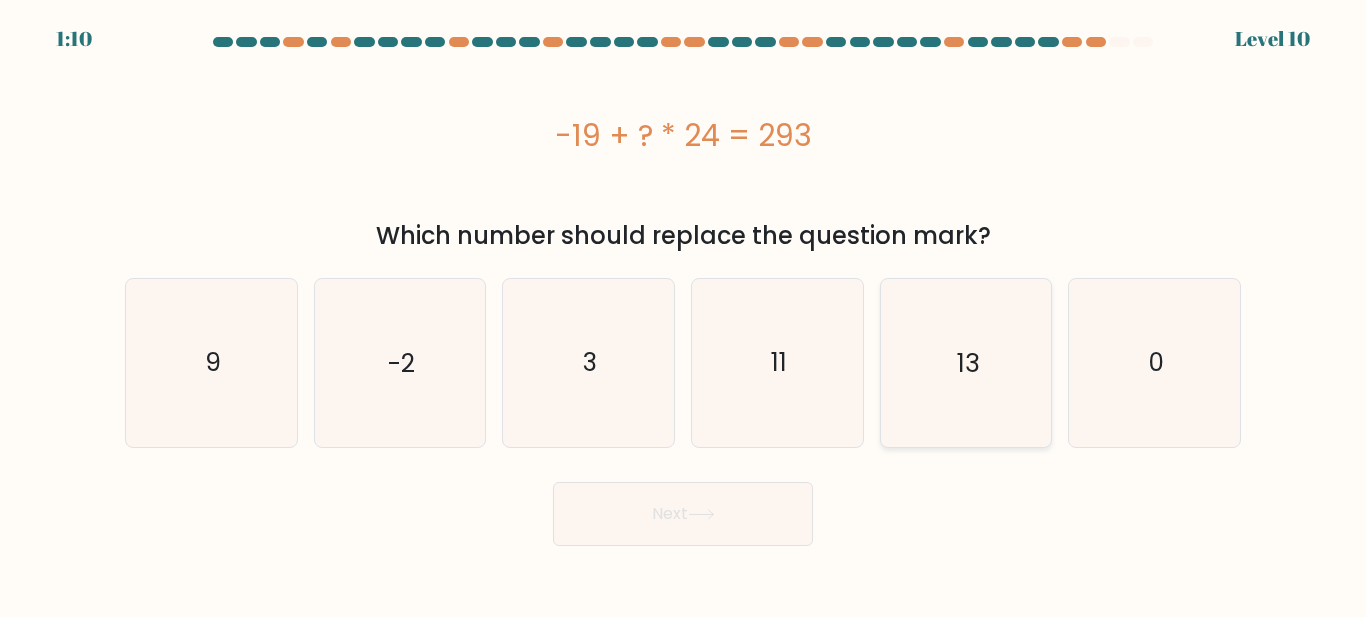 click on "13" at bounding box center [965, 362] 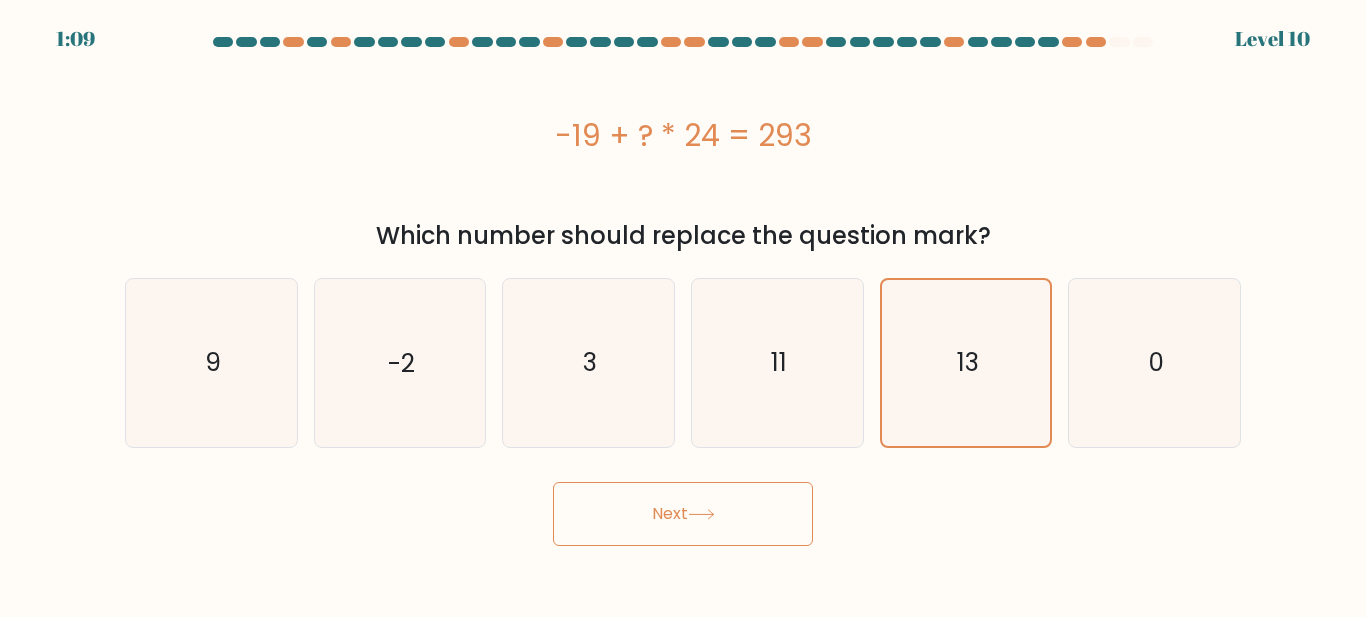 click on "Next" at bounding box center [683, 514] 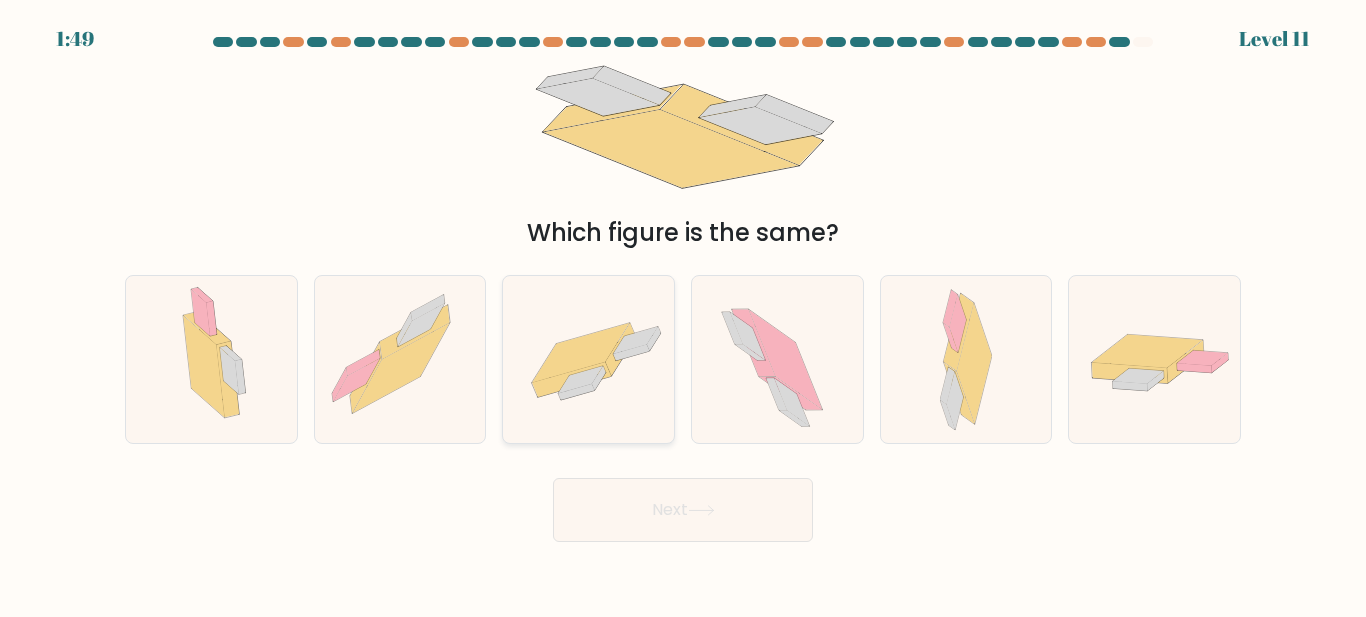 click at bounding box center [588, 360] 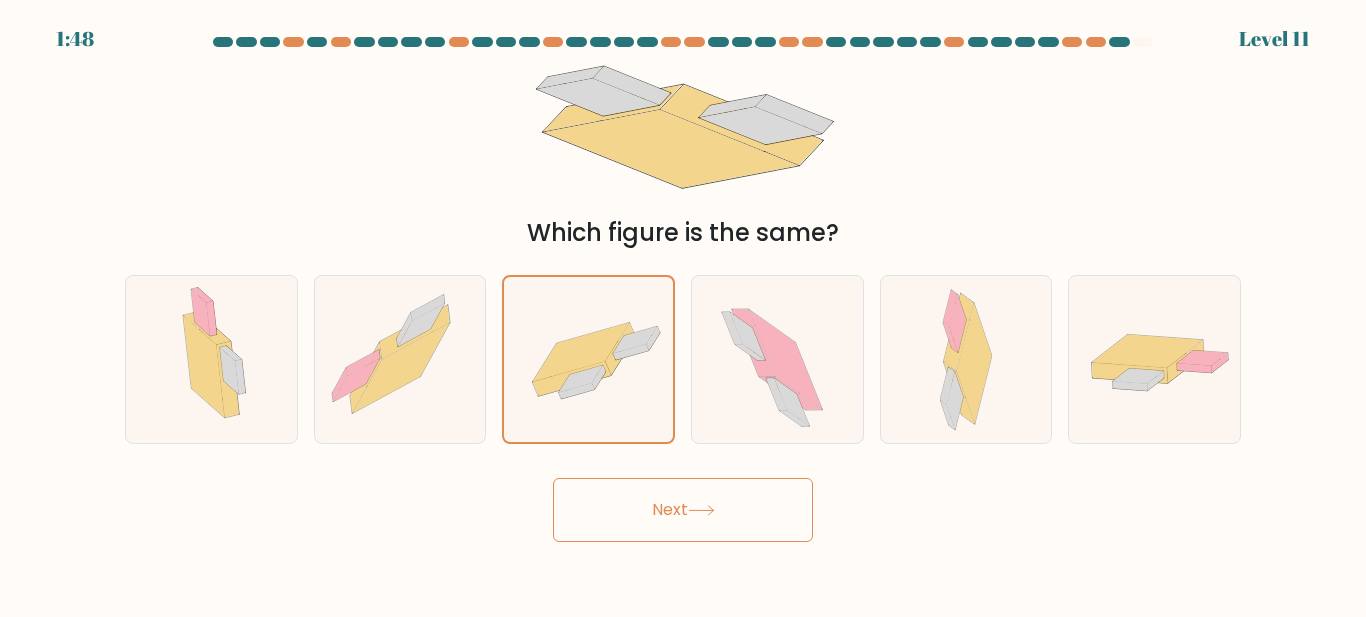 click on "Next" at bounding box center (683, 510) 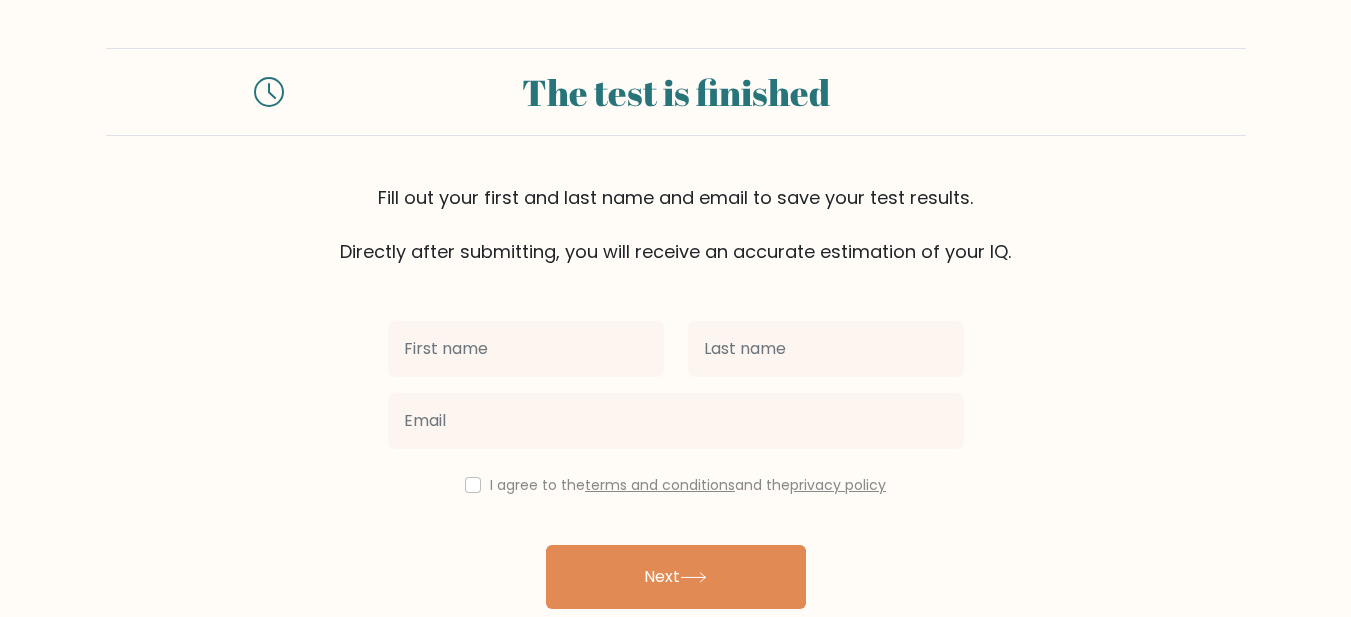 scroll, scrollTop: 0, scrollLeft: 0, axis: both 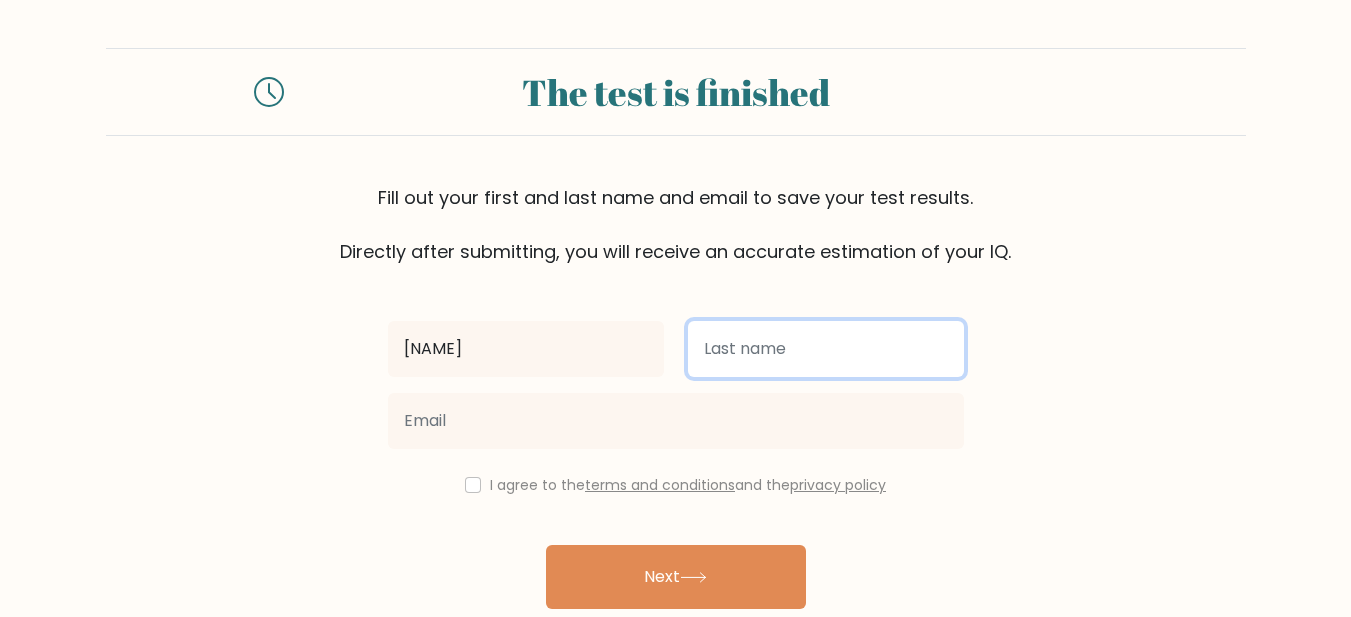 click at bounding box center [826, 349] 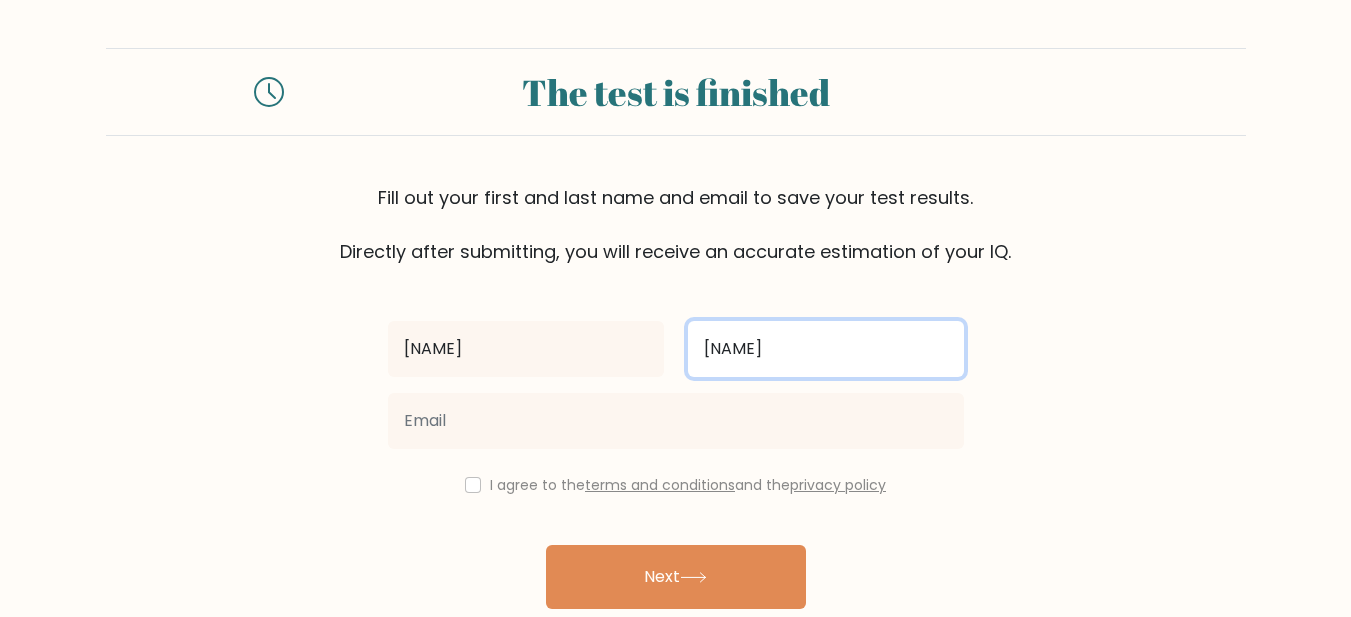 type on "Sumalnap" 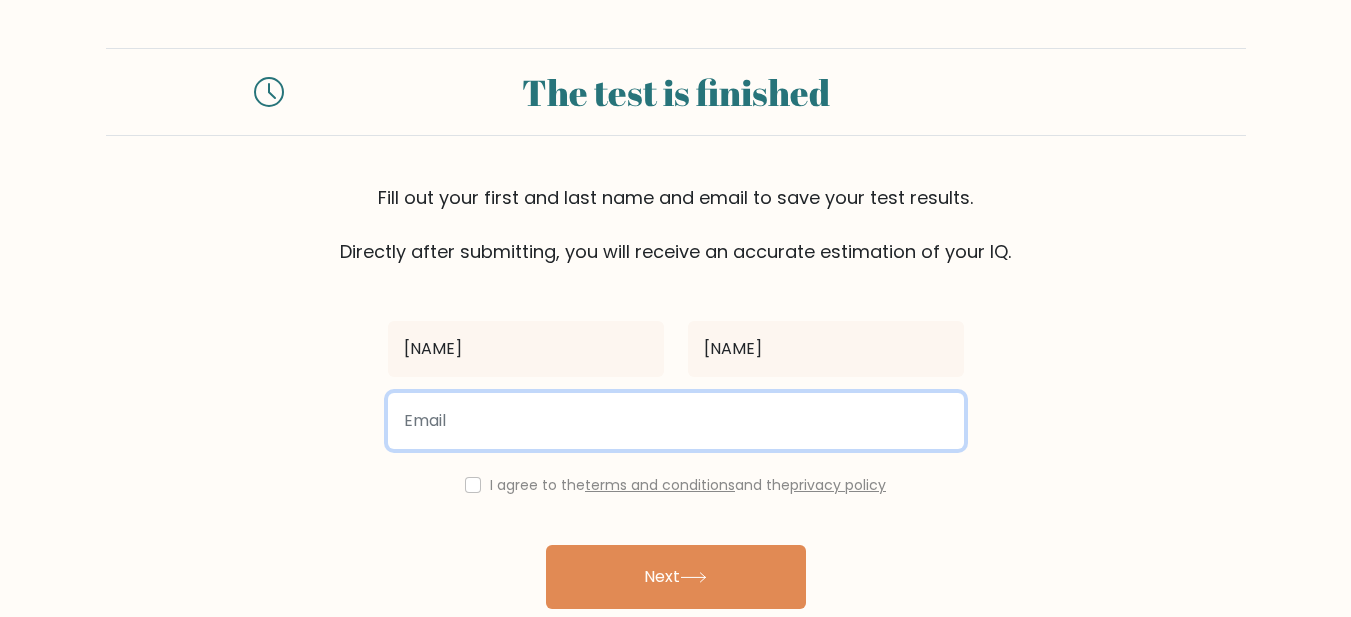 click at bounding box center (676, 421) 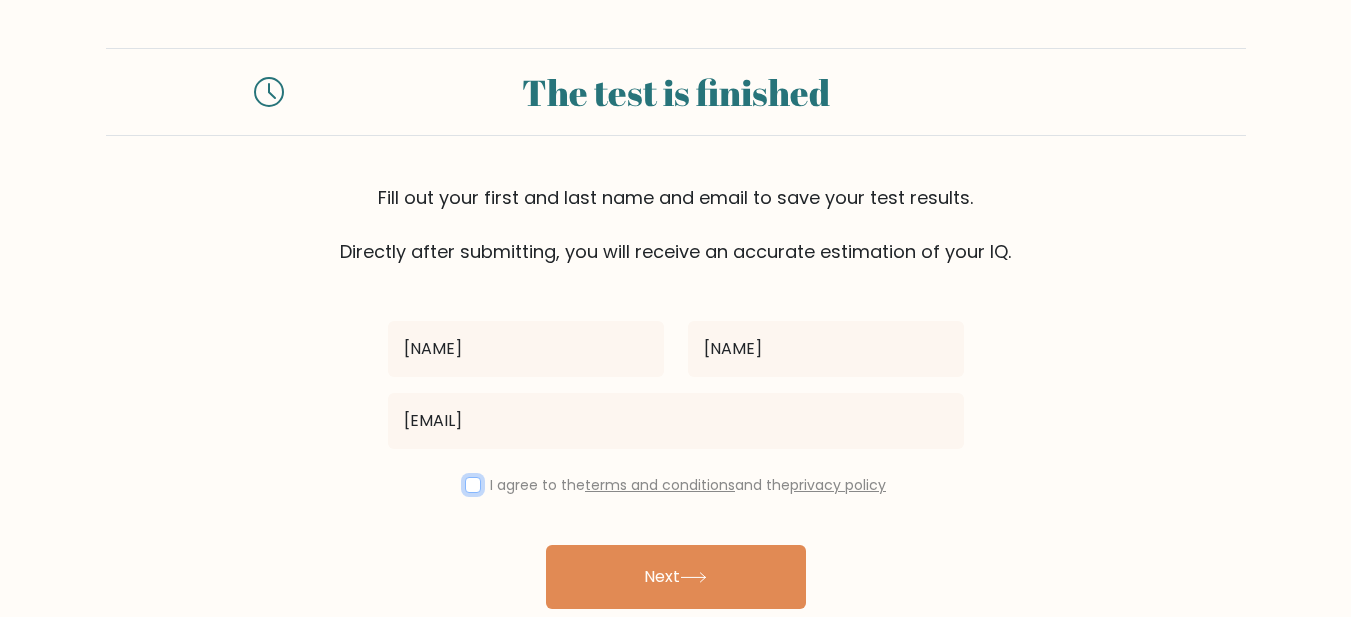 click at bounding box center (473, 485) 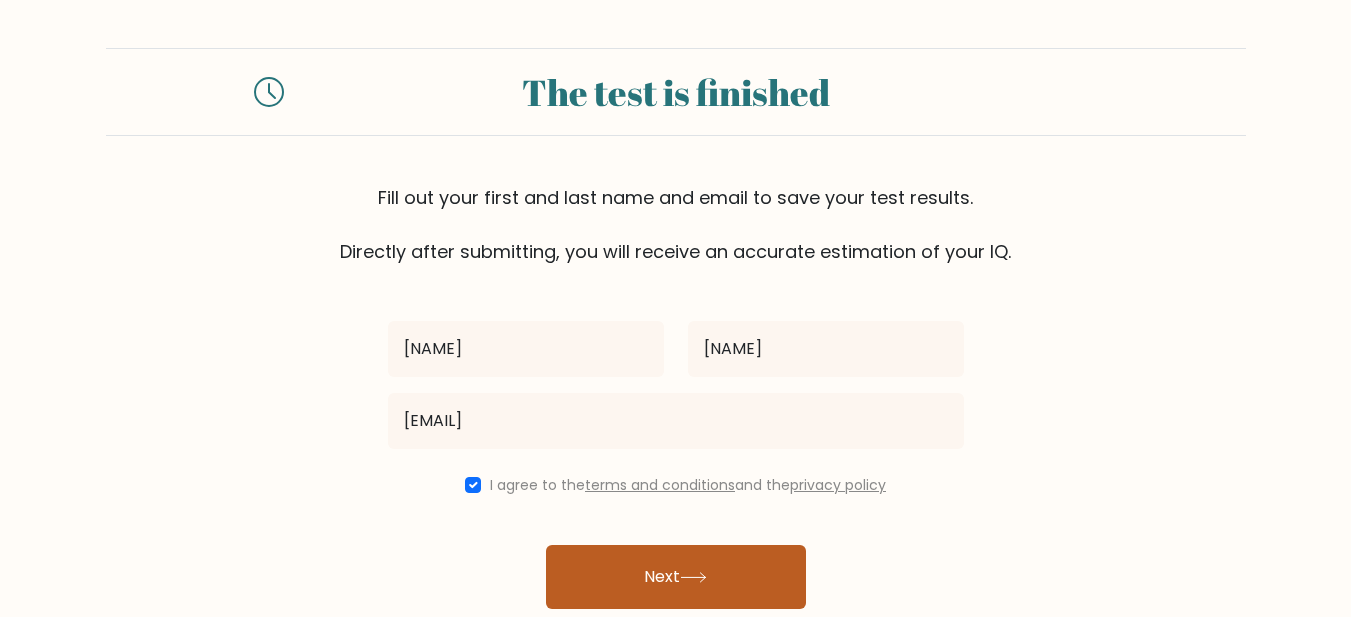 click on "Next" at bounding box center (676, 577) 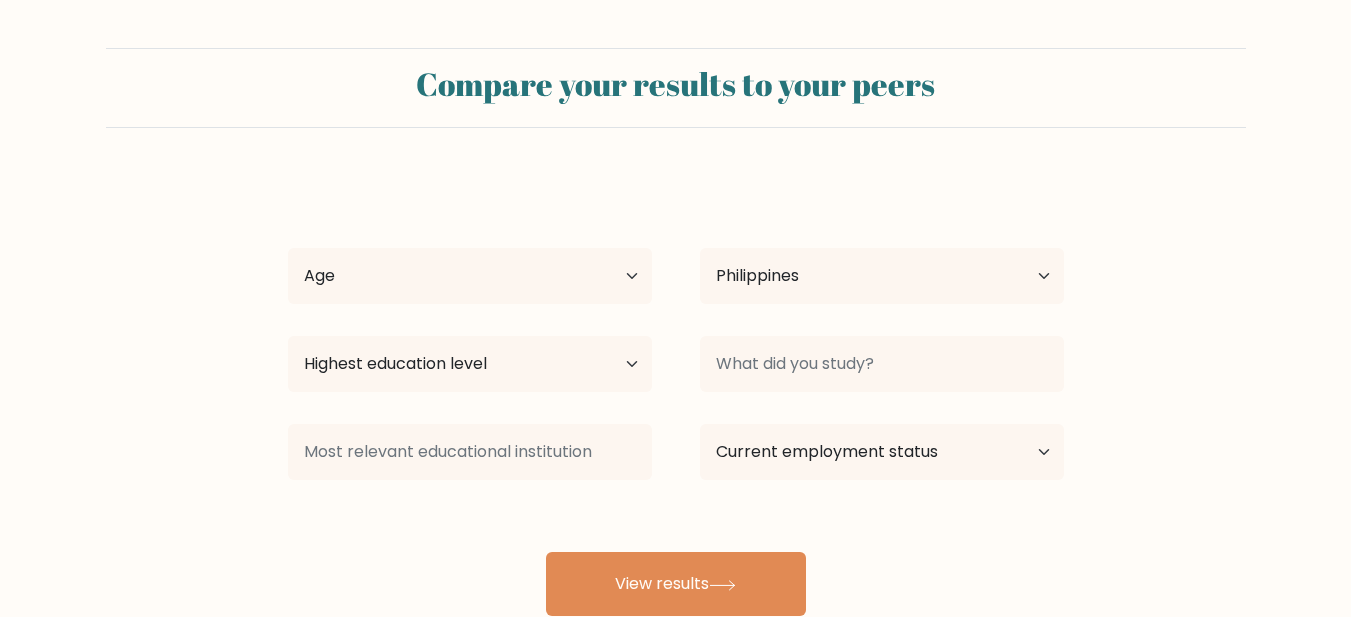 scroll, scrollTop: 0, scrollLeft: 0, axis: both 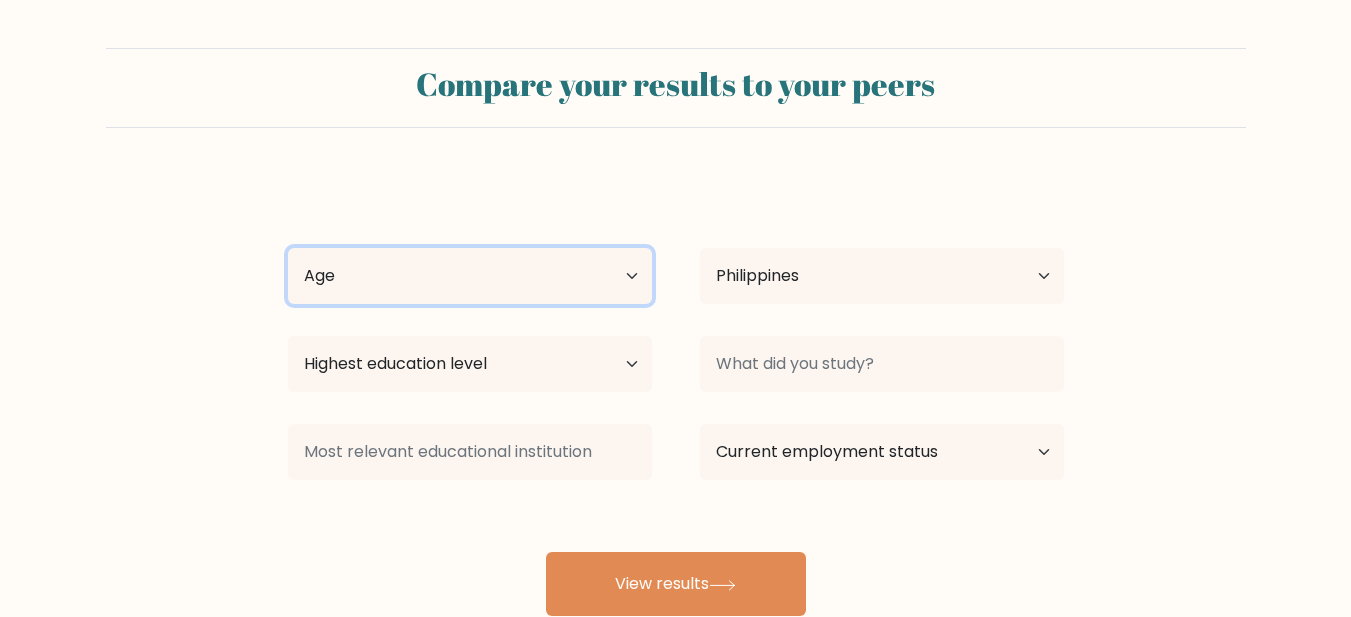click on "Age
Under 18 years old
18-24 years old
25-34 years old
35-44 years old
45-54 years old
55-64 years old
65 years old and above" at bounding box center [470, 276] 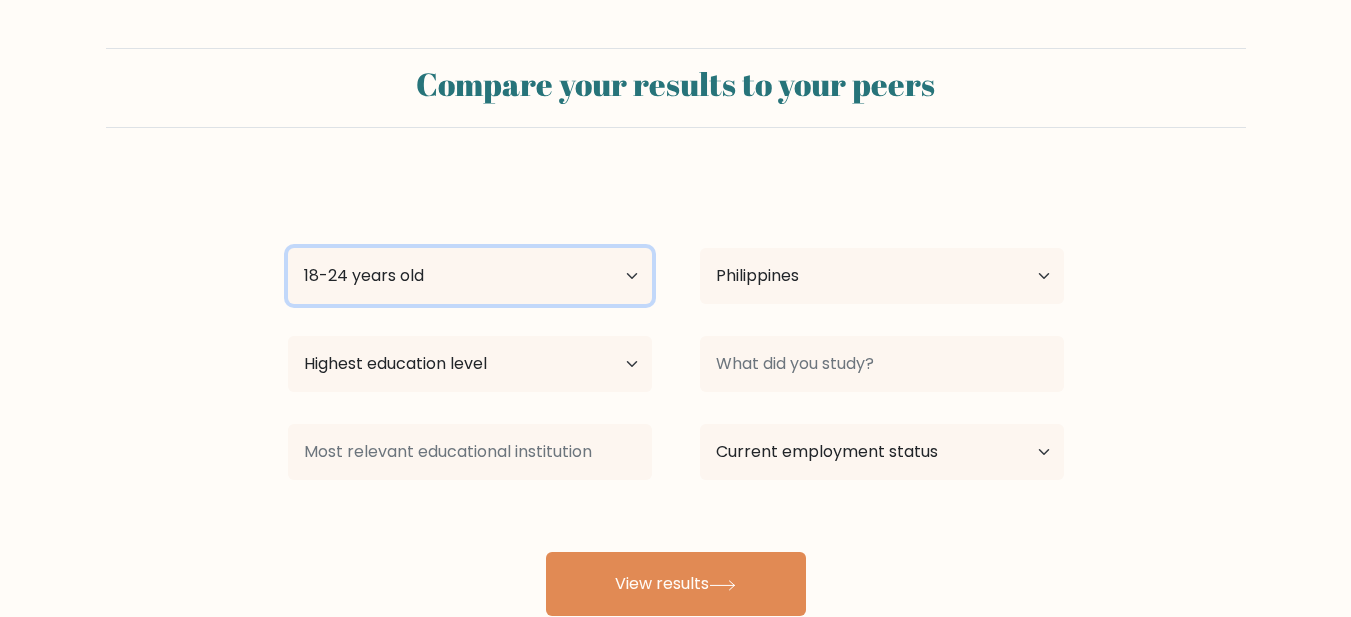 click on "Age
Under 18 years old
18-24 years old
25-34 years old
35-44 years old
45-54 years old
55-64 years old
65 years old and above" at bounding box center (470, 276) 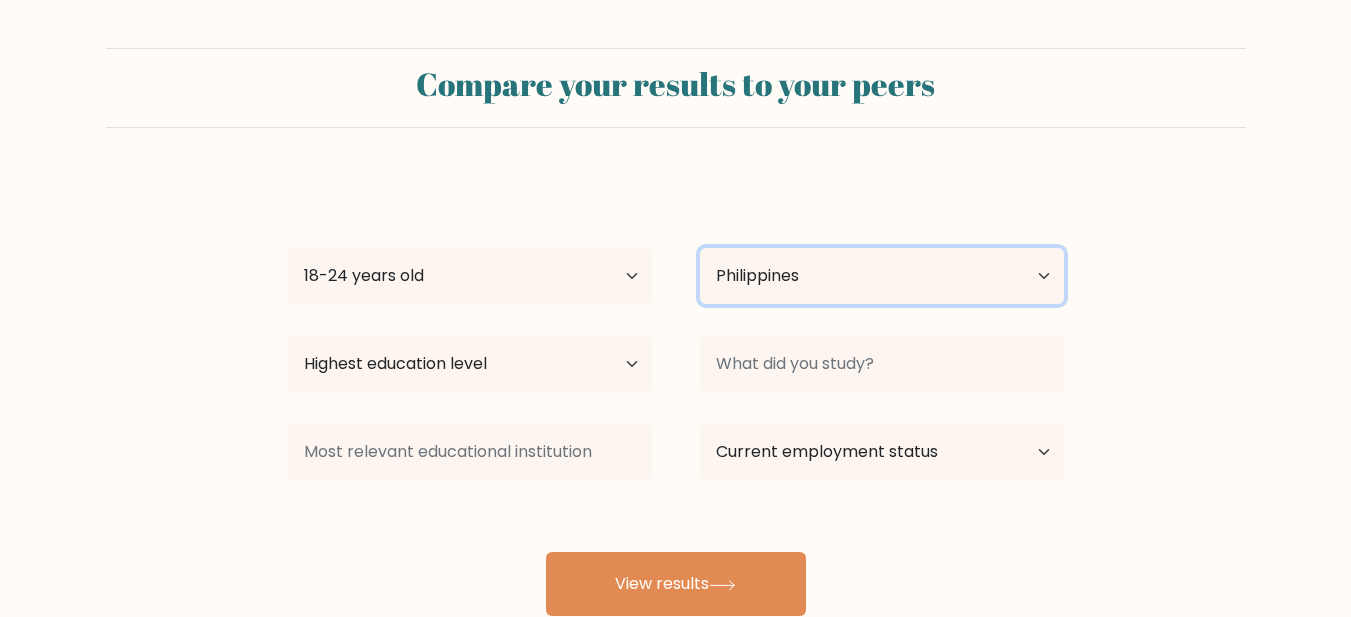 click on "Country
Afghanistan
Albania
Algeria
American Samoa
Andorra
Angola
Anguilla
Antarctica
Antigua and Barbuda
Argentina
Armenia
Aruba
Australia
Austria
Azerbaijan
Bahamas
Bahrain
Bangladesh
Barbados
Belarus
Belgium
Belize
Benin
Bermuda
Bhutan
Bolivia
Bonaire, Sint Eustatius and Saba
Bosnia and Herzegovina
Botswana
Bouvet Island
Brazil
British Indian Ocean Territory
Brunei
Bulgaria
Burkina Faso
Burundi
Cabo Verde
Cambodia
Cameroon
Canada
Cayman Islands
Central African Republic
Chad
Chile
China
Christmas Island
Cocos (Keeling) Islands
Colombia
Comoros
Congo
Congo (the Democratic Republic of the)
Cook Islands
Costa Rica
Côte d'Ivoire
Croatia
Cuba" at bounding box center (882, 276) 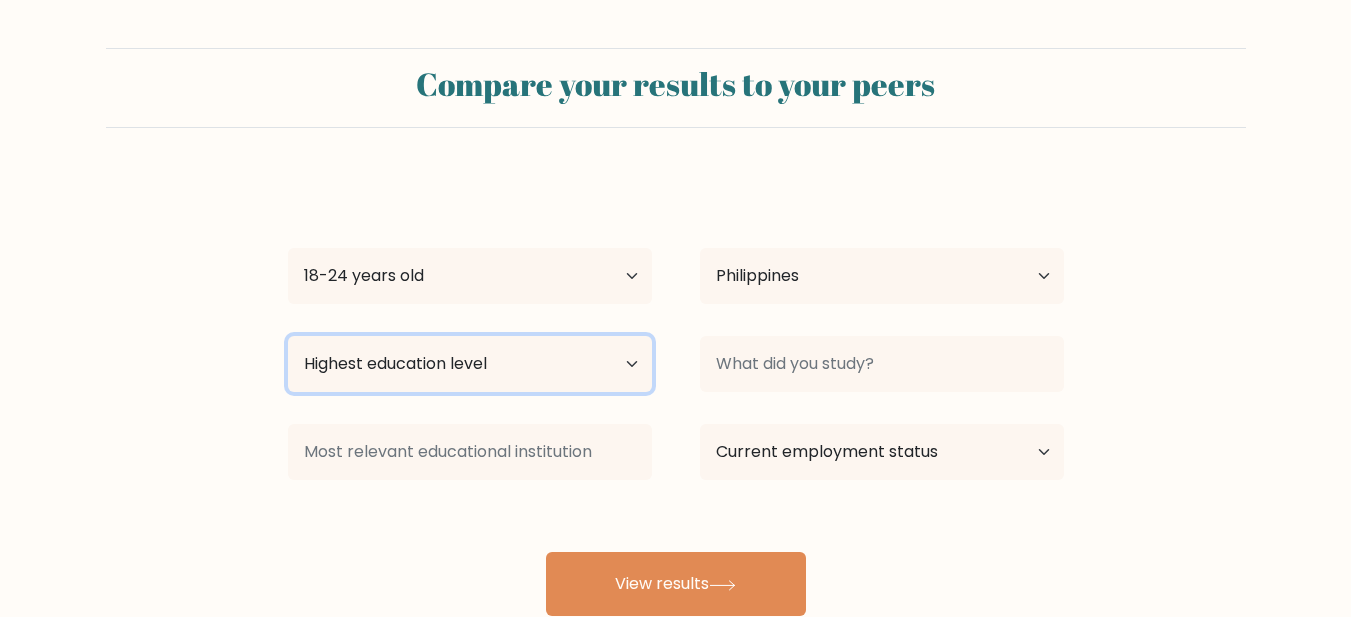 click on "Highest education level
No schooling
Primary
Lower Secondary
Upper Secondary
Occupation Specific
Bachelor's degree
Master's degree
Doctoral degree" at bounding box center [470, 364] 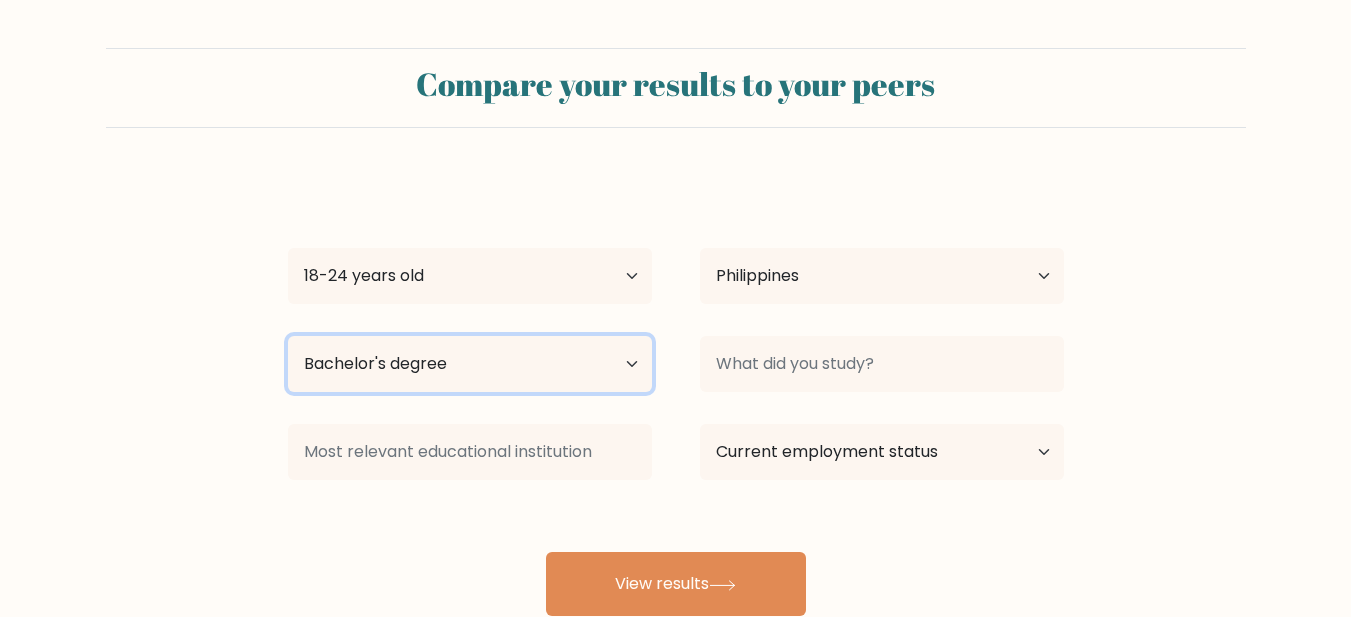 click on "Highest education level
No schooling
Primary
Lower Secondary
Upper Secondary
Occupation Specific
Bachelor's degree
Master's degree
Doctoral degree" at bounding box center (470, 364) 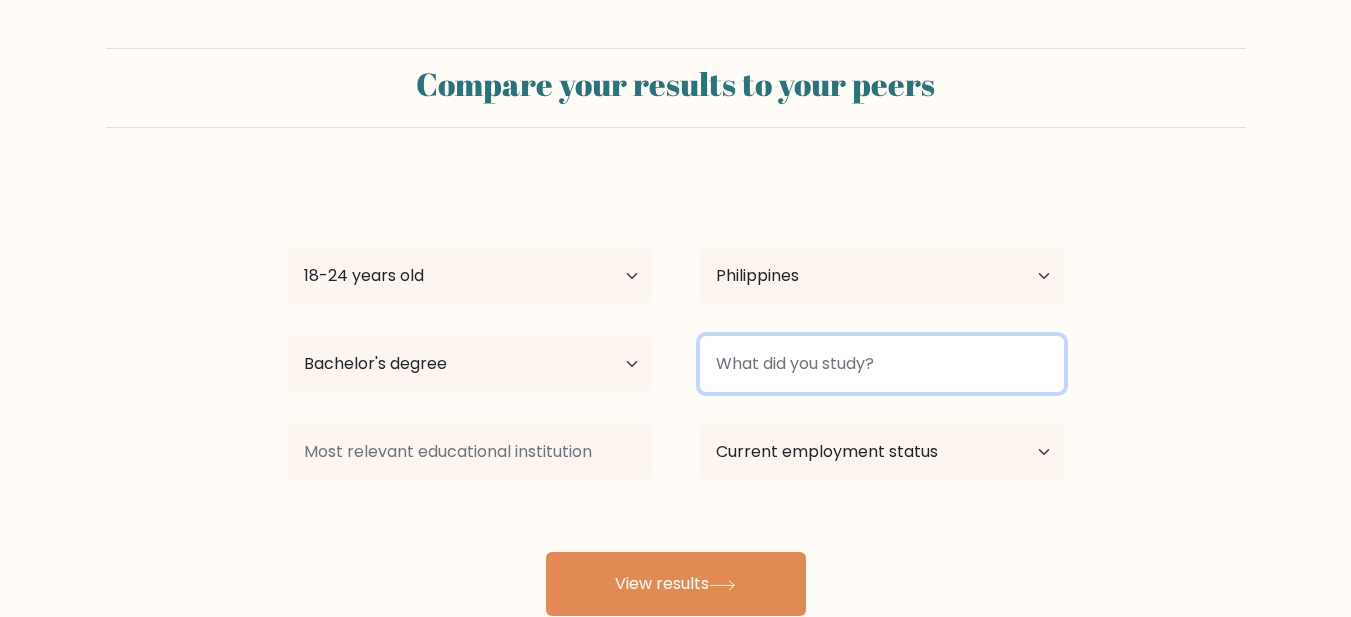 click at bounding box center [882, 364] 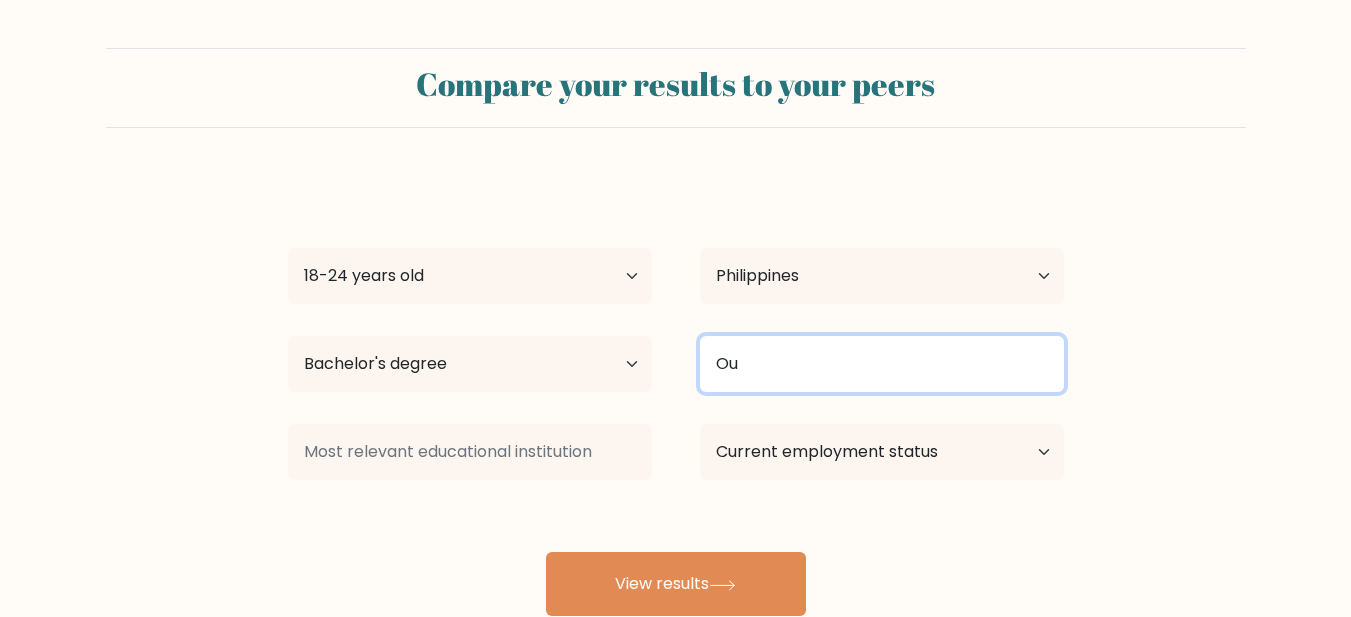 type on "O" 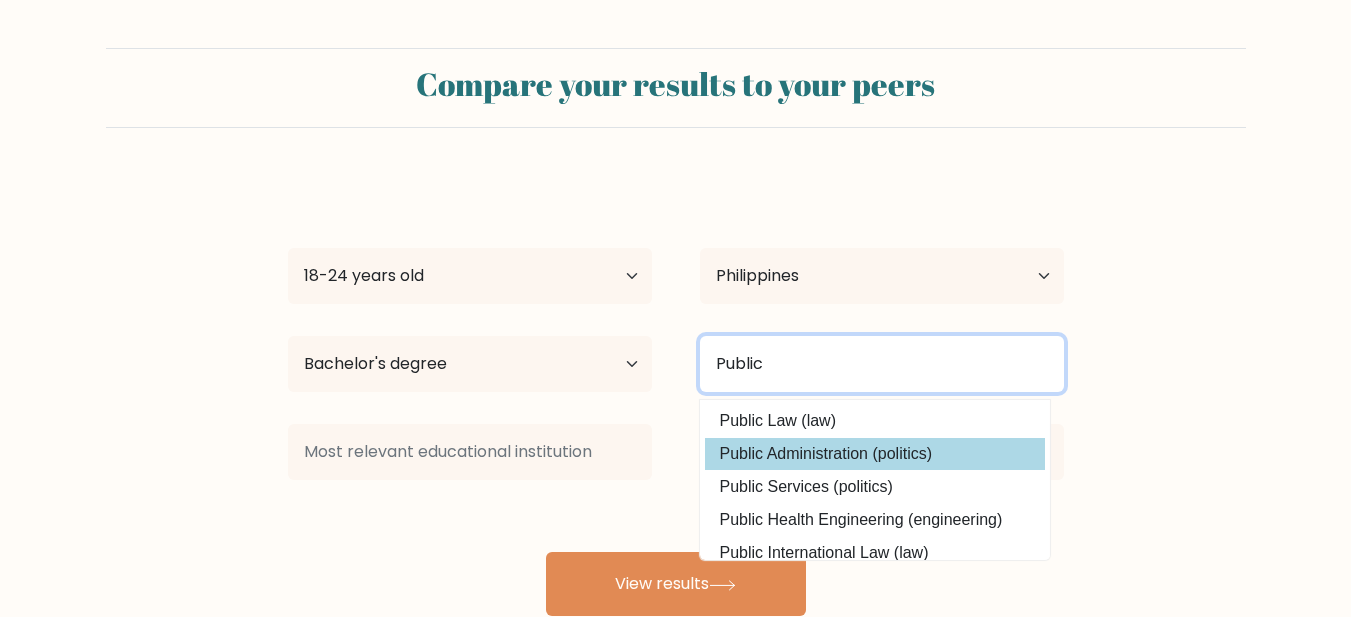 type on "Public" 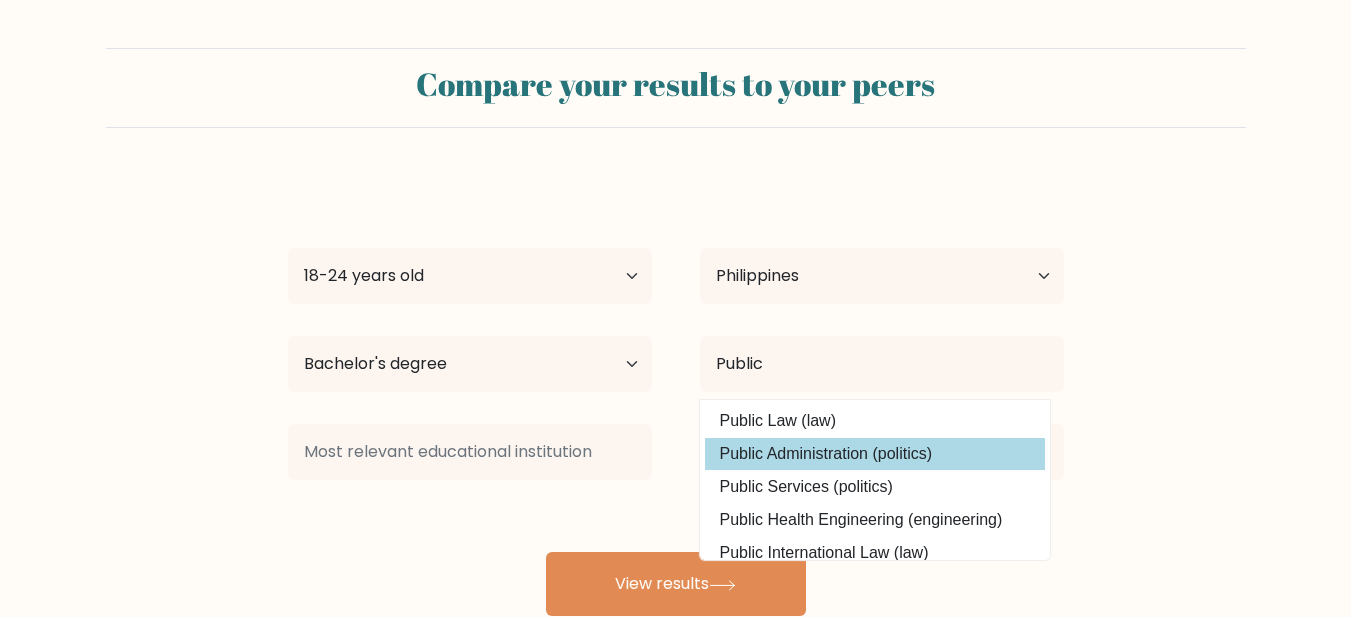 click on "Public Administration (politics)" at bounding box center (875, 454) 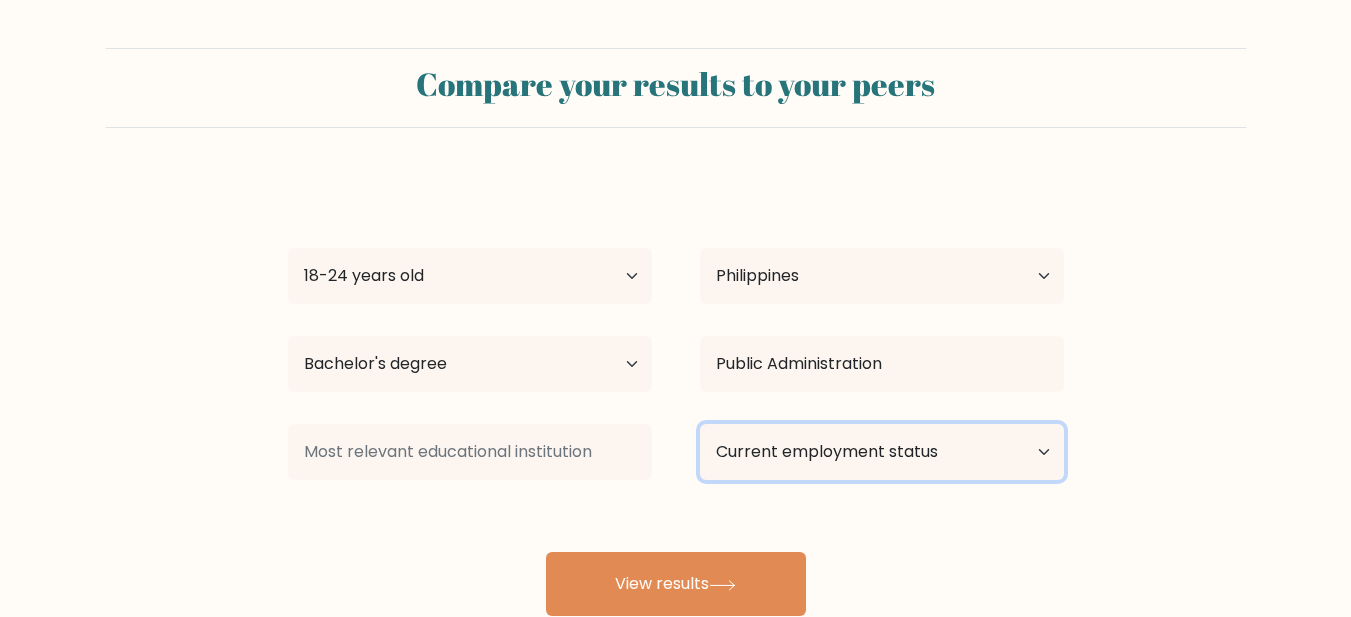 click on "Current employment status
Employed
Student
Retired
Other / prefer not to answer" at bounding box center [882, 452] 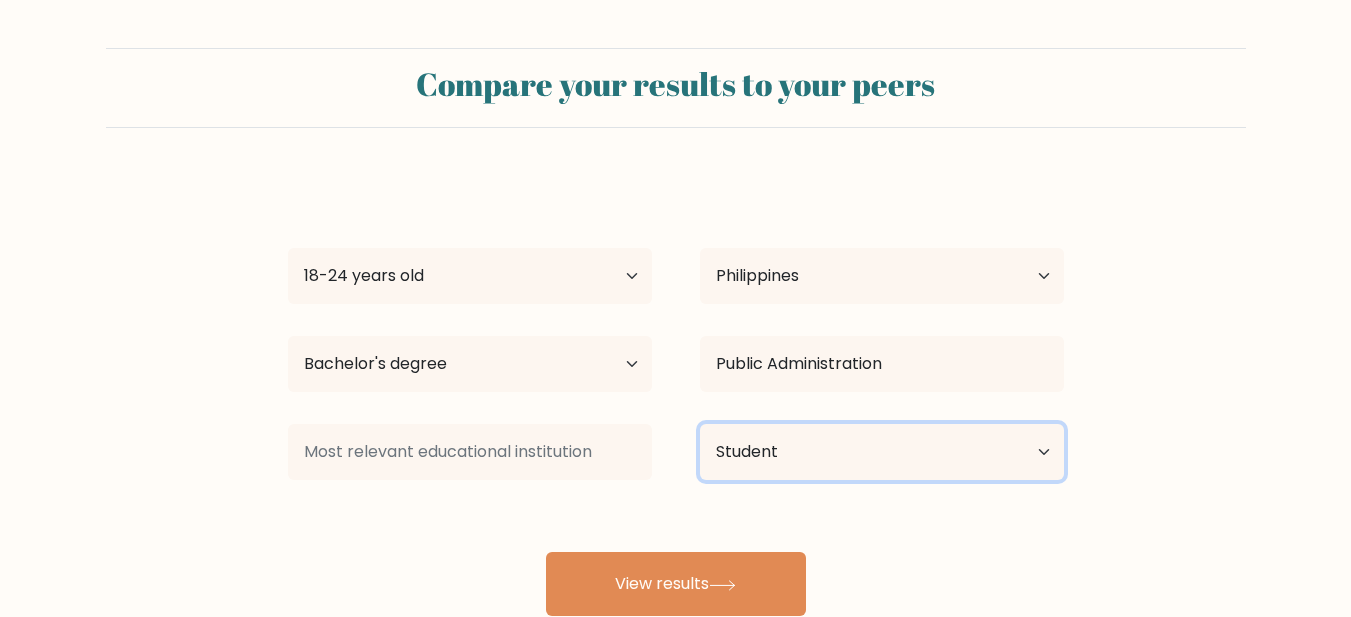 click on "Current employment status
Employed
Student
Retired
Other / prefer not to answer" at bounding box center [882, 452] 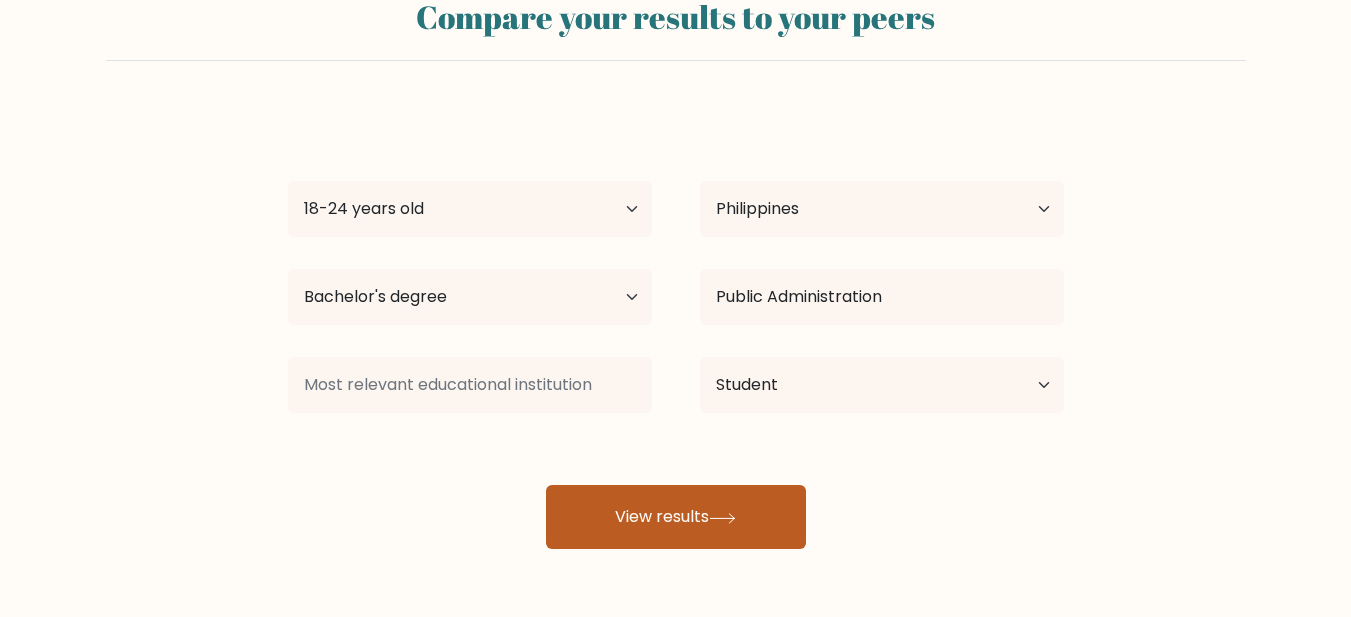 click on "View results" at bounding box center (676, 517) 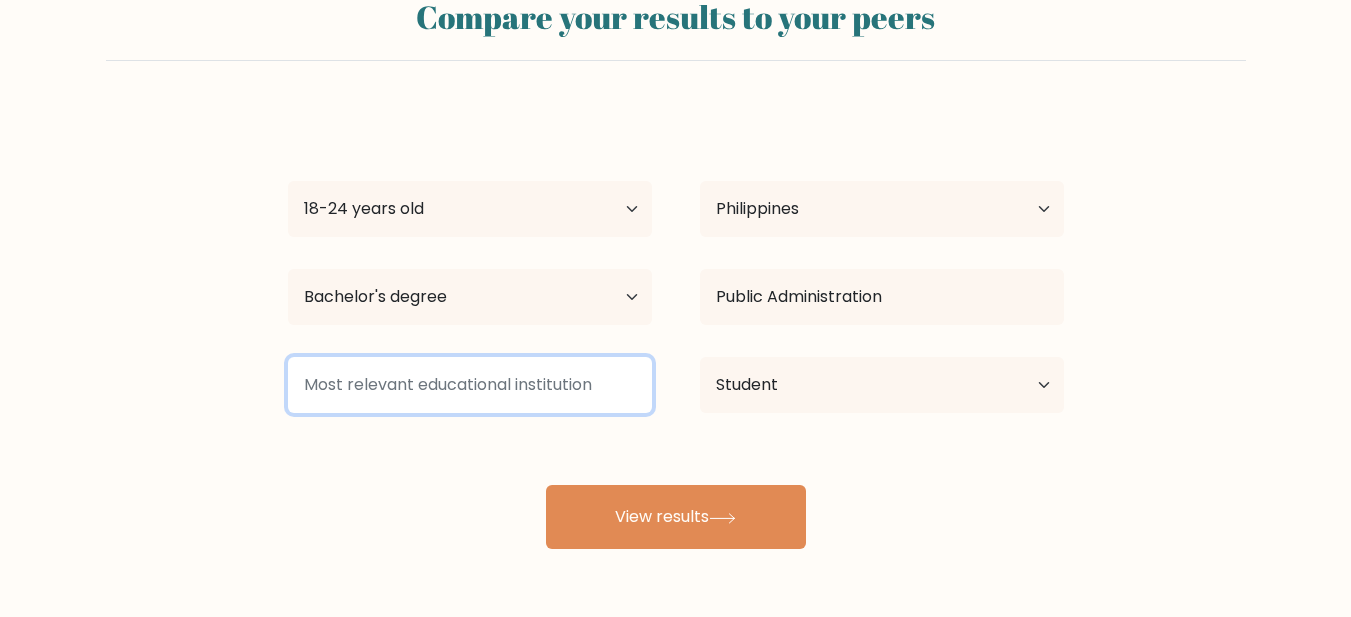 click at bounding box center [470, 385] 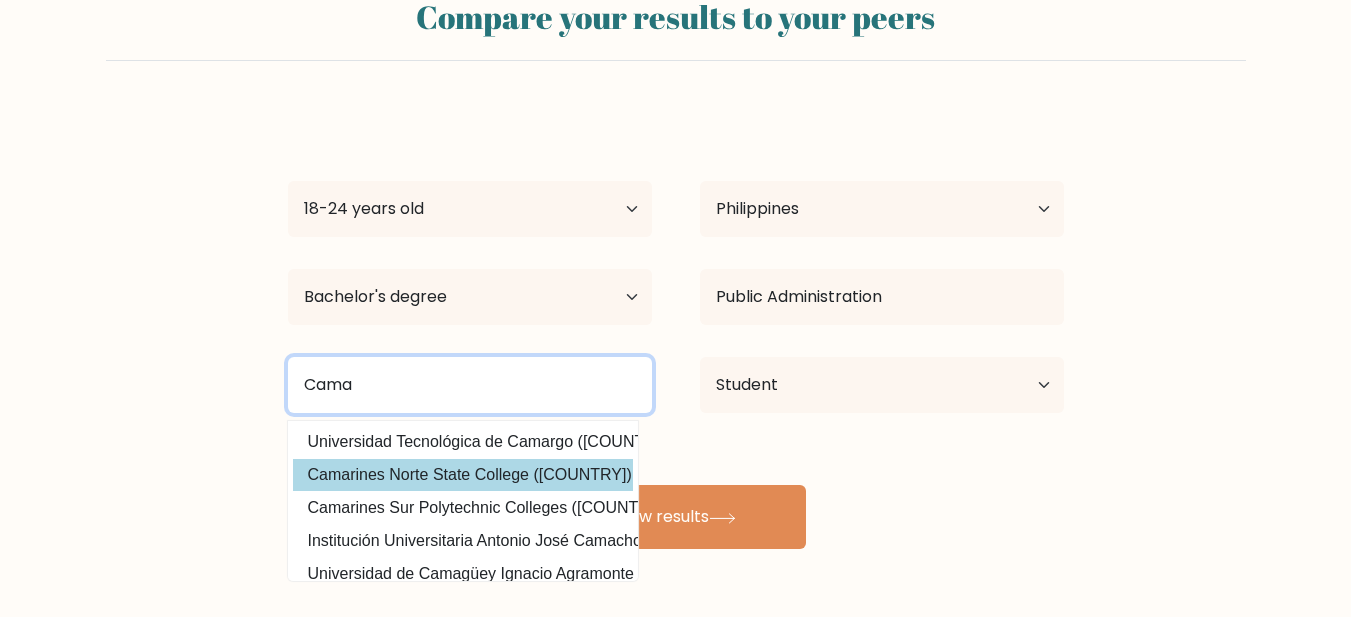 type on "Cama" 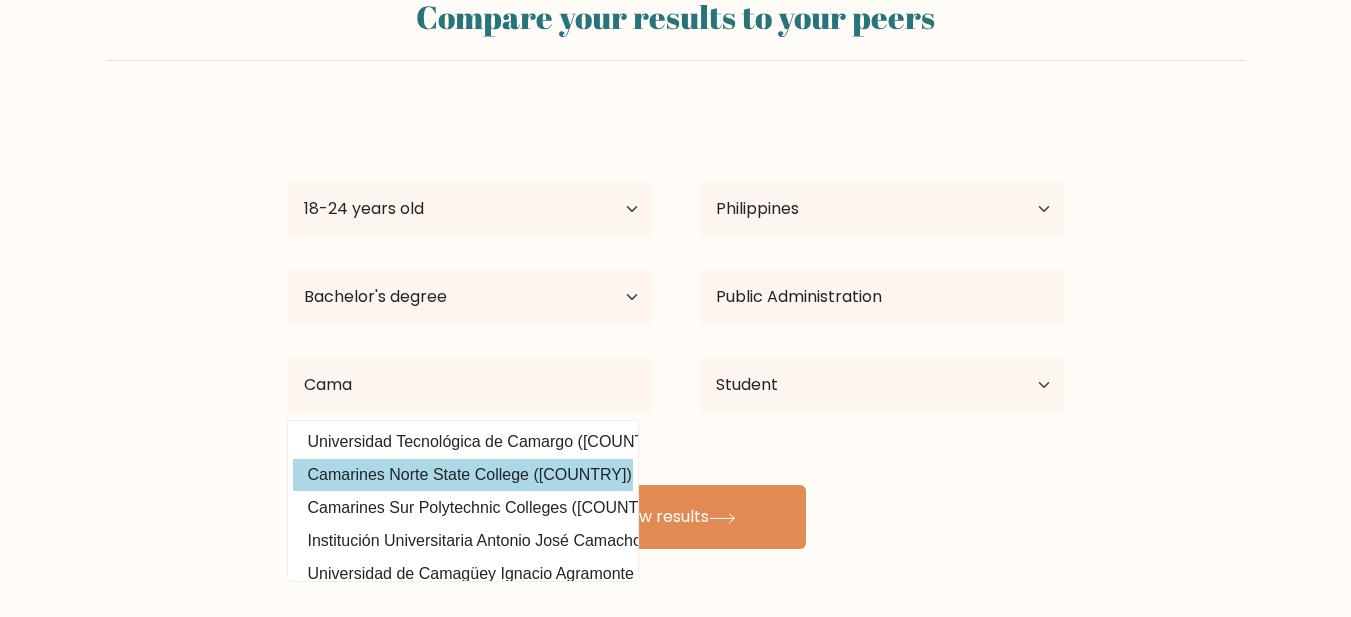 click on "Camarines Norte State College ([COUNTRY])" at bounding box center [463, 475] 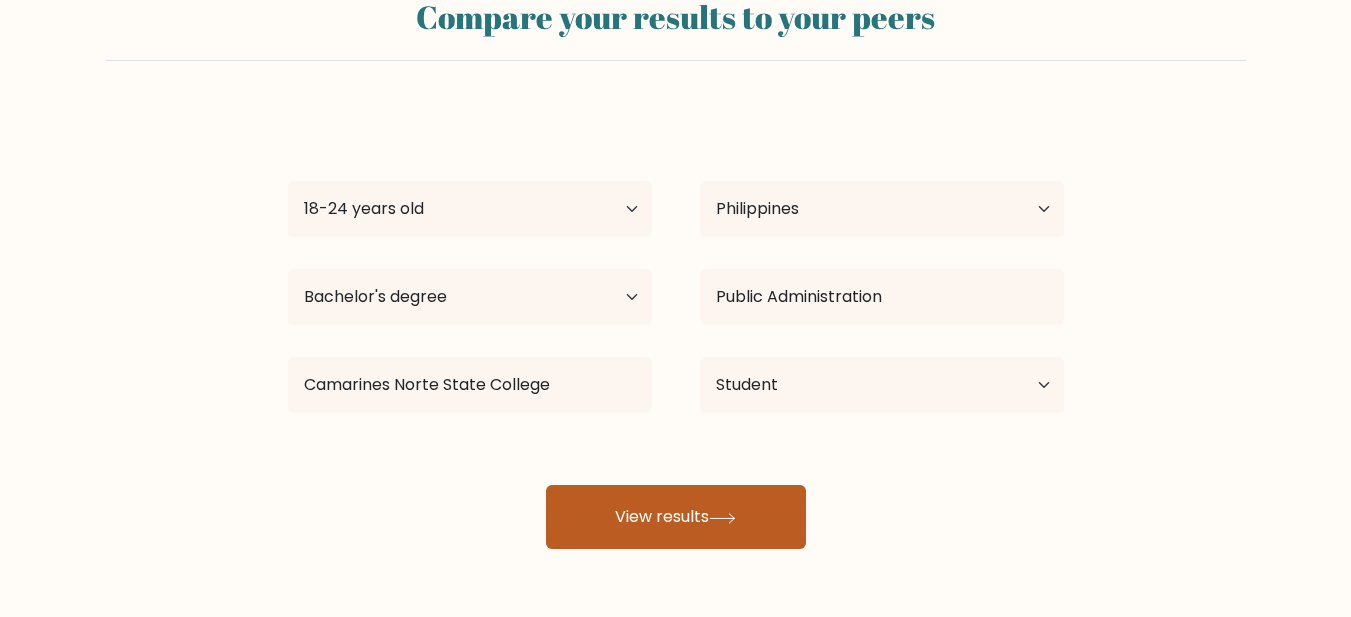 click on "View results" at bounding box center [676, 517] 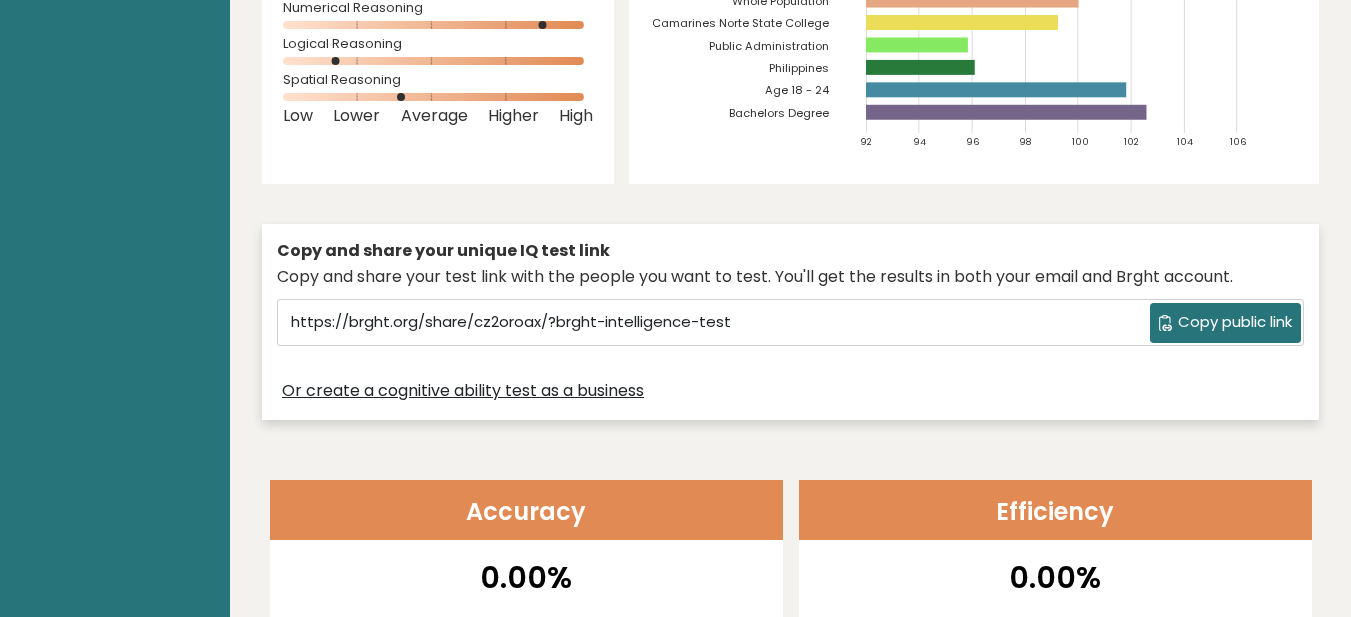scroll, scrollTop: 533, scrollLeft: 0, axis: vertical 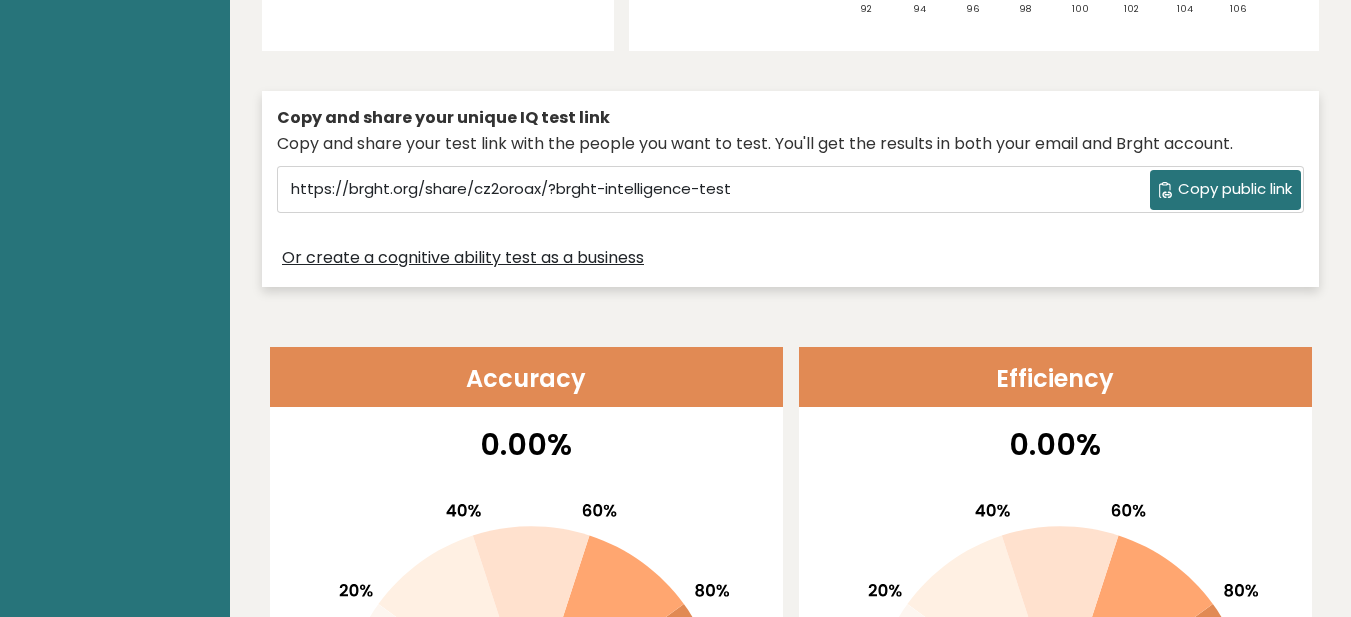click on "Copy public link" at bounding box center [1235, 189] 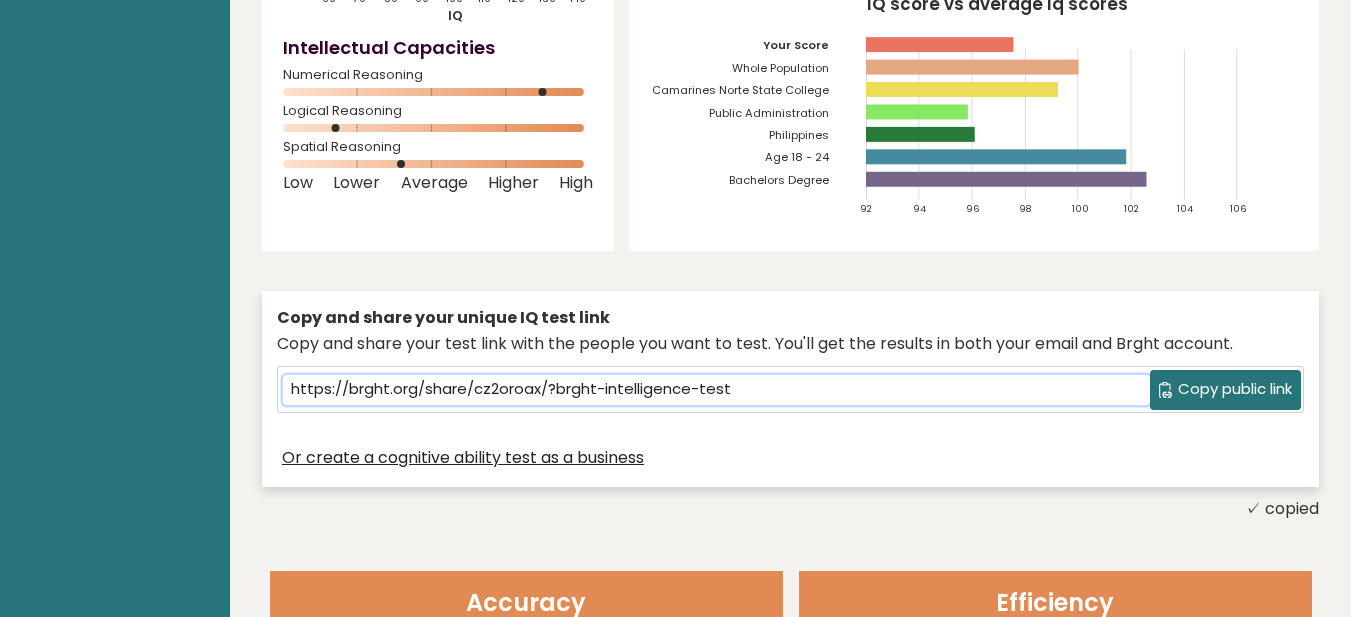 scroll, scrollTop: 533, scrollLeft: 0, axis: vertical 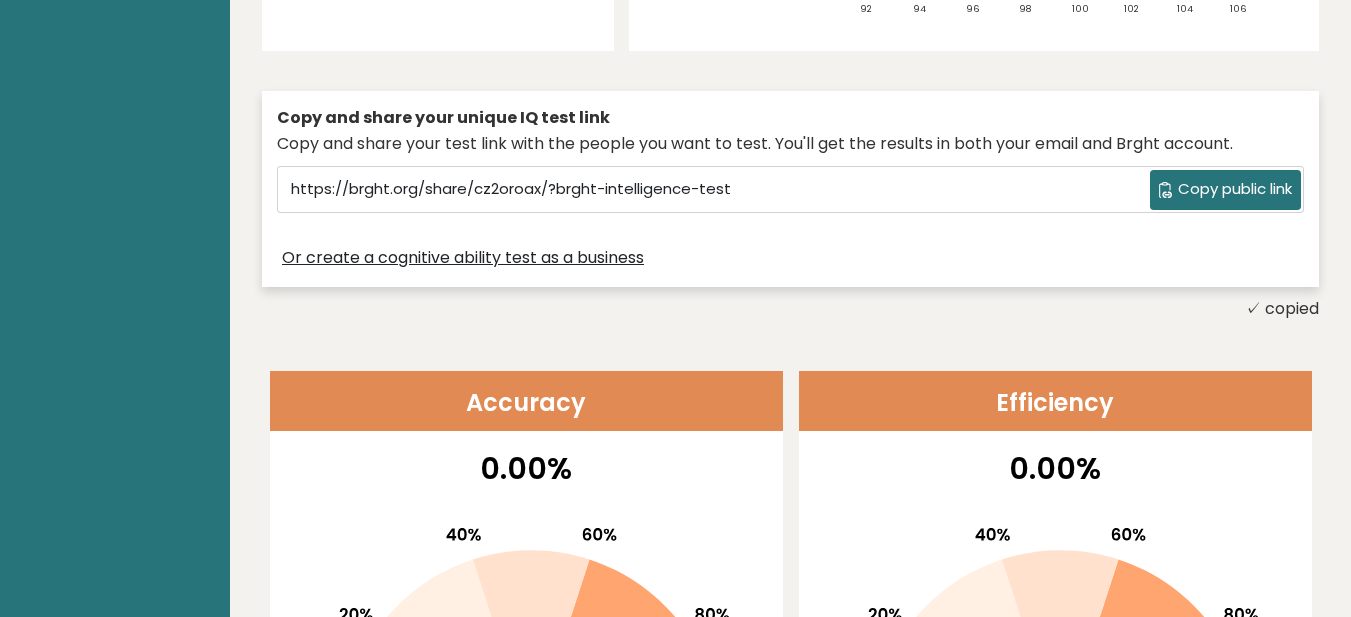 click on "Copy public link" at bounding box center [1235, 189] 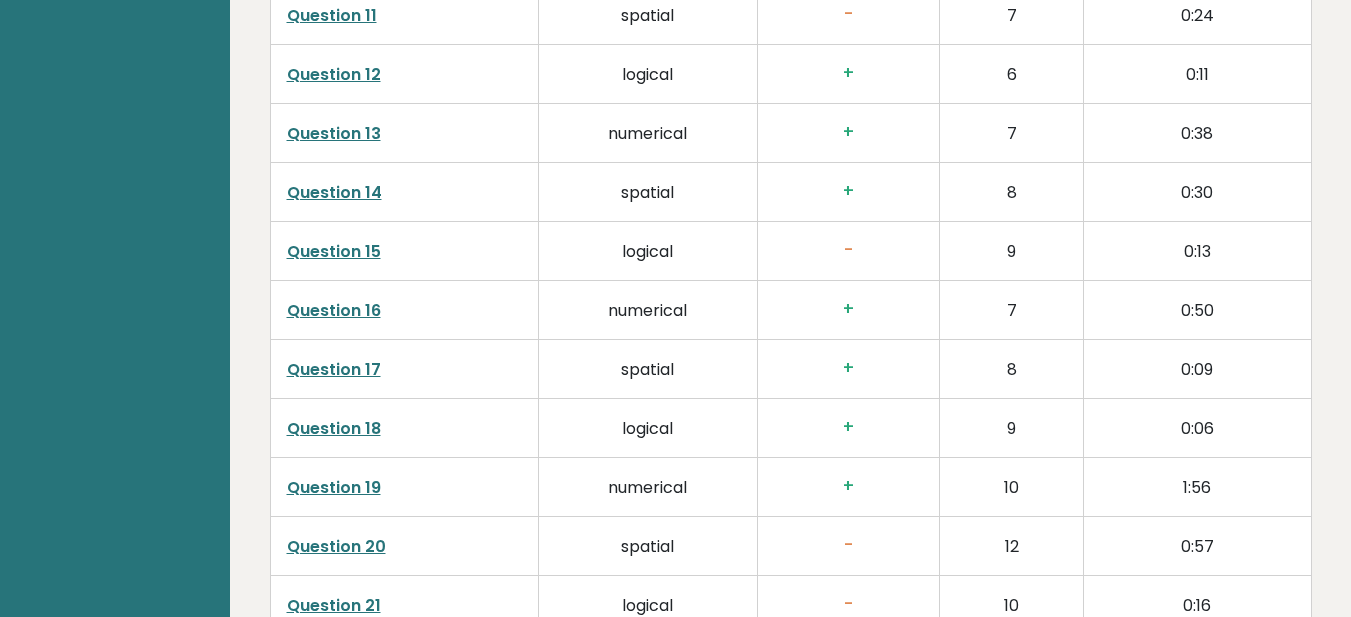 scroll, scrollTop: 4267, scrollLeft: 0, axis: vertical 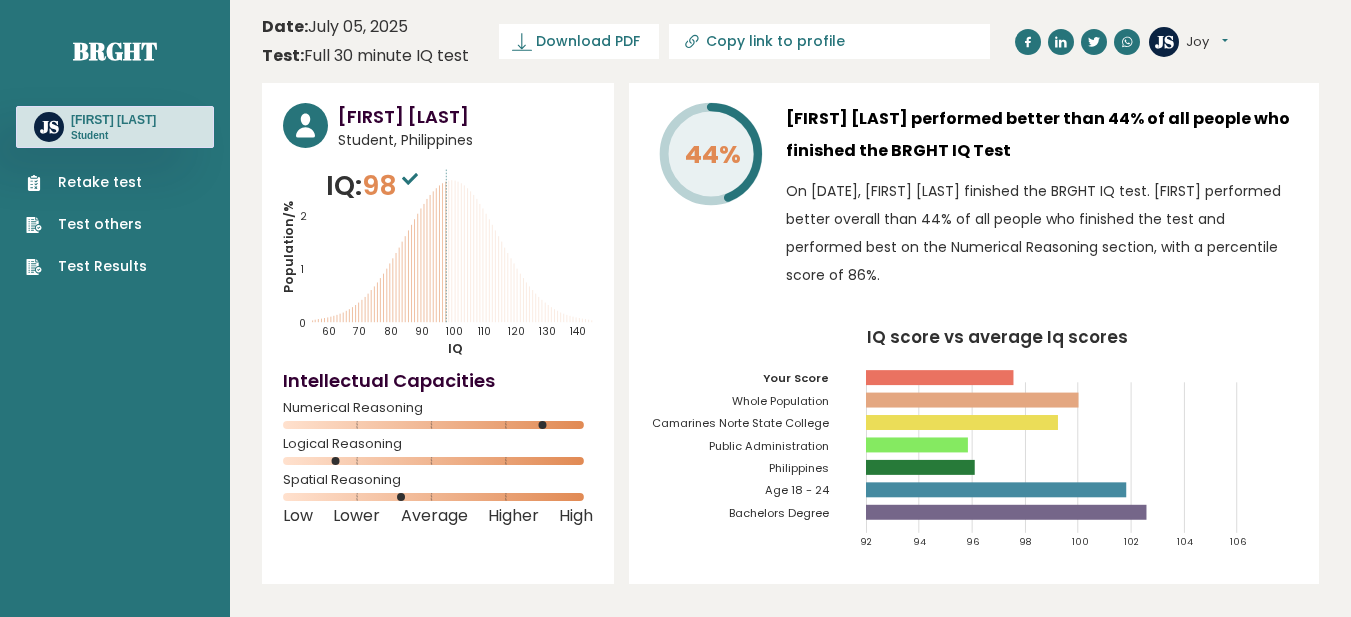click at bounding box center [305, 125] 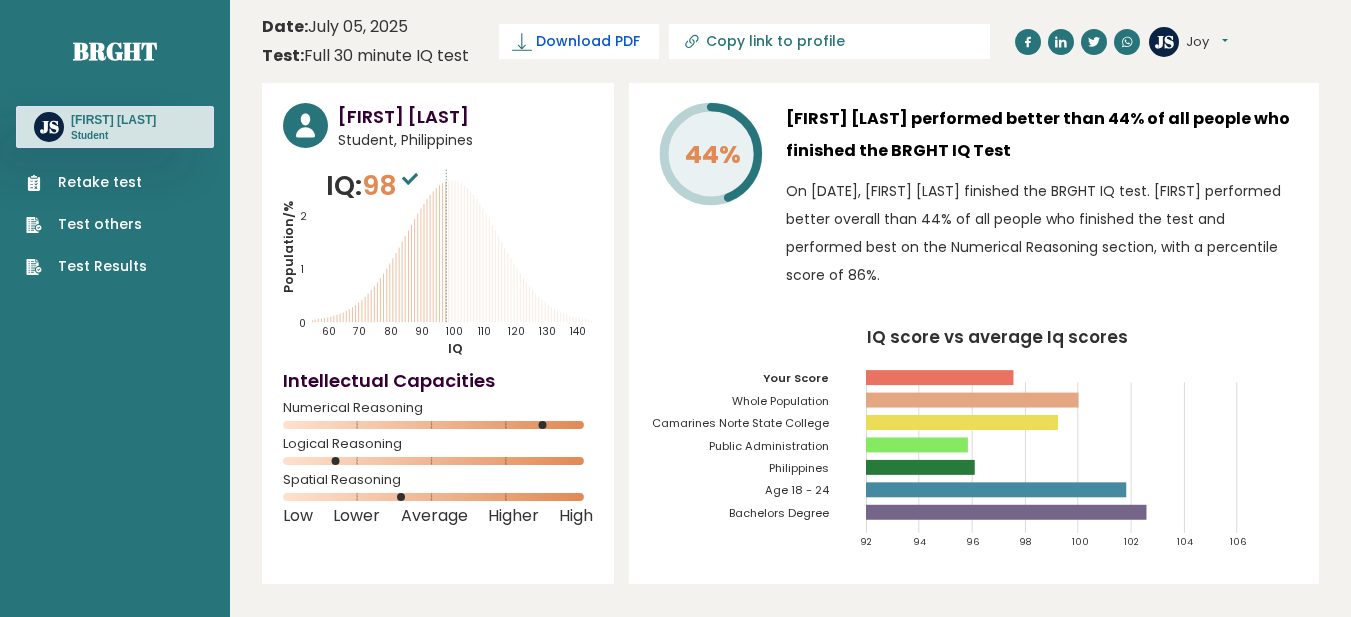 click on "Download PDF" at bounding box center [588, 41] 